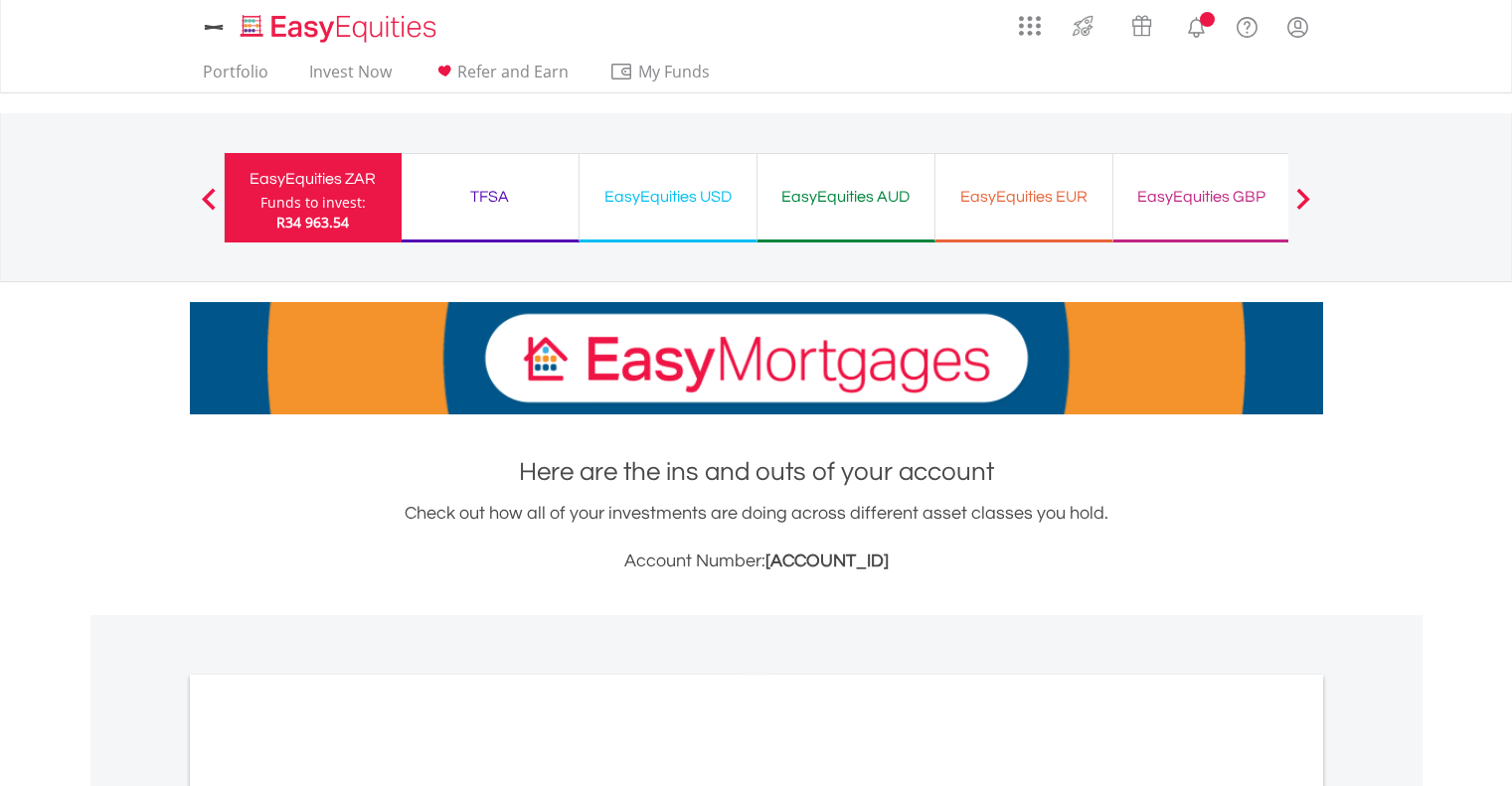 scroll, scrollTop: 0, scrollLeft: 0, axis: both 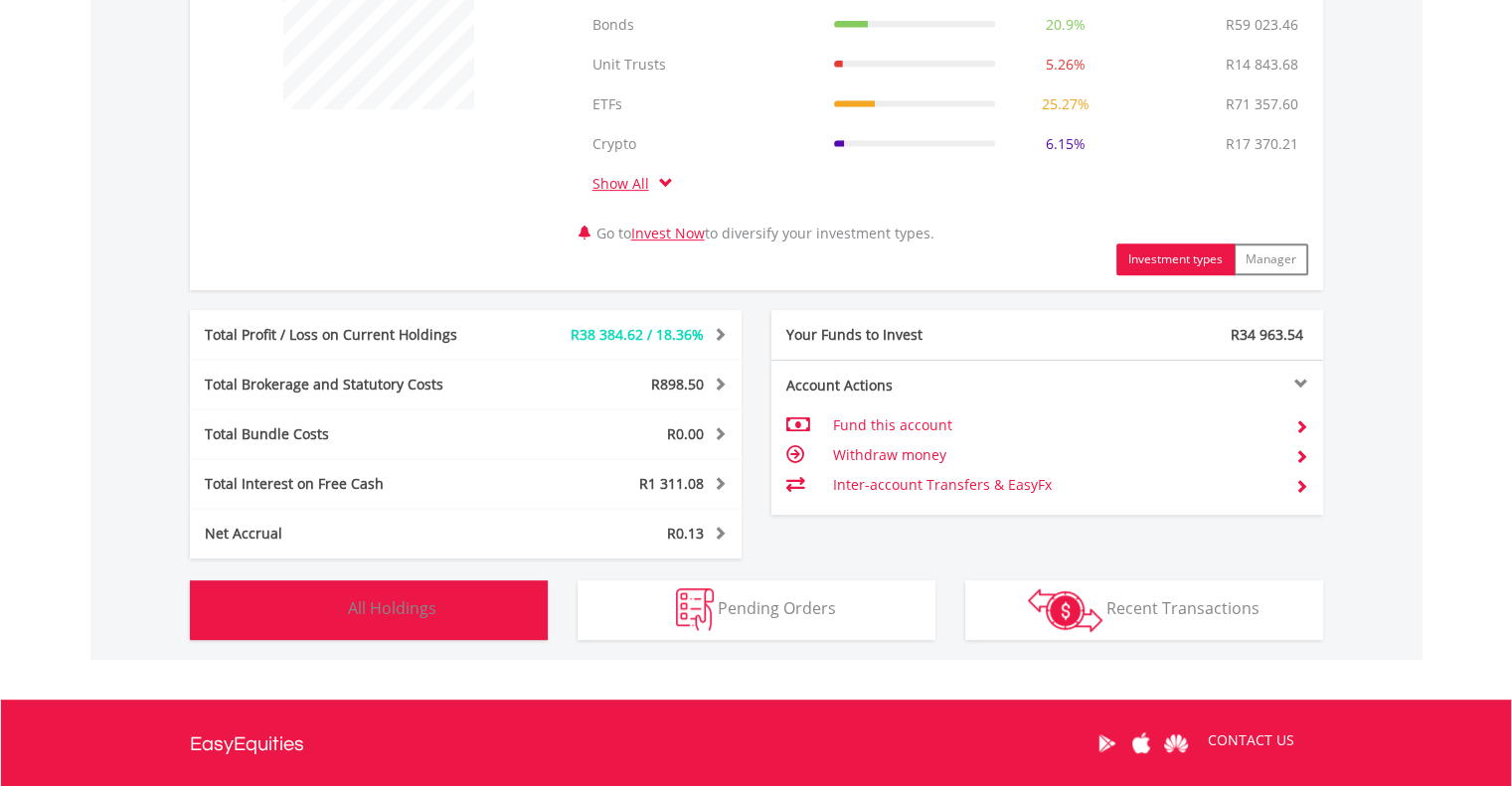 click on "All Holdings" at bounding box center [392, 608] 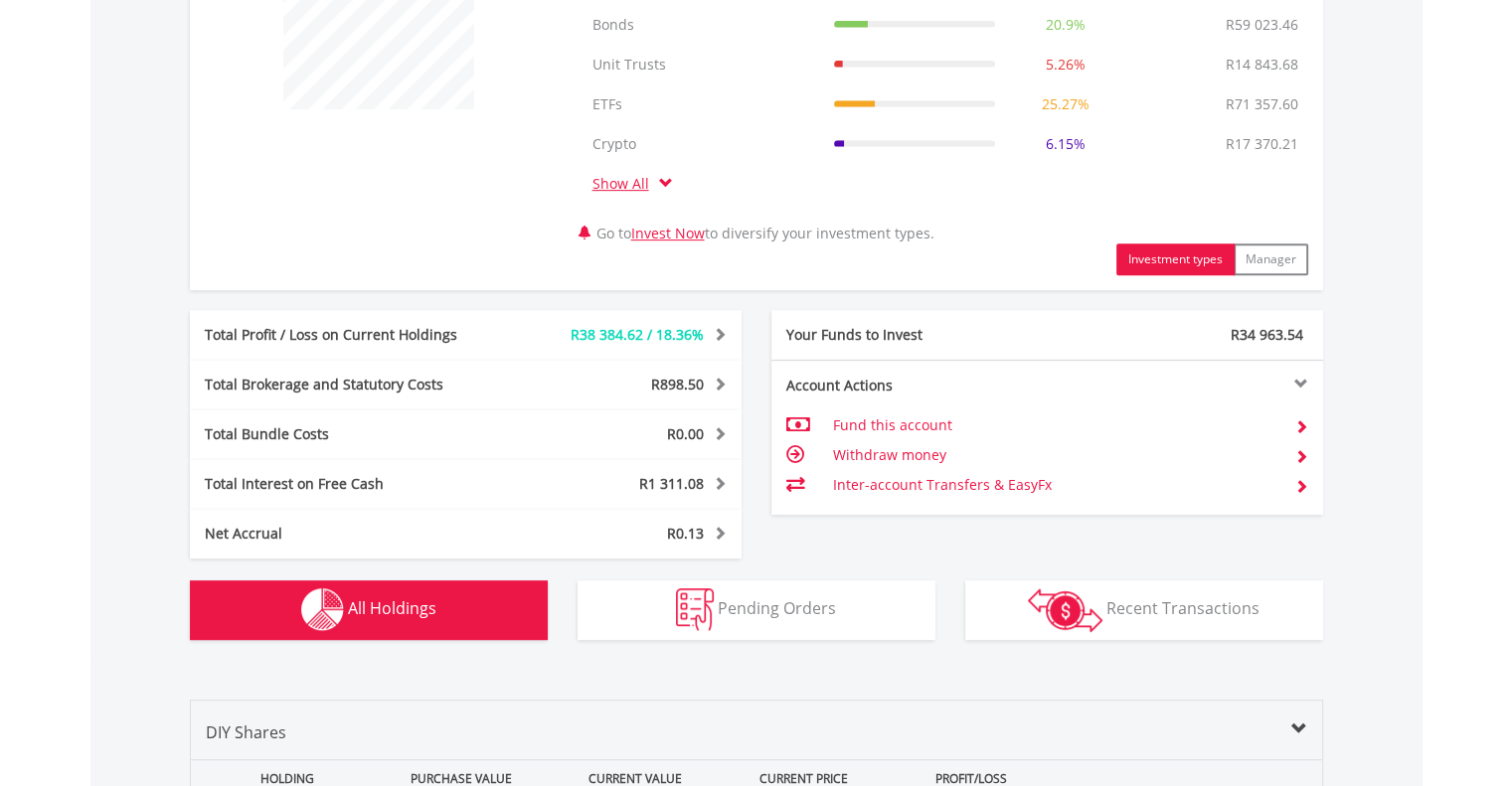 scroll, scrollTop: 1551, scrollLeft: 0, axis: vertical 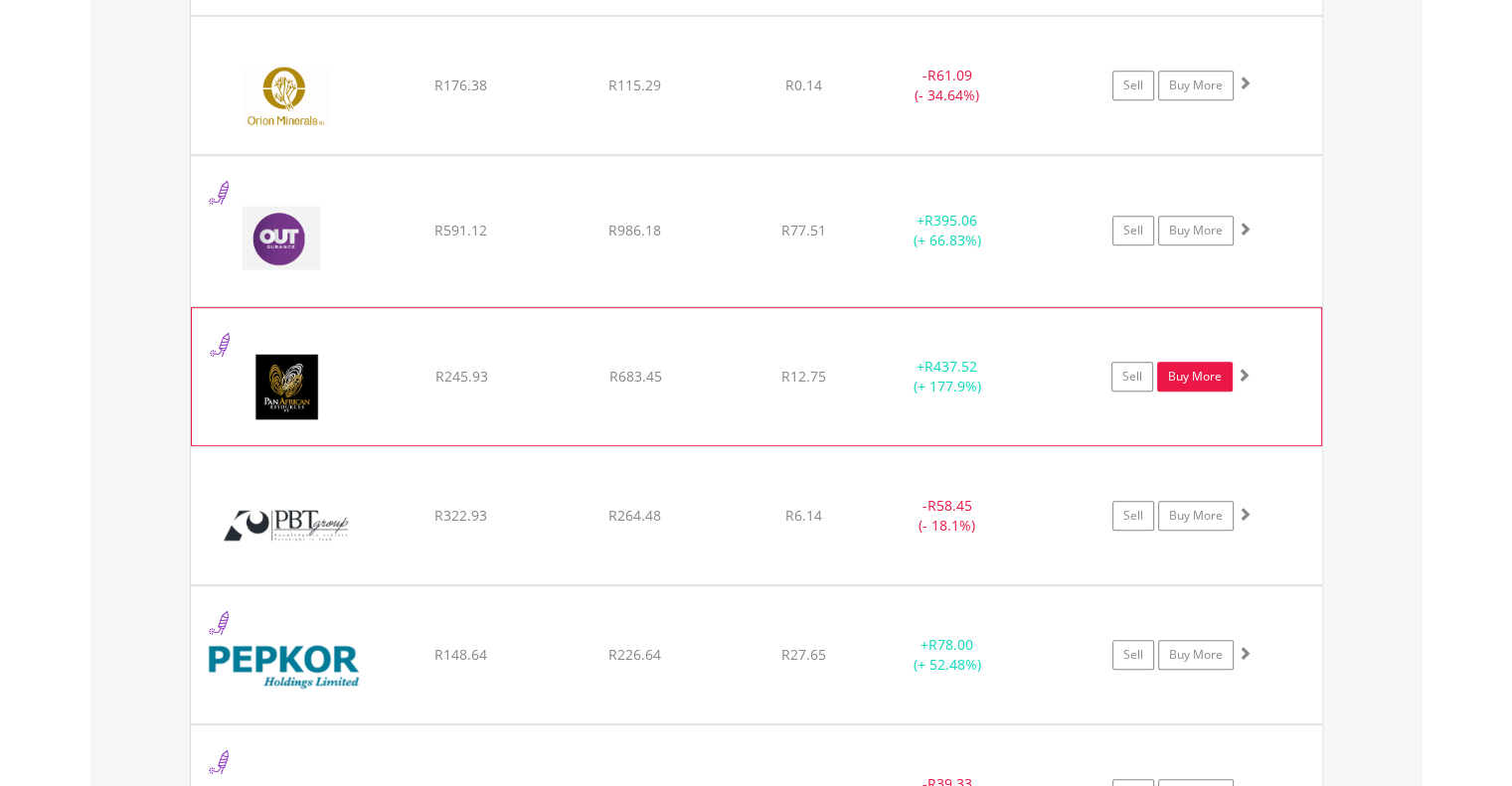click on "Buy More" at bounding box center (1195, 377) 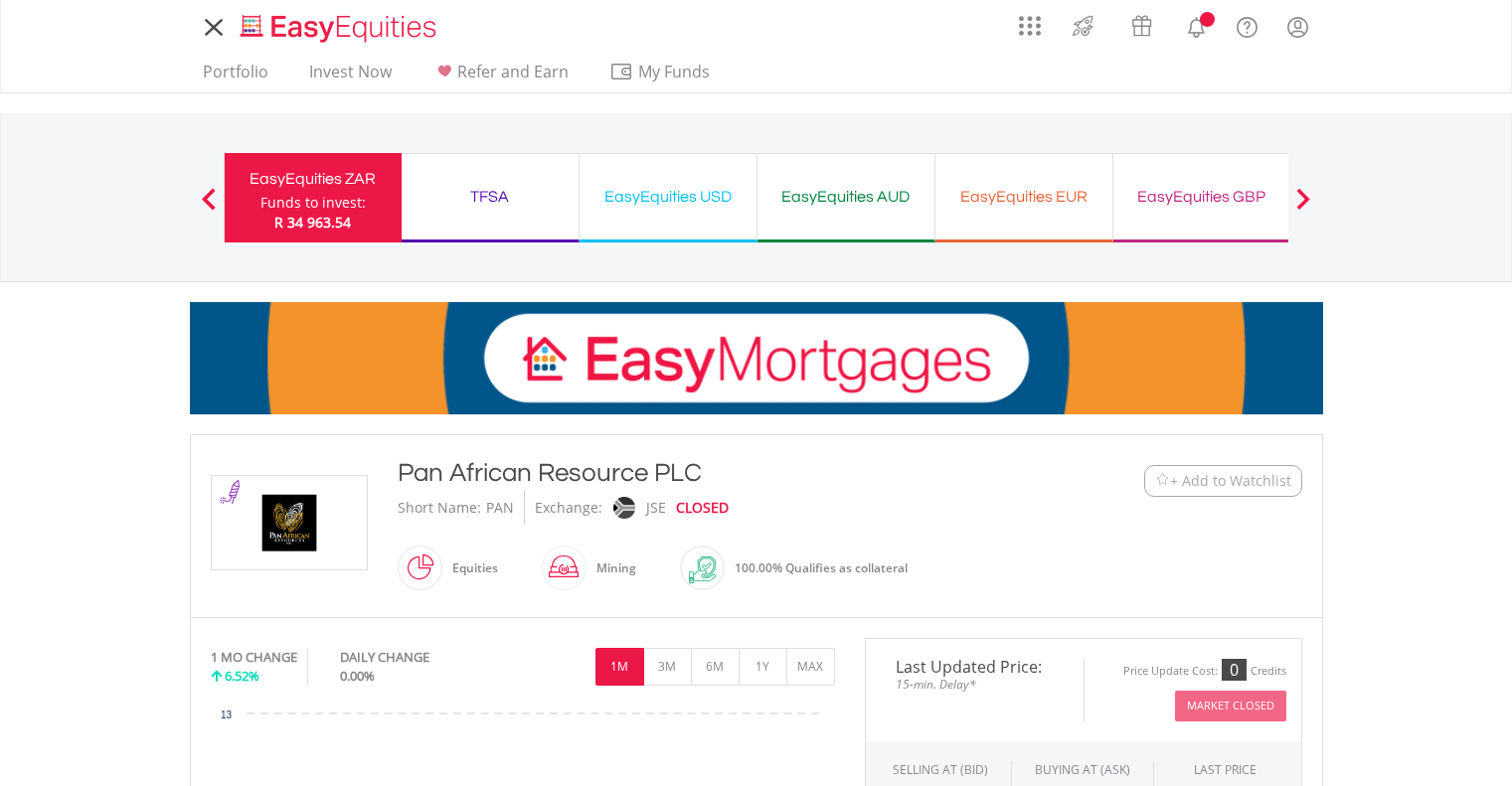 scroll, scrollTop: 0, scrollLeft: 0, axis: both 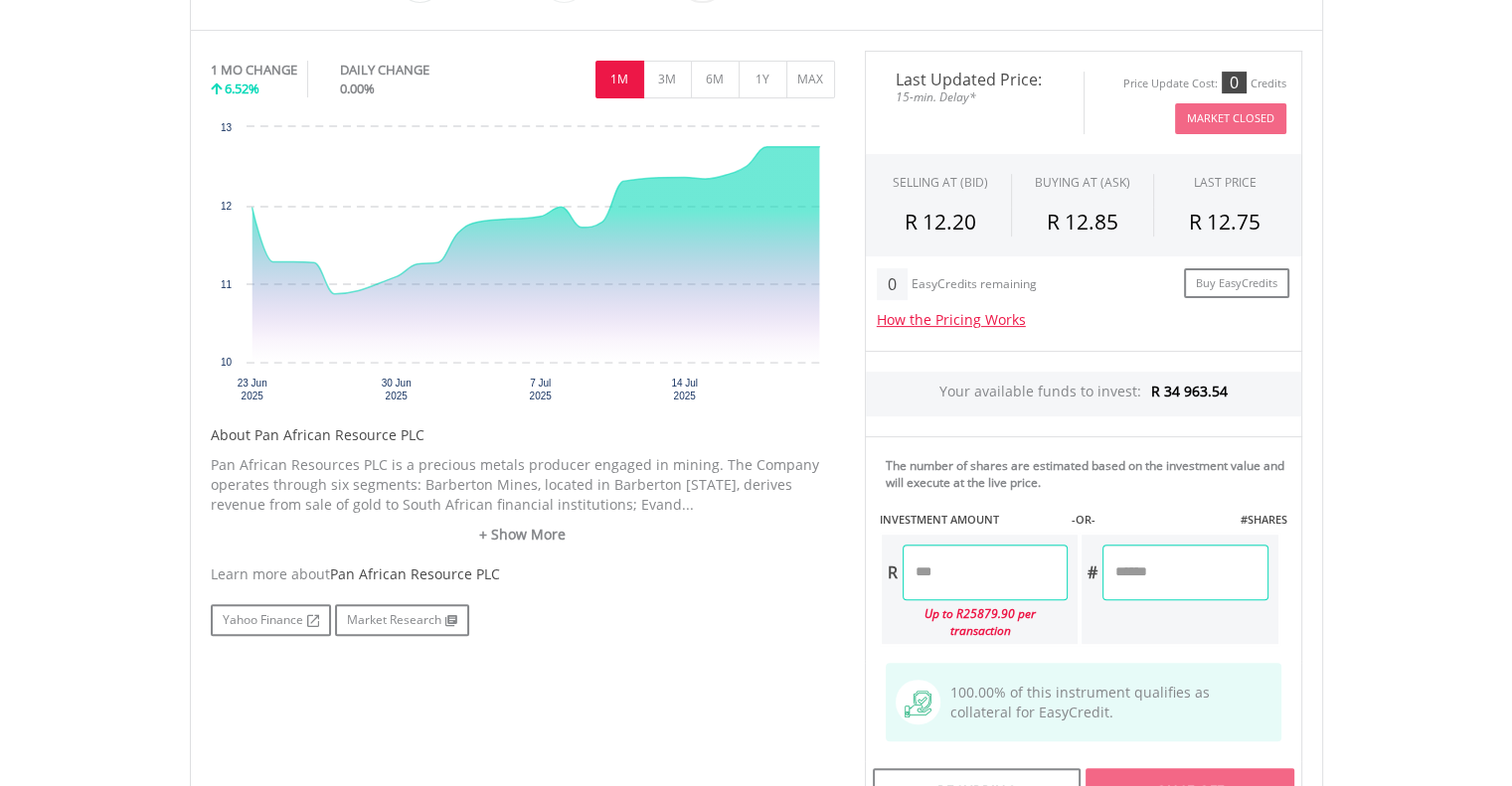 click at bounding box center (985, 572) 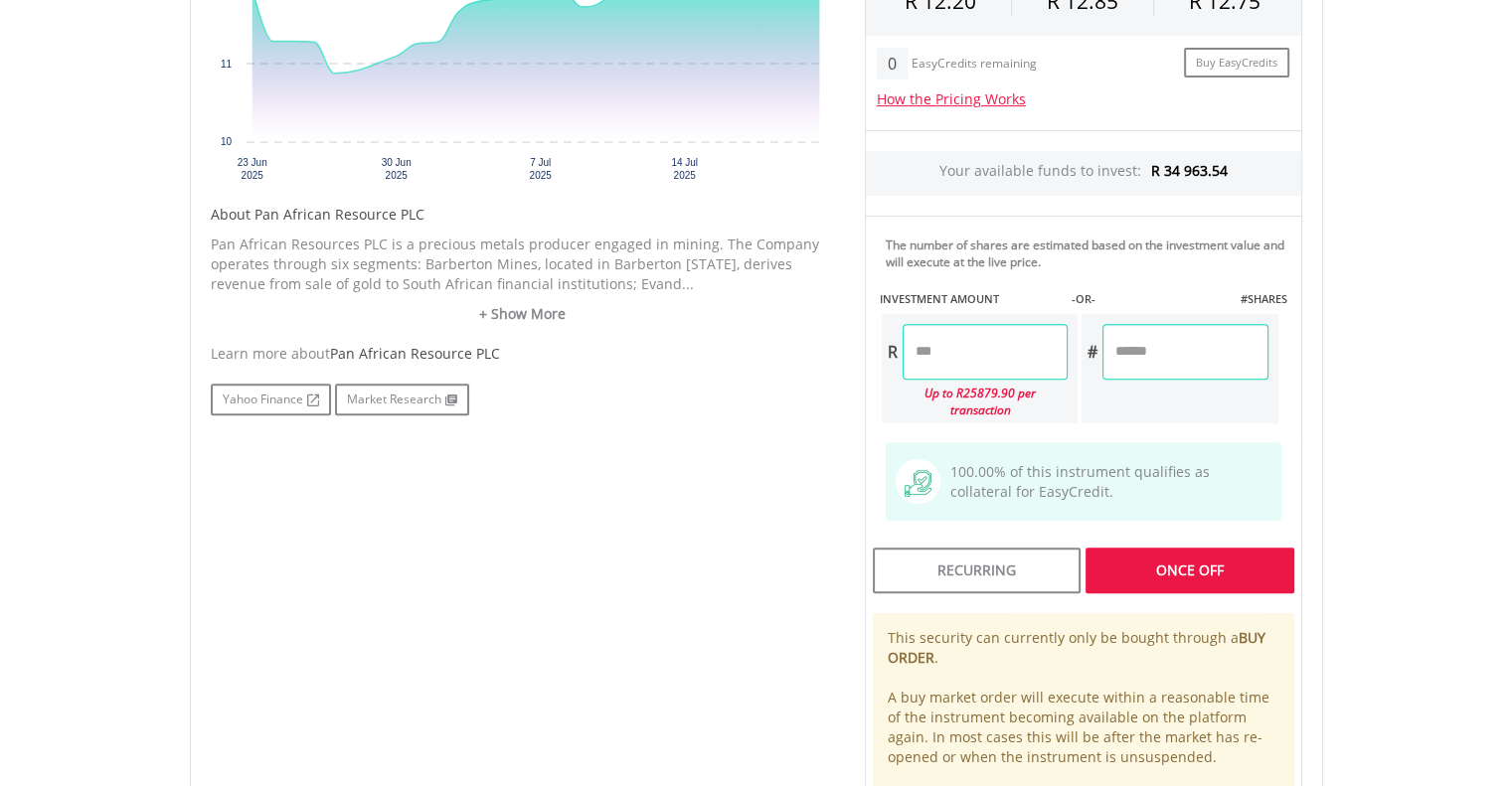 scroll, scrollTop: 892, scrollLeft: 0, axis: vertical 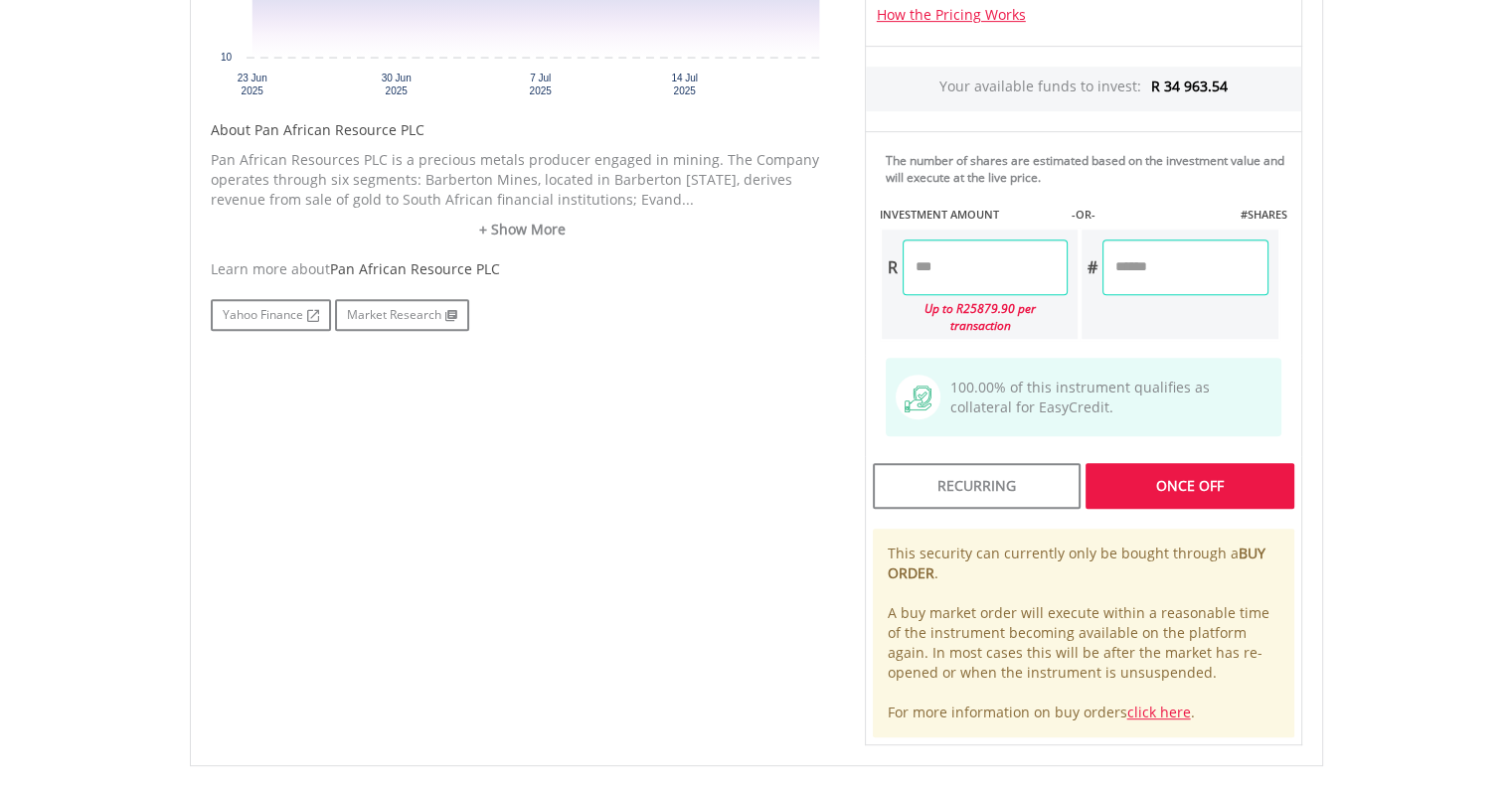 type on "******" 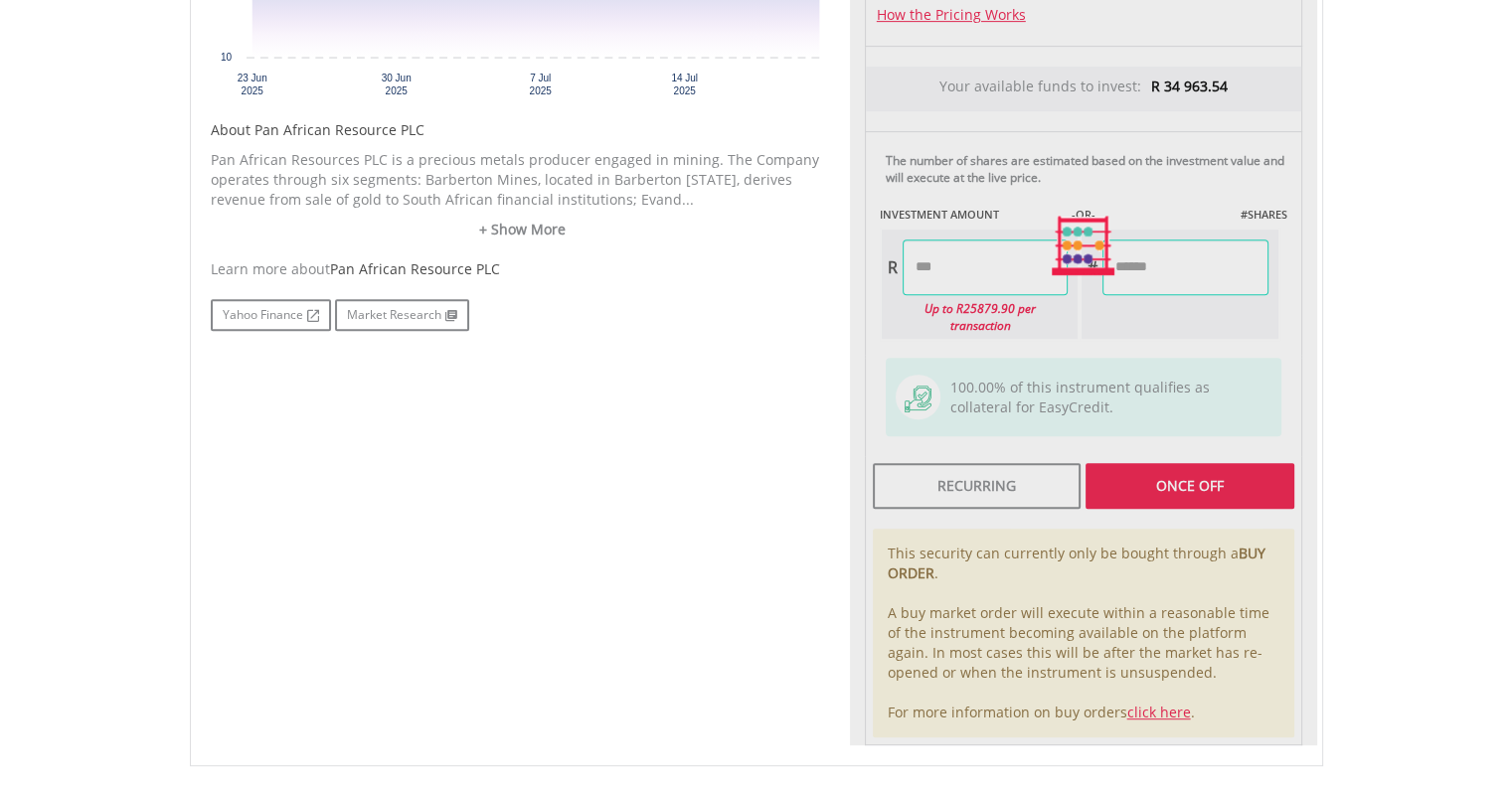 type on "*******" 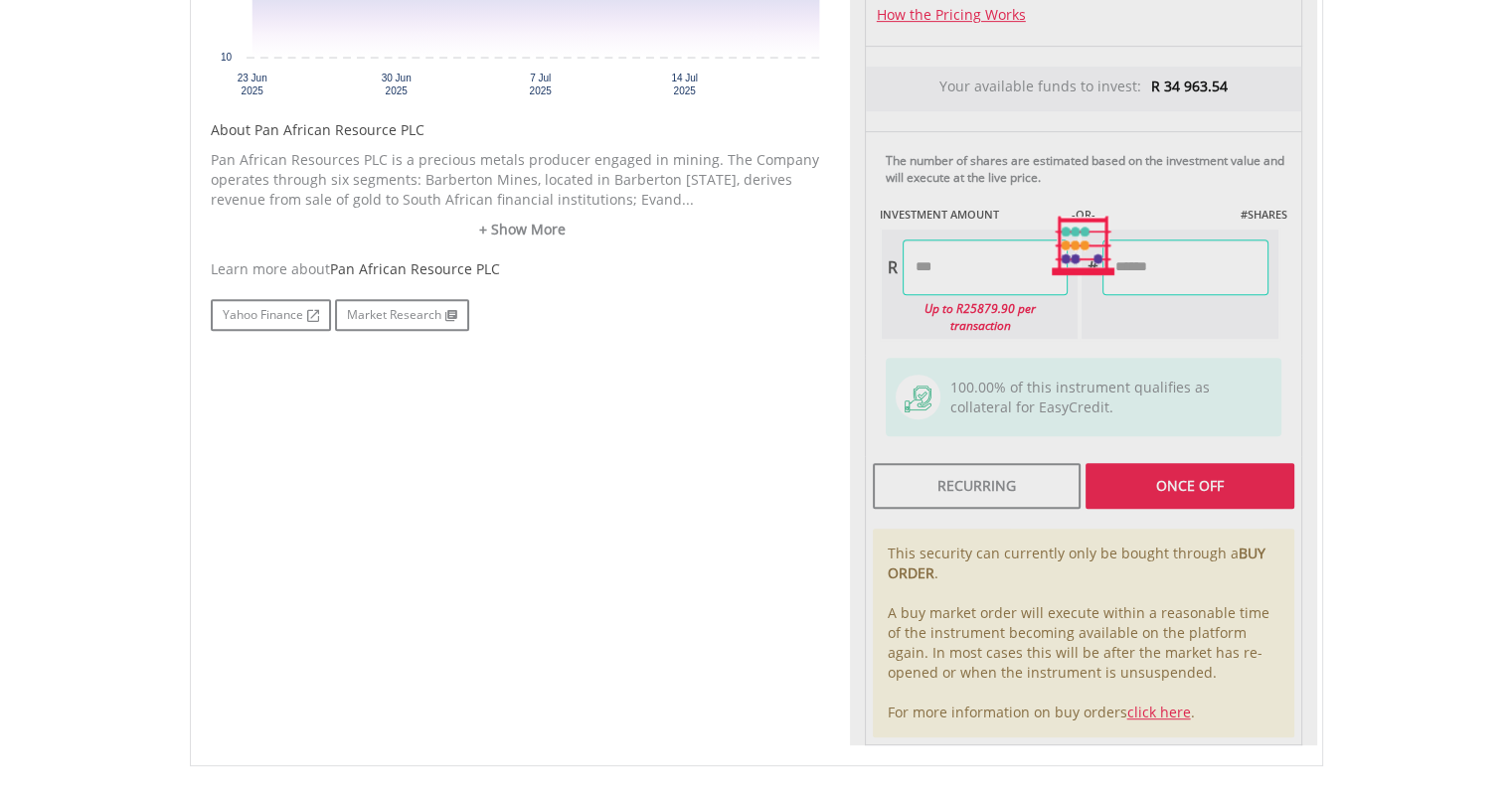 click on "Last Updated Price:
15-min. Delay*
Price Update Cost:
0
Credits
Market Closed
SELLING AT (BID)
BUYING AT                     (ASK)
LAST PRICE
R 12.20
R 12.85
R 12.75
0
R" at bounding box center [1084, 245] 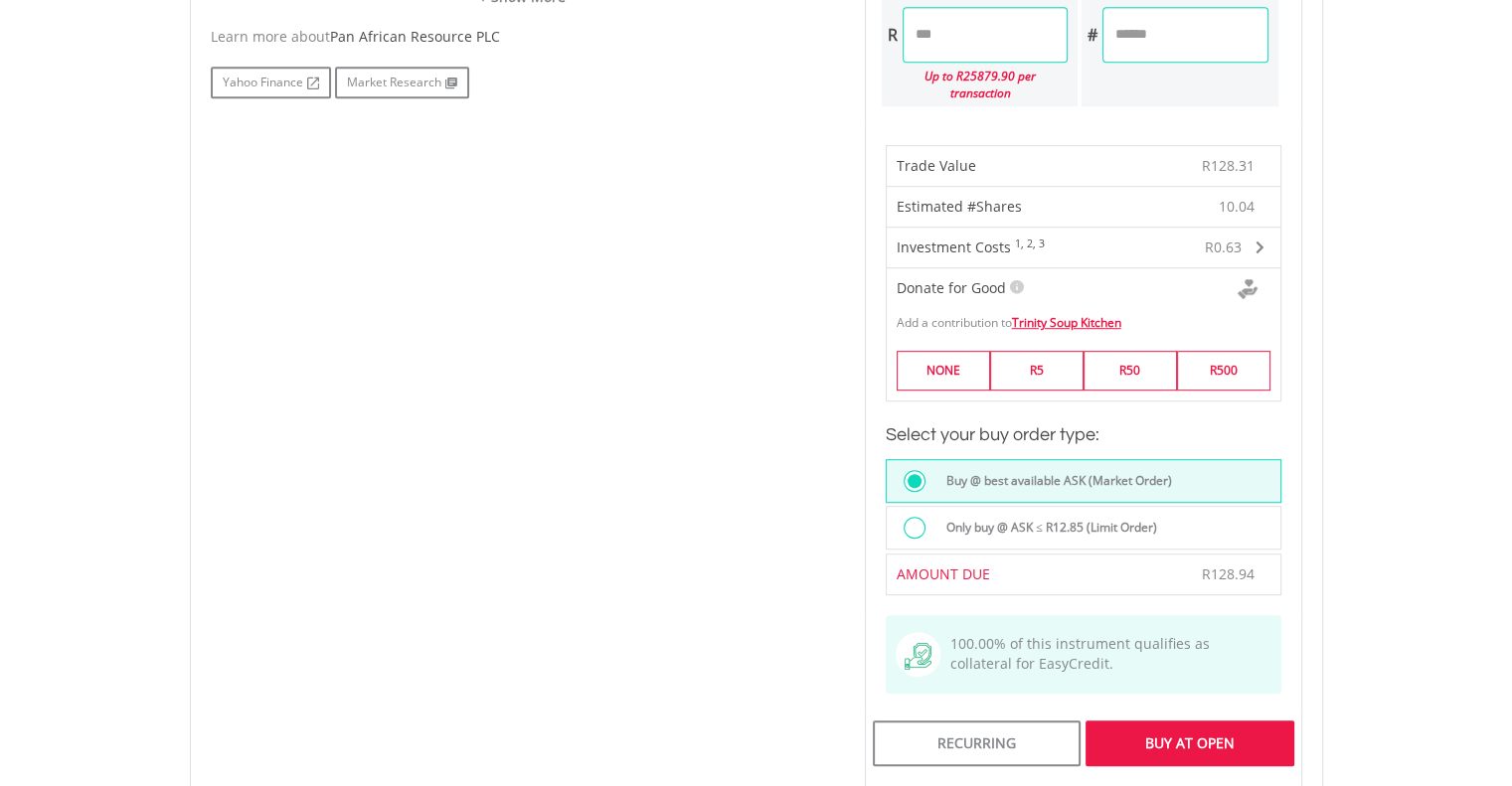 scroll, scrollTop: 1128, scrollLeft: 0, axis: vertical 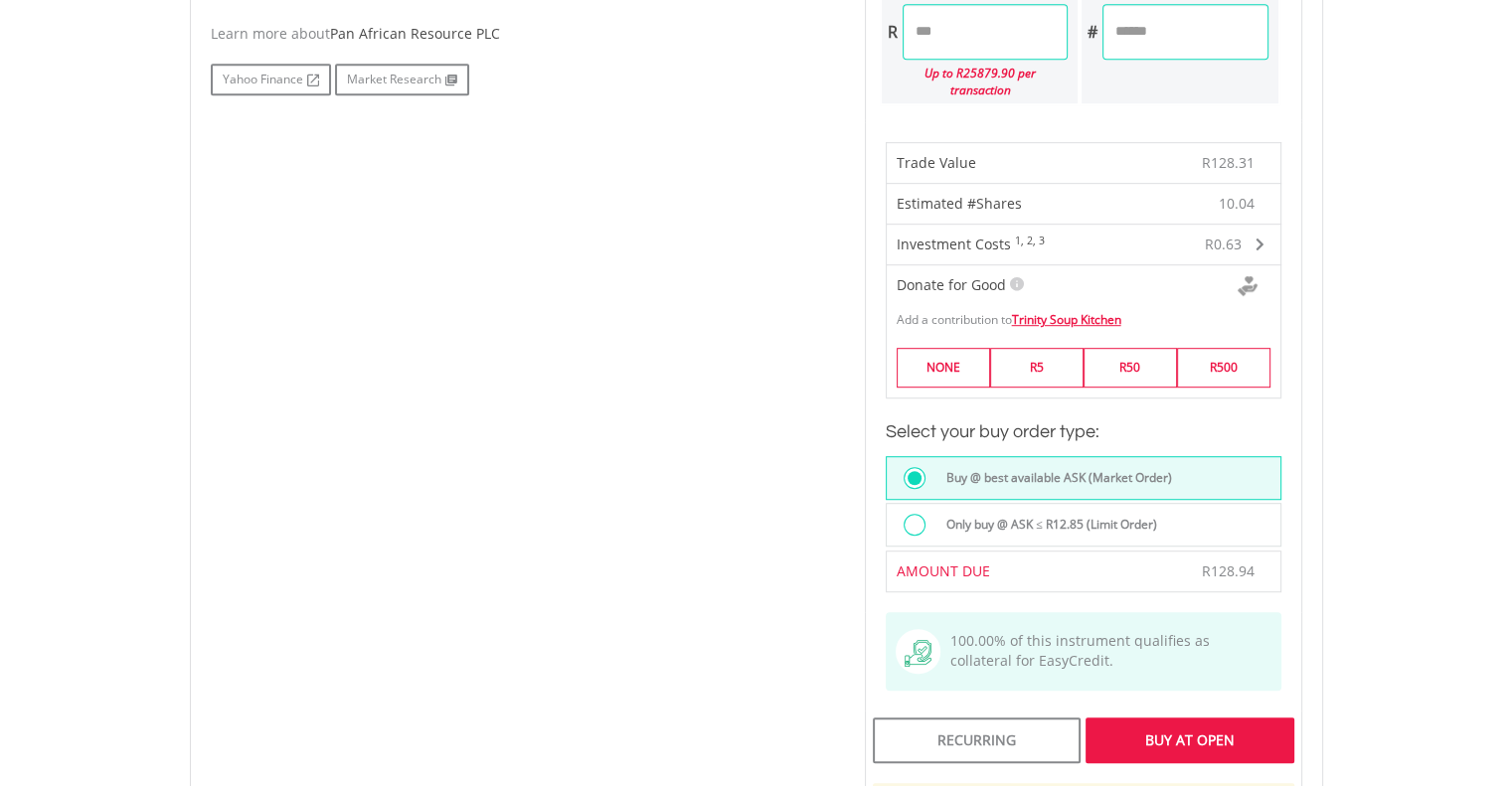 click at bounding box center (920, 527) 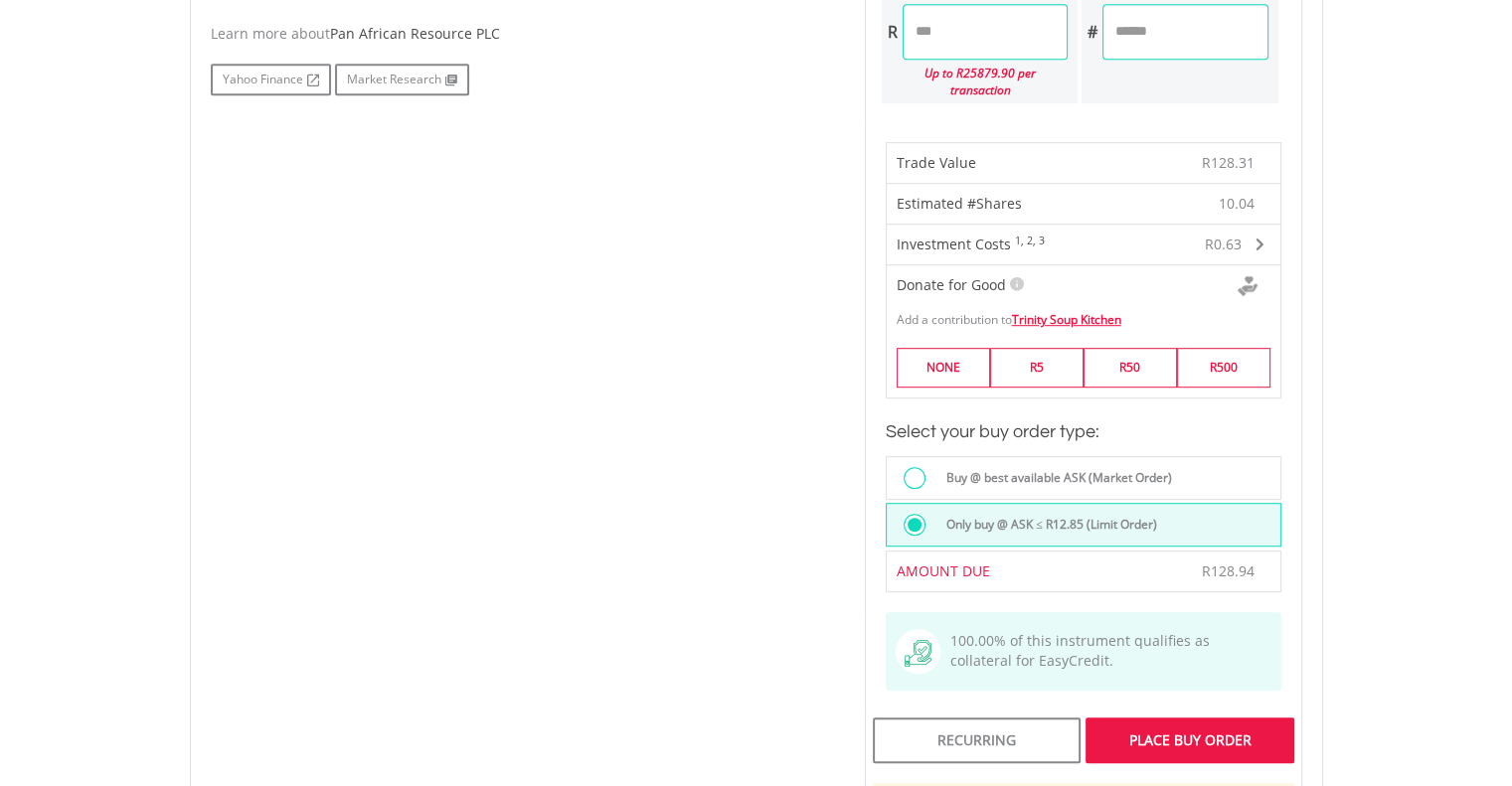 click on "Place Buy Order" at bounding box center (1189, 740) 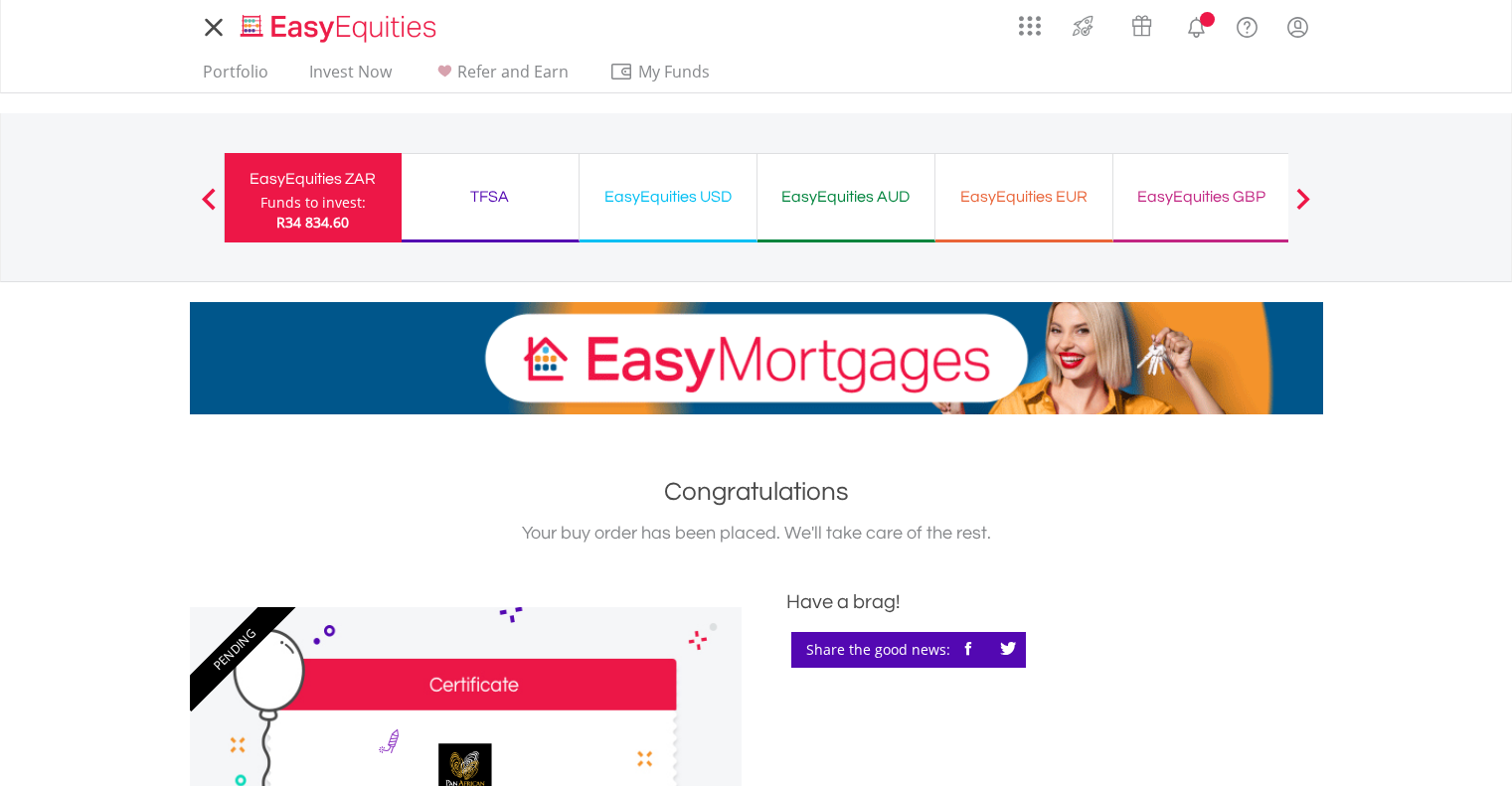 scroll, scrollTop: 0, scrollLeft: 0, axis: both 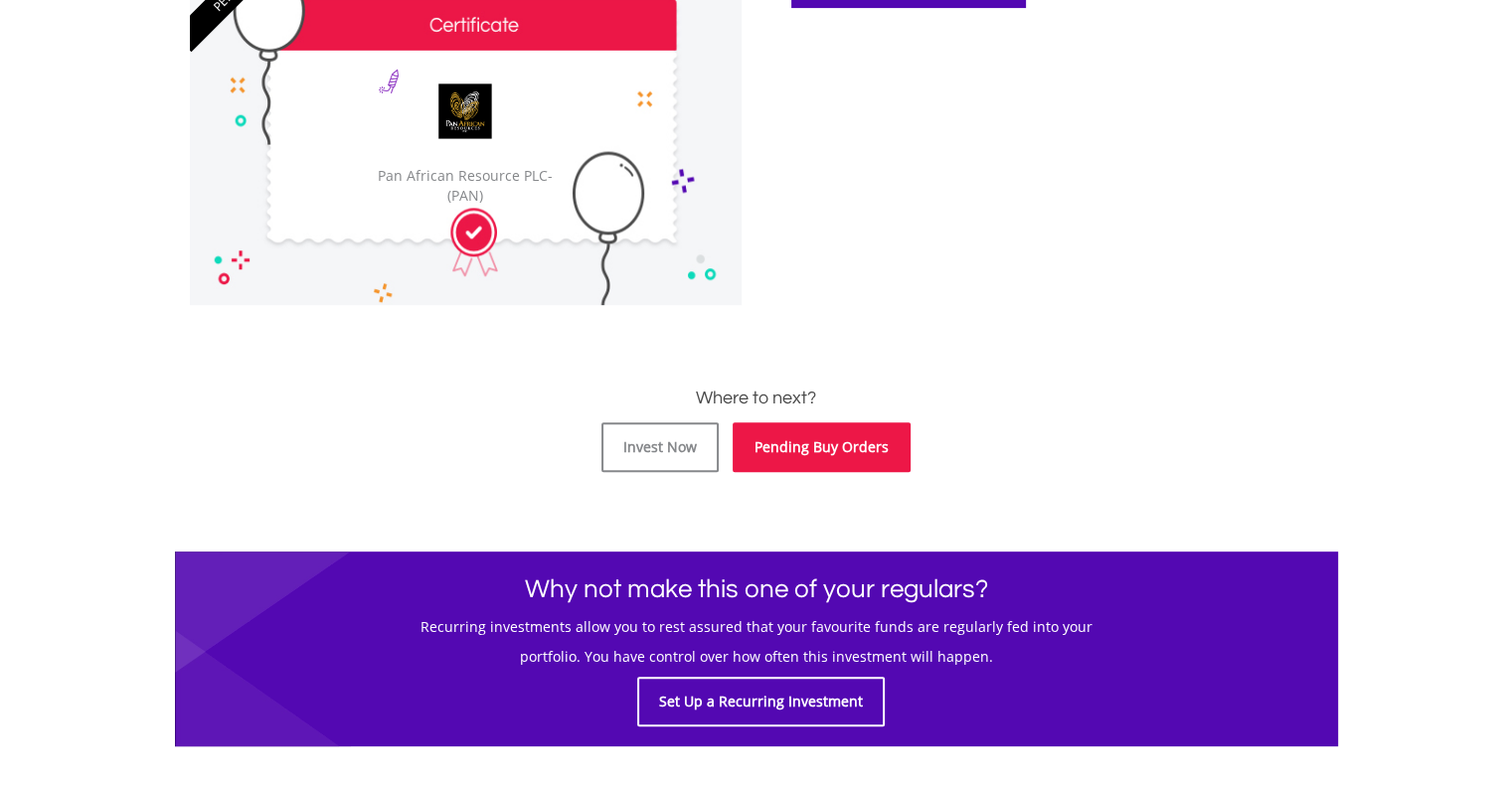 click on "Pending Buy Orders" at bounding box center [821, 447] 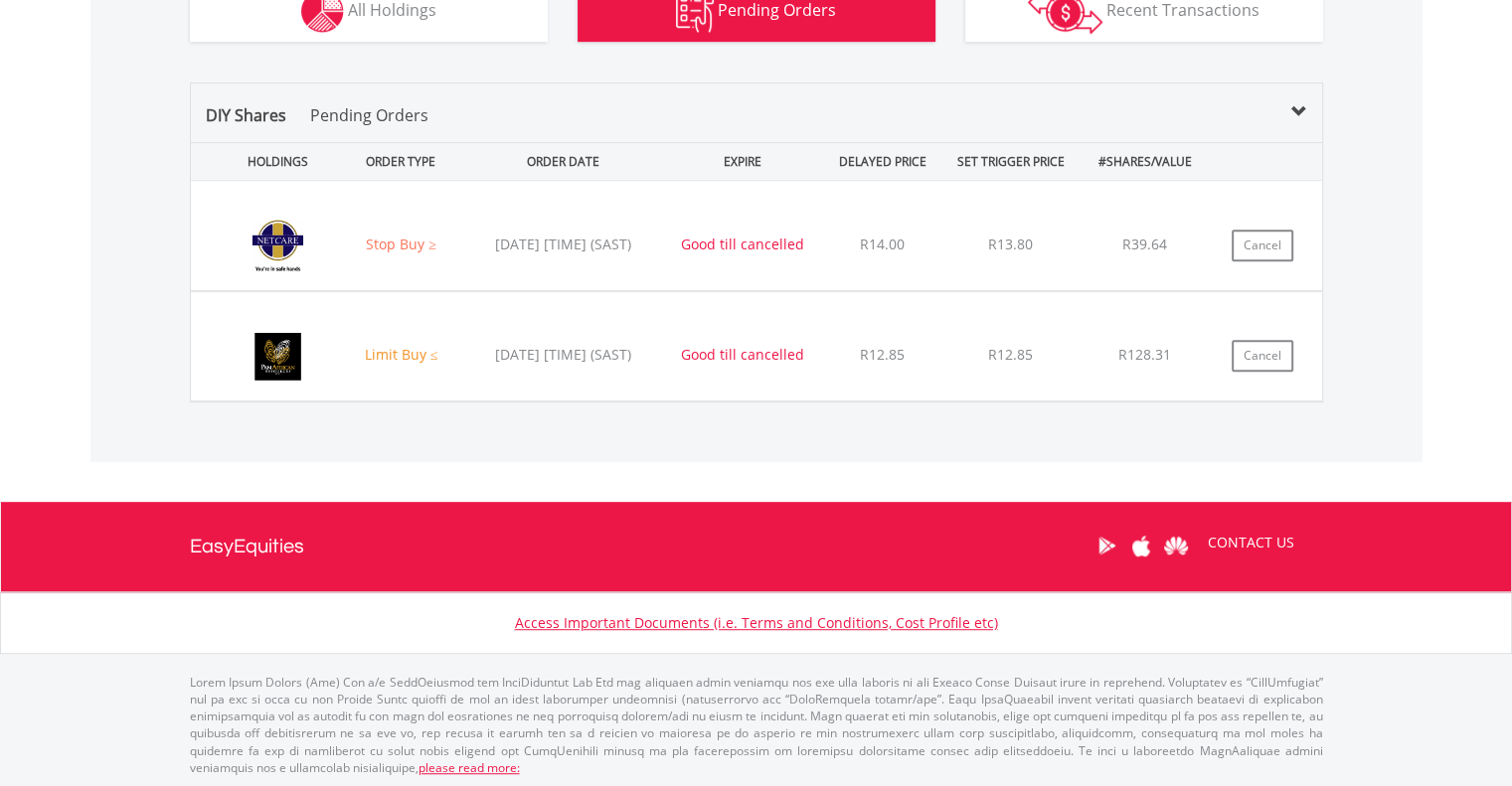 scroll, scrollTop: 1451, scrollLeft: 0, axis: vertical 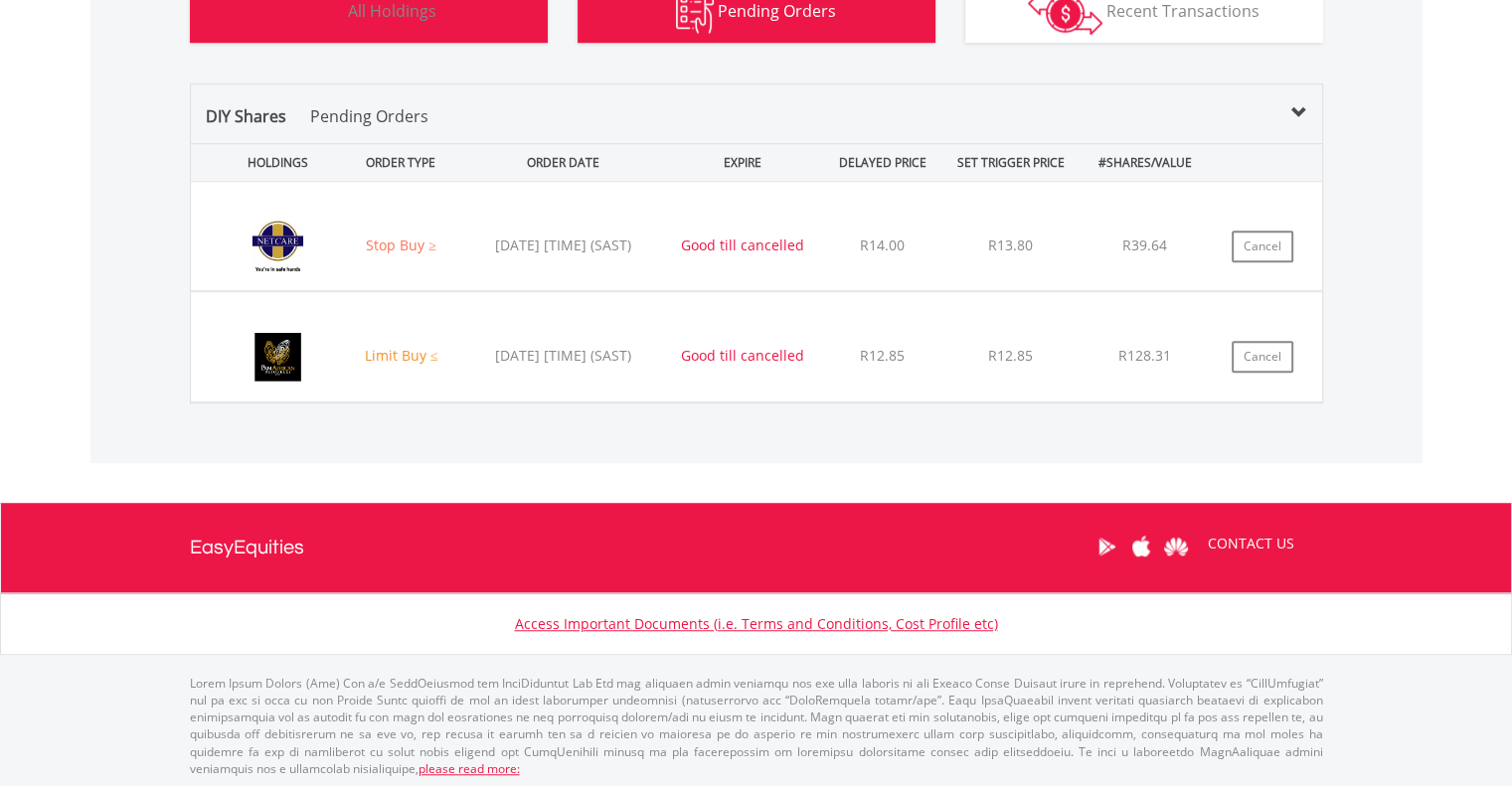 click on "All Holdings" at bounding box center [392, 11] 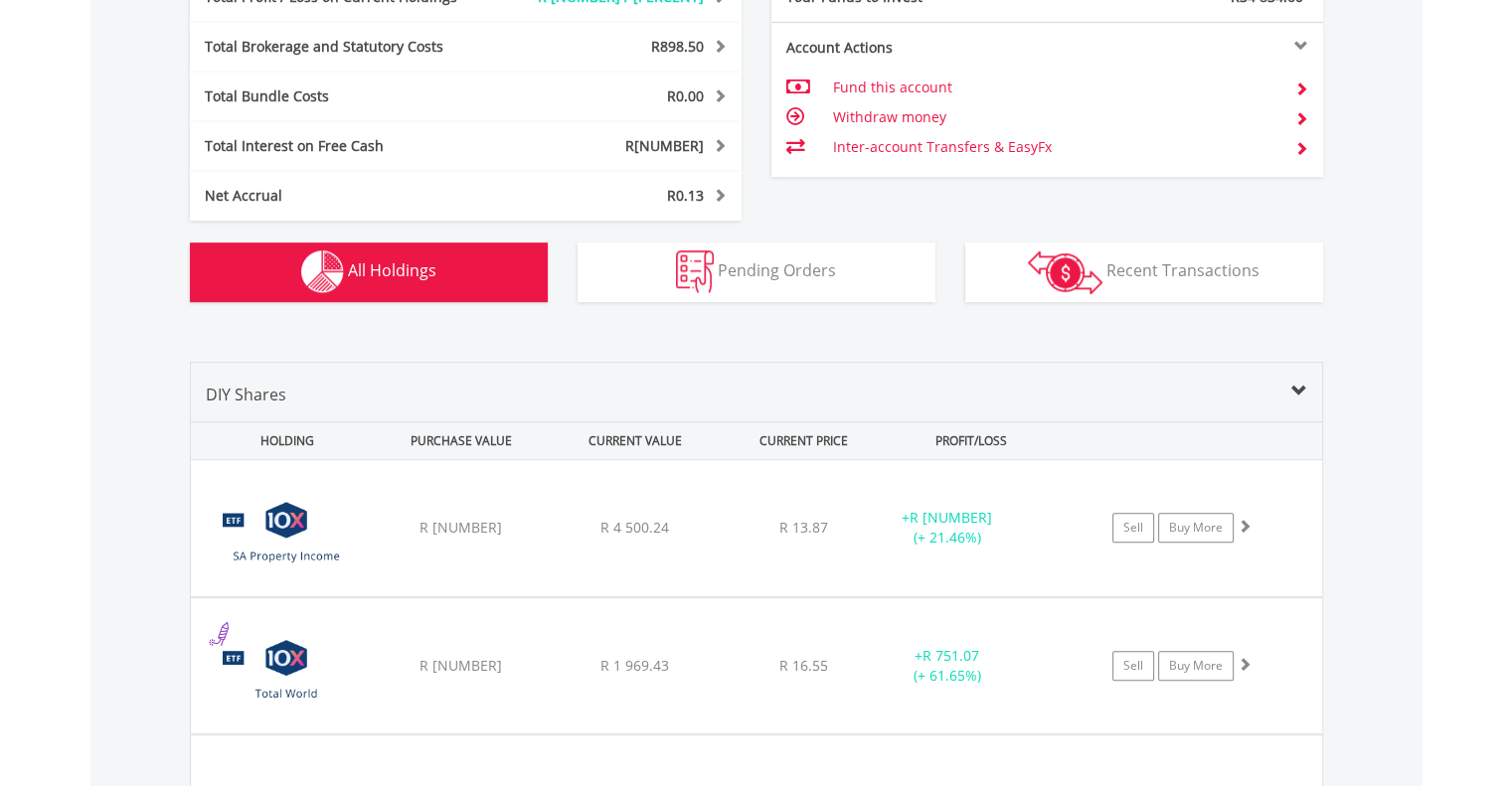 scroll, scrollTop: 1551, scrollLeft: 0, axis: vertical 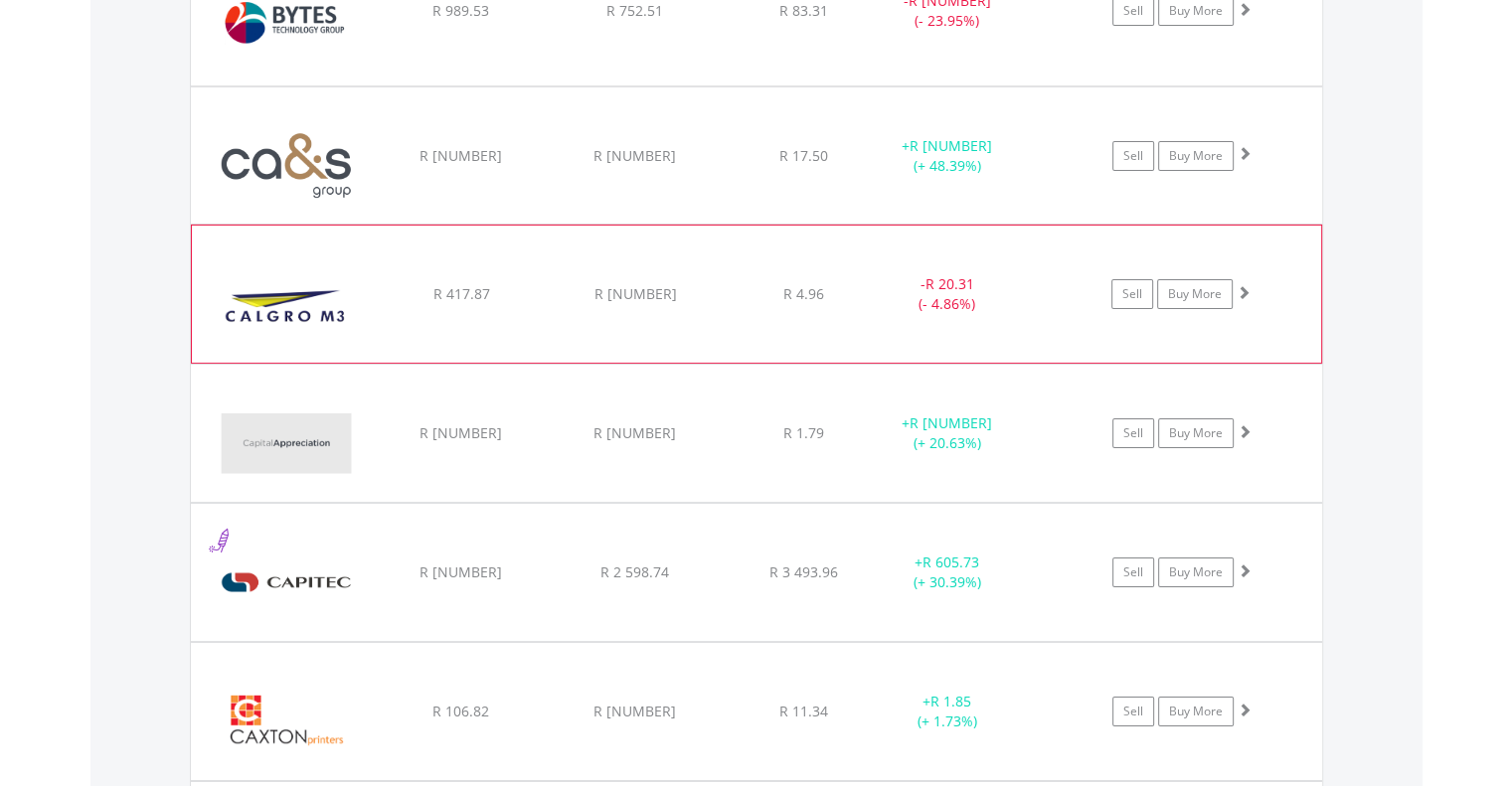 click on "﻿
Calgro M3 Holdings Limited
R 417.87
R 397.56
R 4.96
-  R 20.31 (- 4.86%)
Sell
Buy More" at bounding box center [756, -5047] 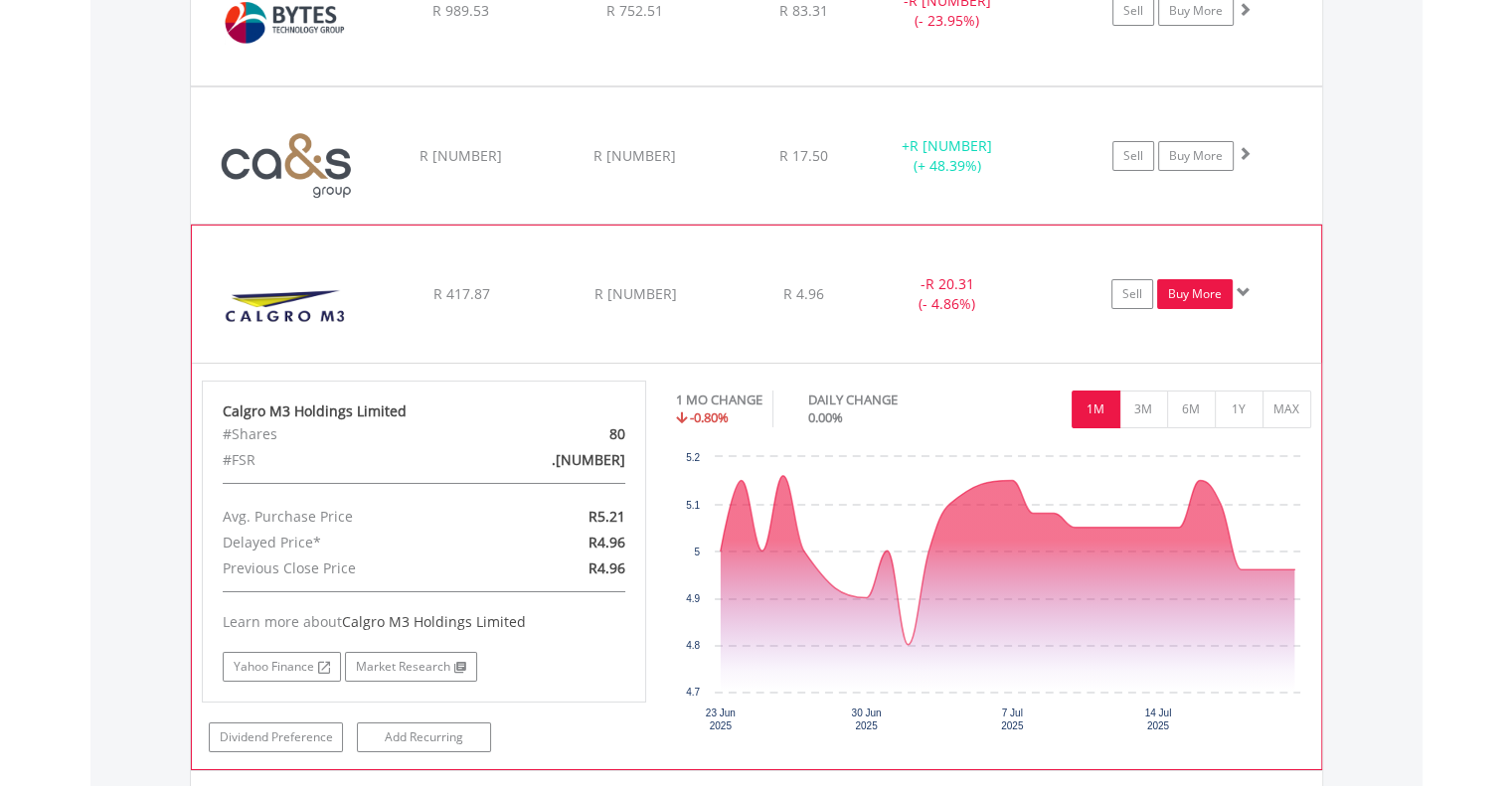 click on "Buy More" at bounding box center [1195, 294] 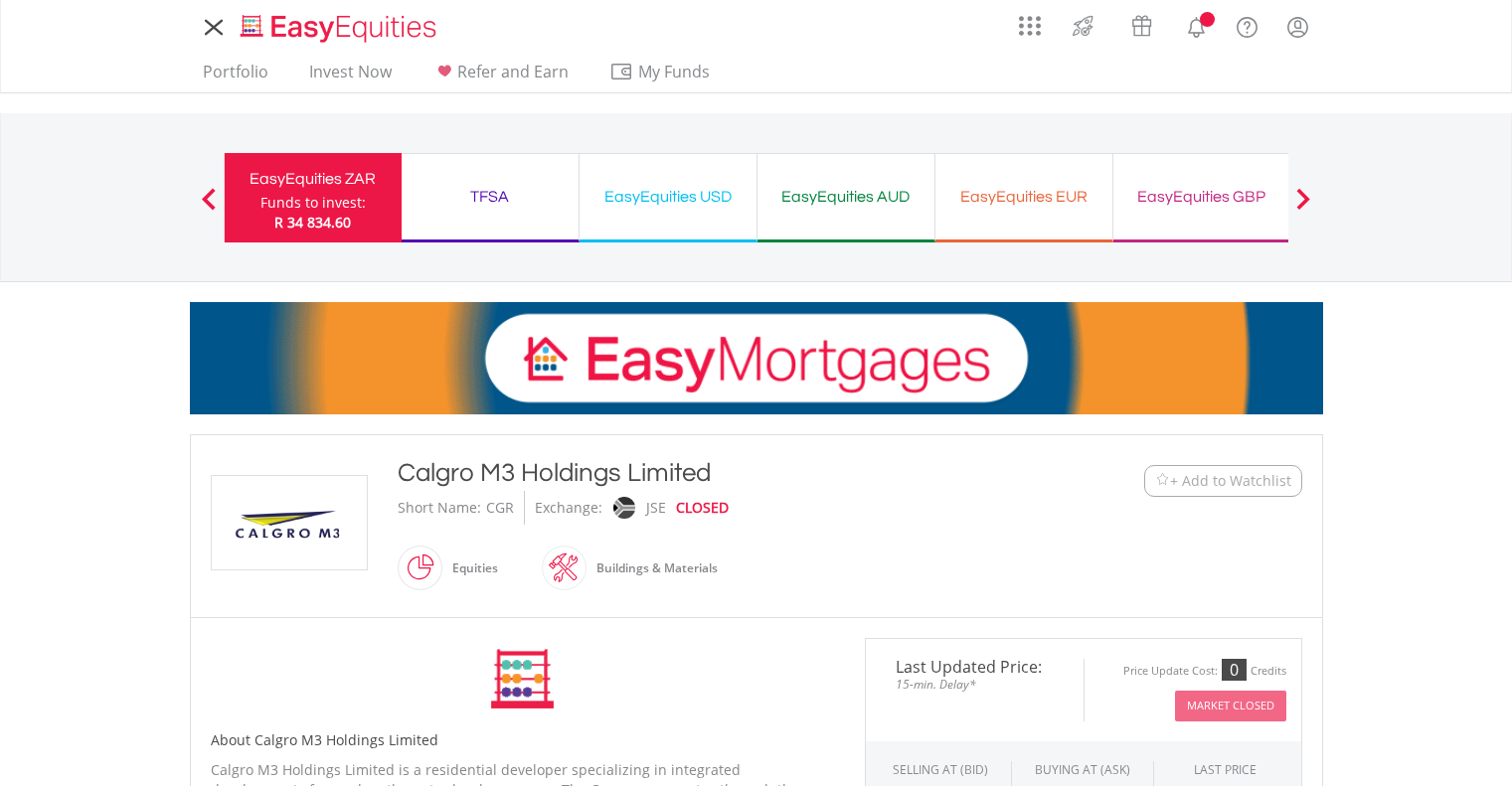 scroll, scrollTop: 0, scrollLeft: 0, axis: both 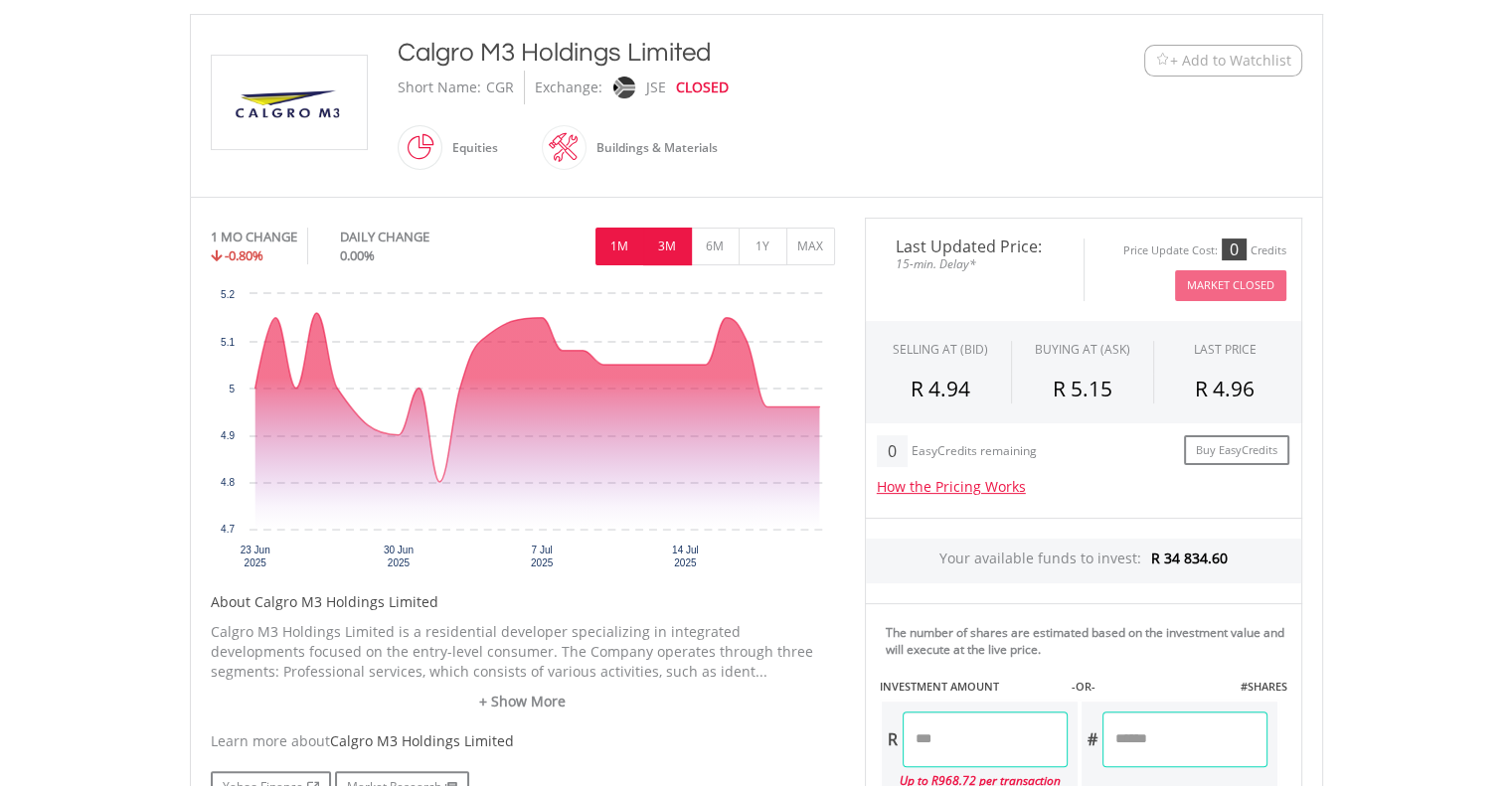 click on "3M" at bounding box center [667, 246] 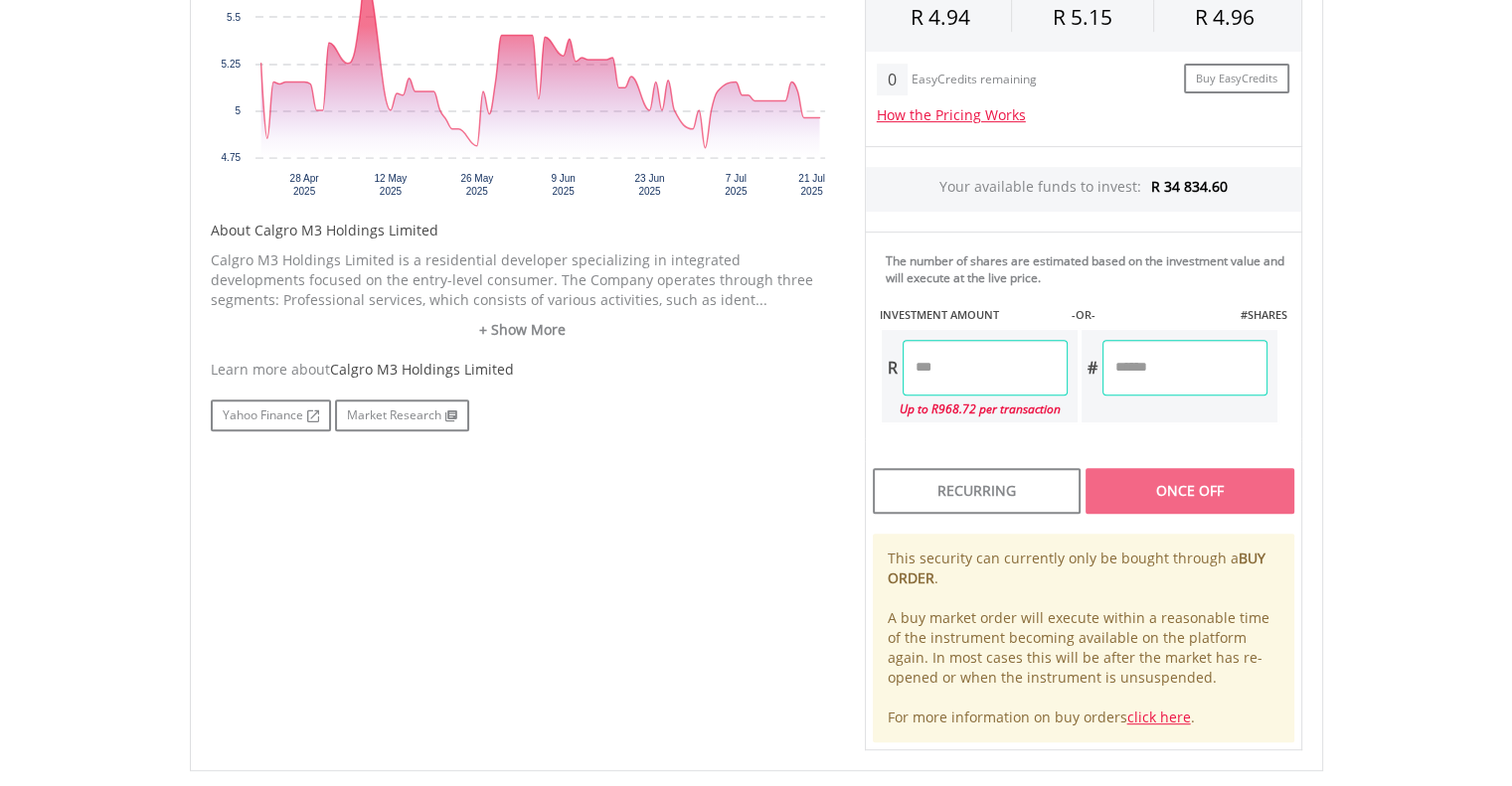 scroll, scrollTop: 923, scrollLeft: 0, axis: vertical 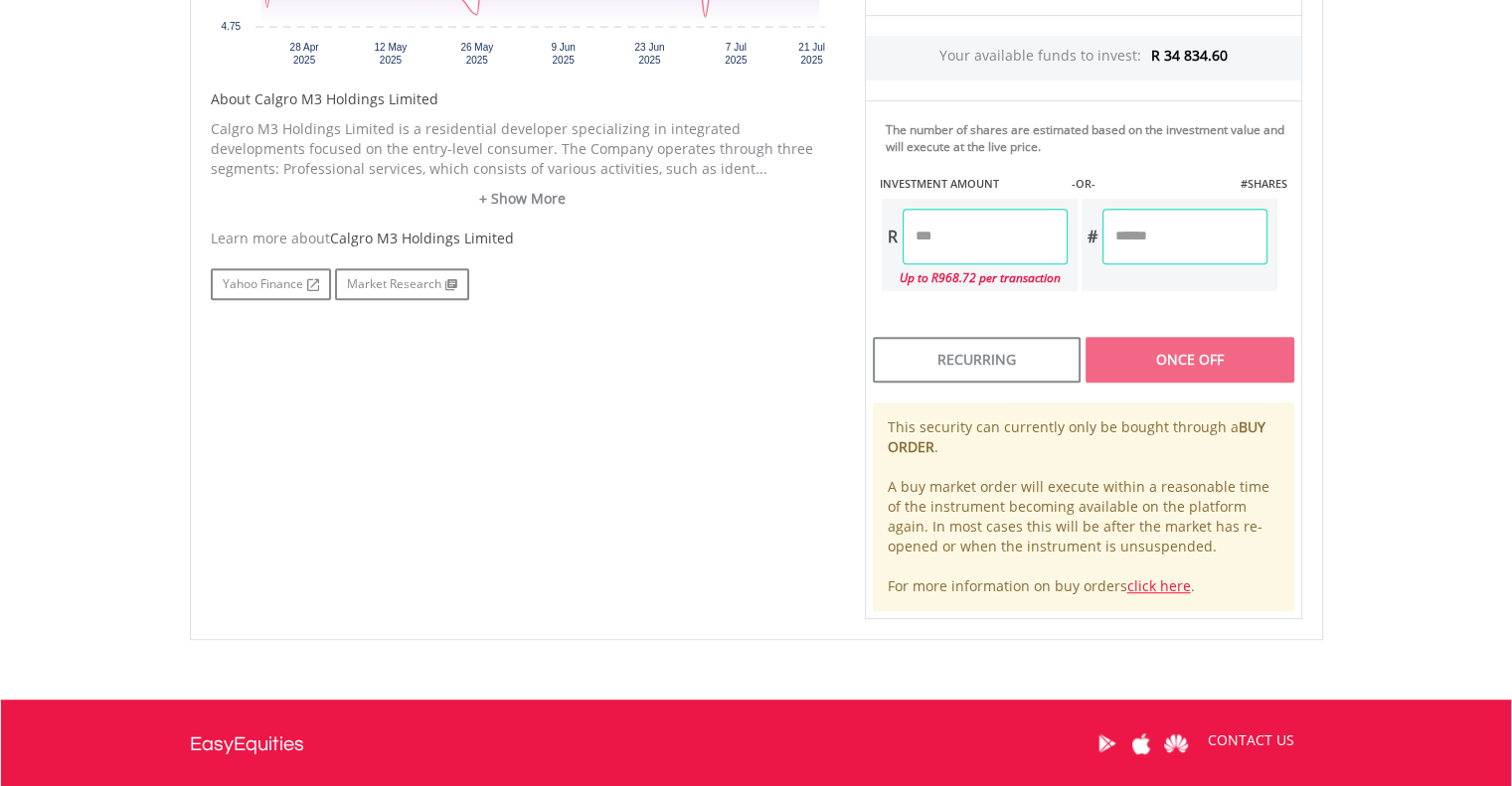 click at bounding box center (985, 236) 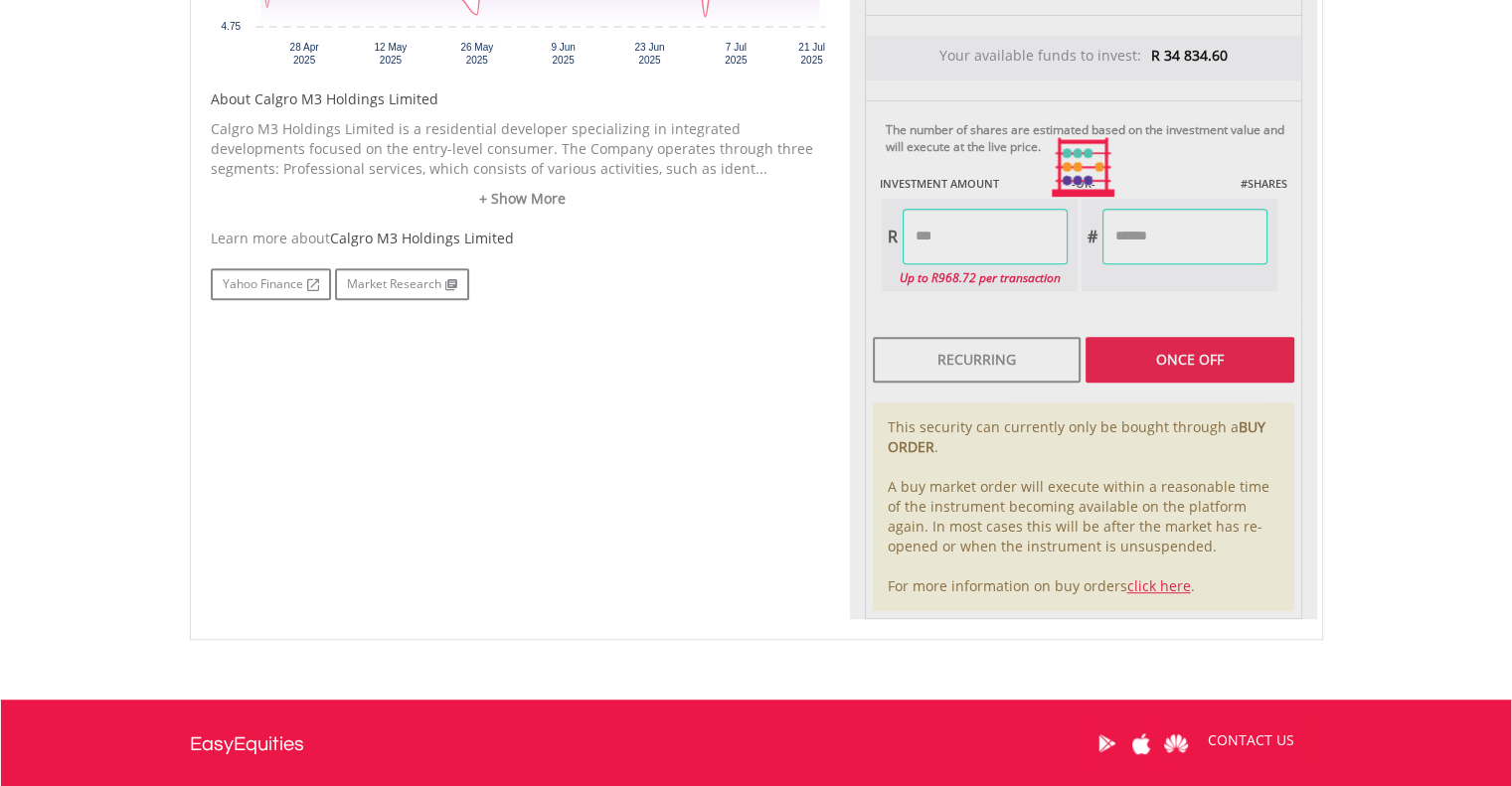 type on "*****" 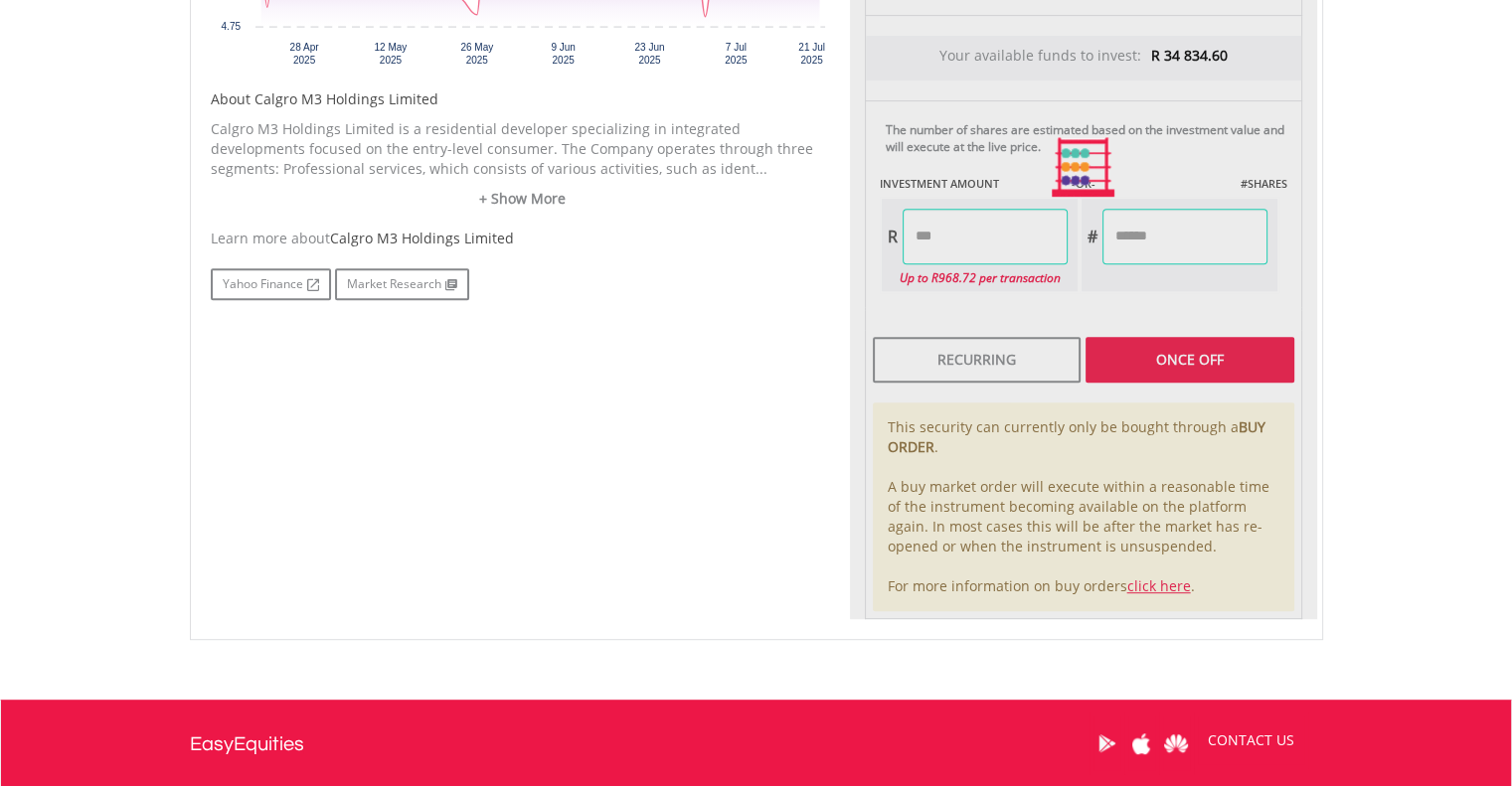 type on "*******" 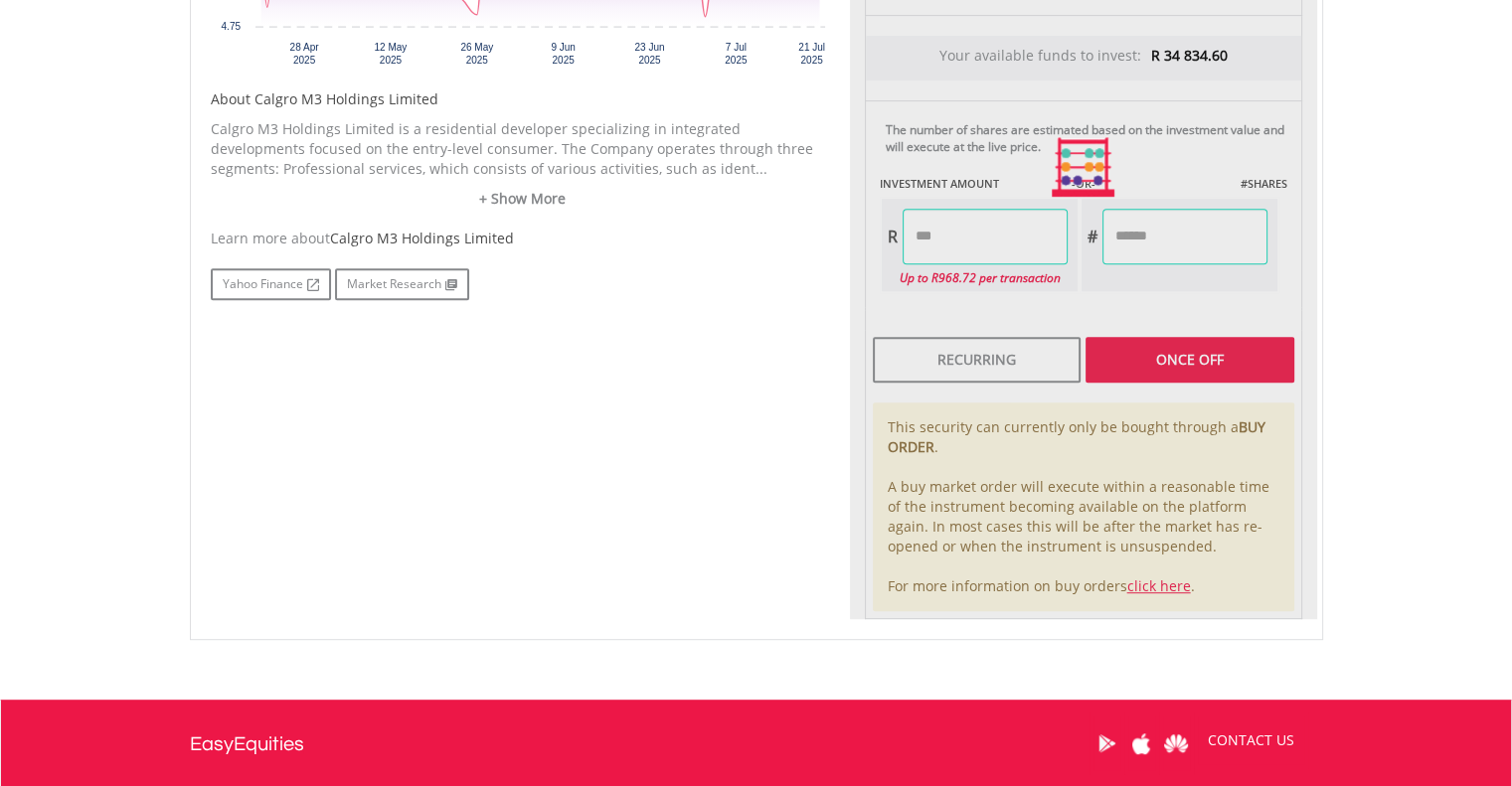 click on "Last Updated Price:
15-min. Delay*
Price Update Cost:
0
Credits
Market Closed
SELLING AT (BID)
BUYING AT                     (ASK)
LAST PRICE
R 4.94
R 5.15
R 4.96
0
Buy EasyCredits" at bounding box center [1084, 167] 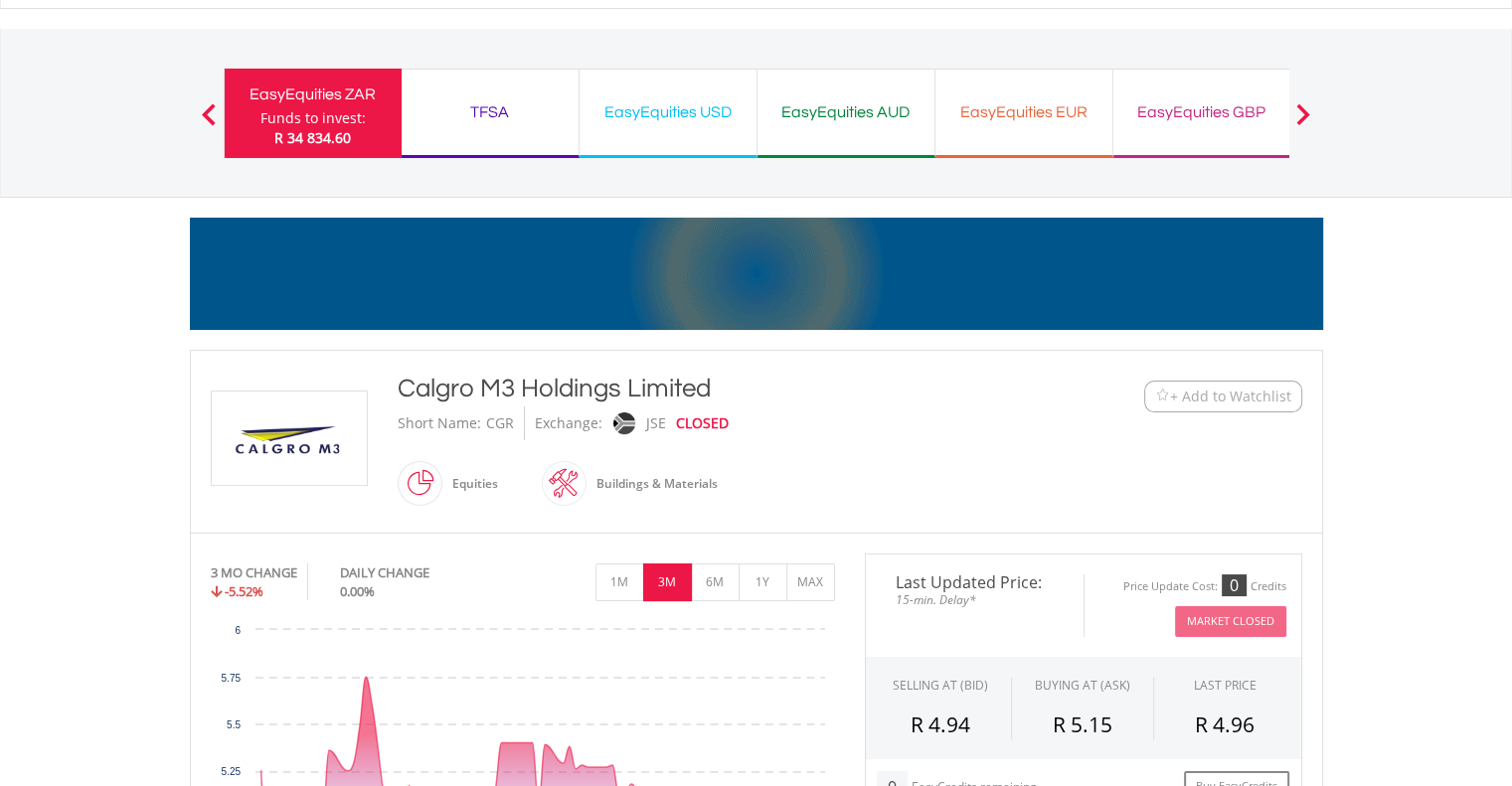 scroll, scrollTop: 72, scrollLeft: 0, axis: vertical 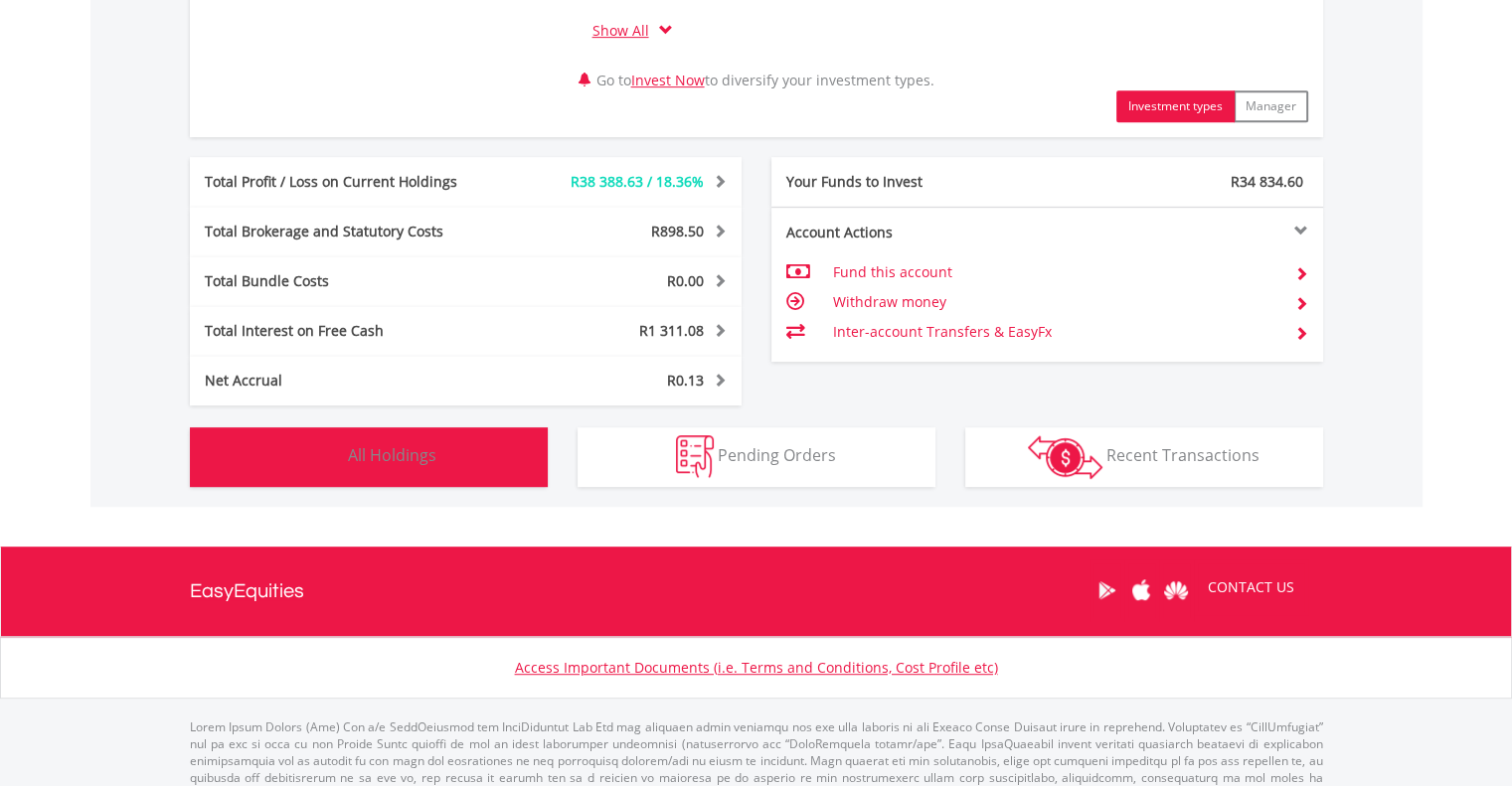 click on "All Holdings" at bounding box center [392, 455] 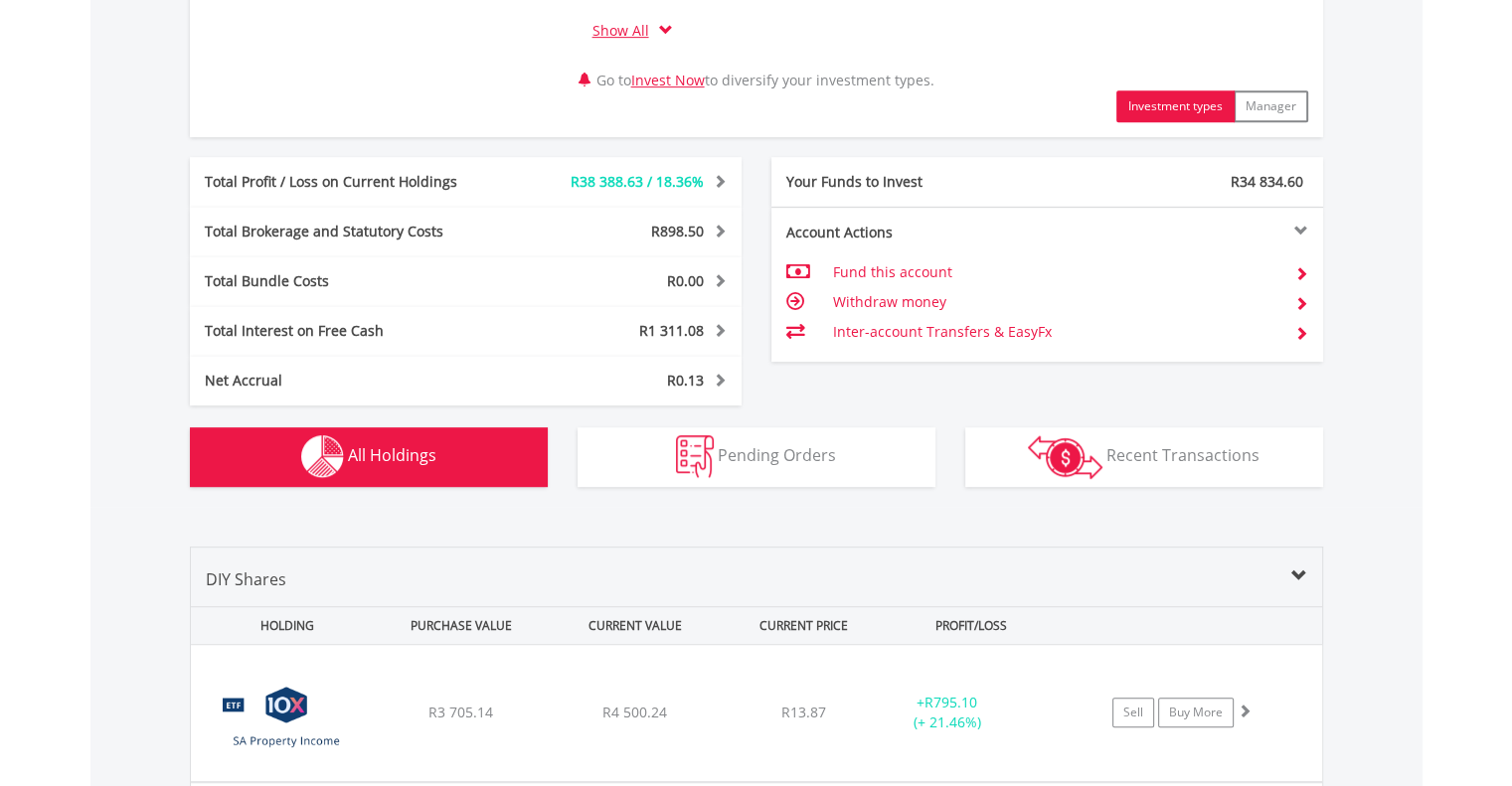 scroll, scrollTop: 1551, scrollLeft: 0, axis: vertical 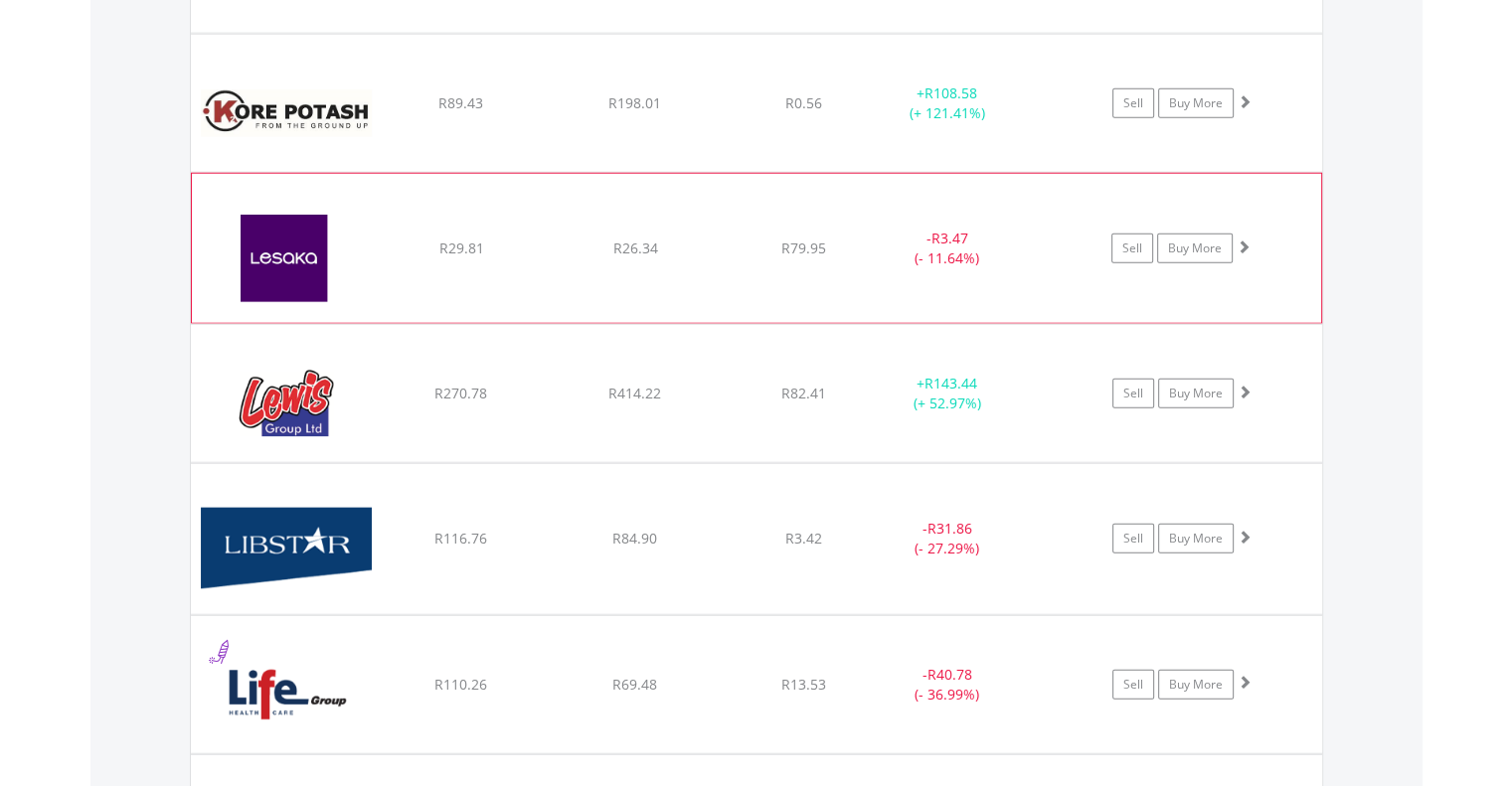 click on "﻿
Lesaka Technologies Inc
R29.81
R26.34
R79.95
-  R3.47 (- 11.64%)
Sell
Buy More" at bounding box center (756, -10873) 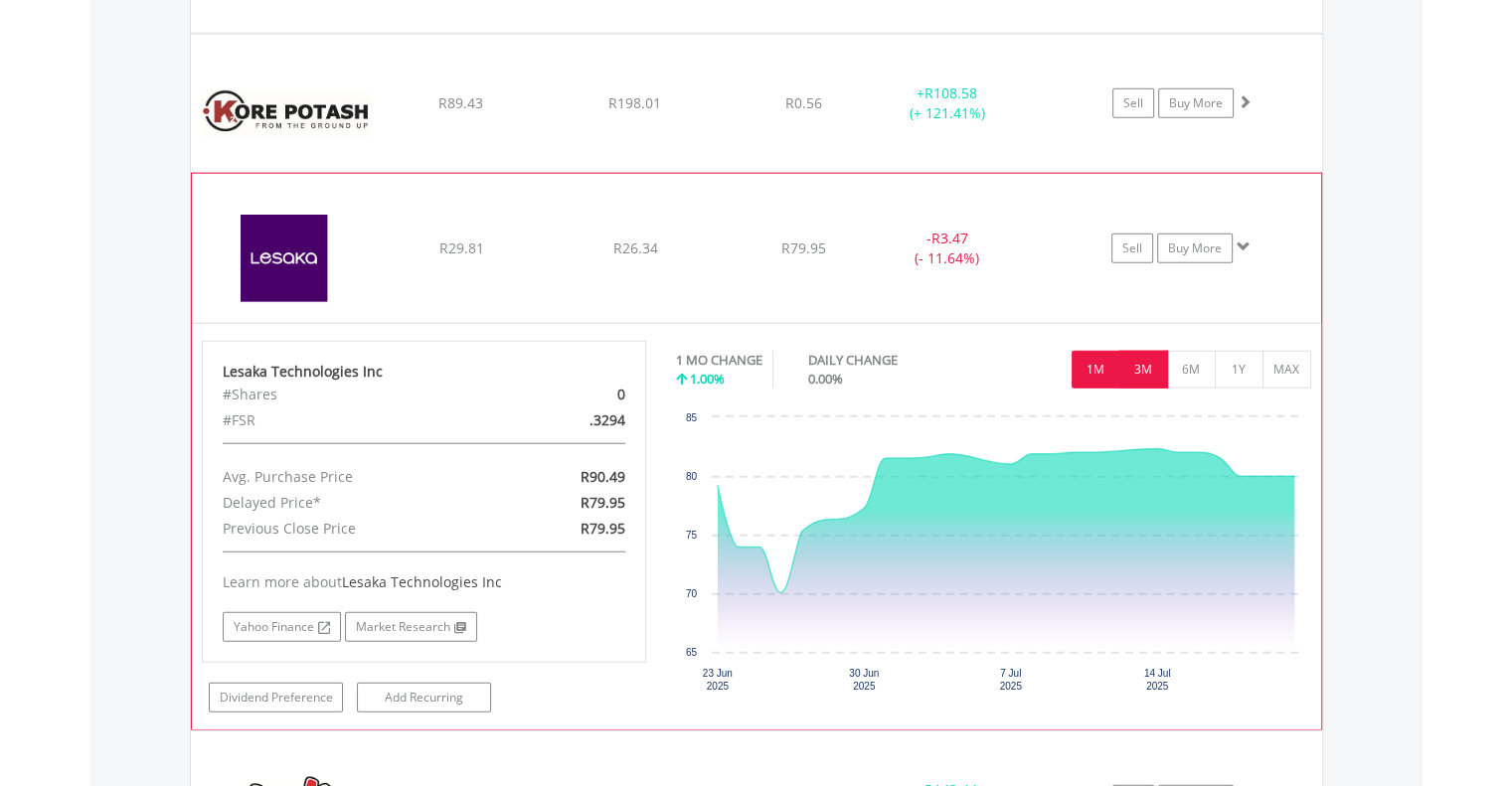 click on "3M" at bounding box center (1143, 370) 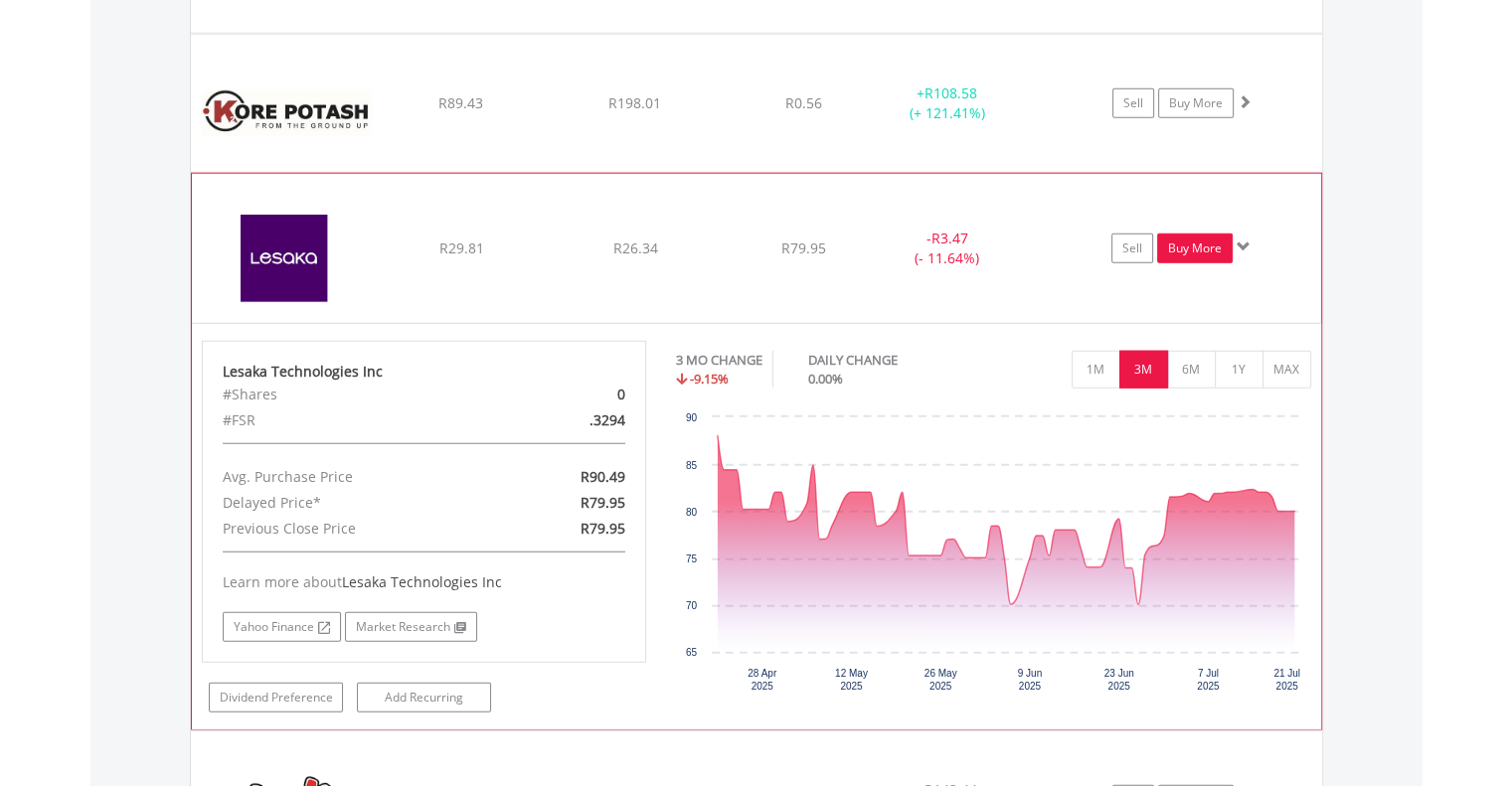 click on "Buy More" at bounding box center [1195, 248] 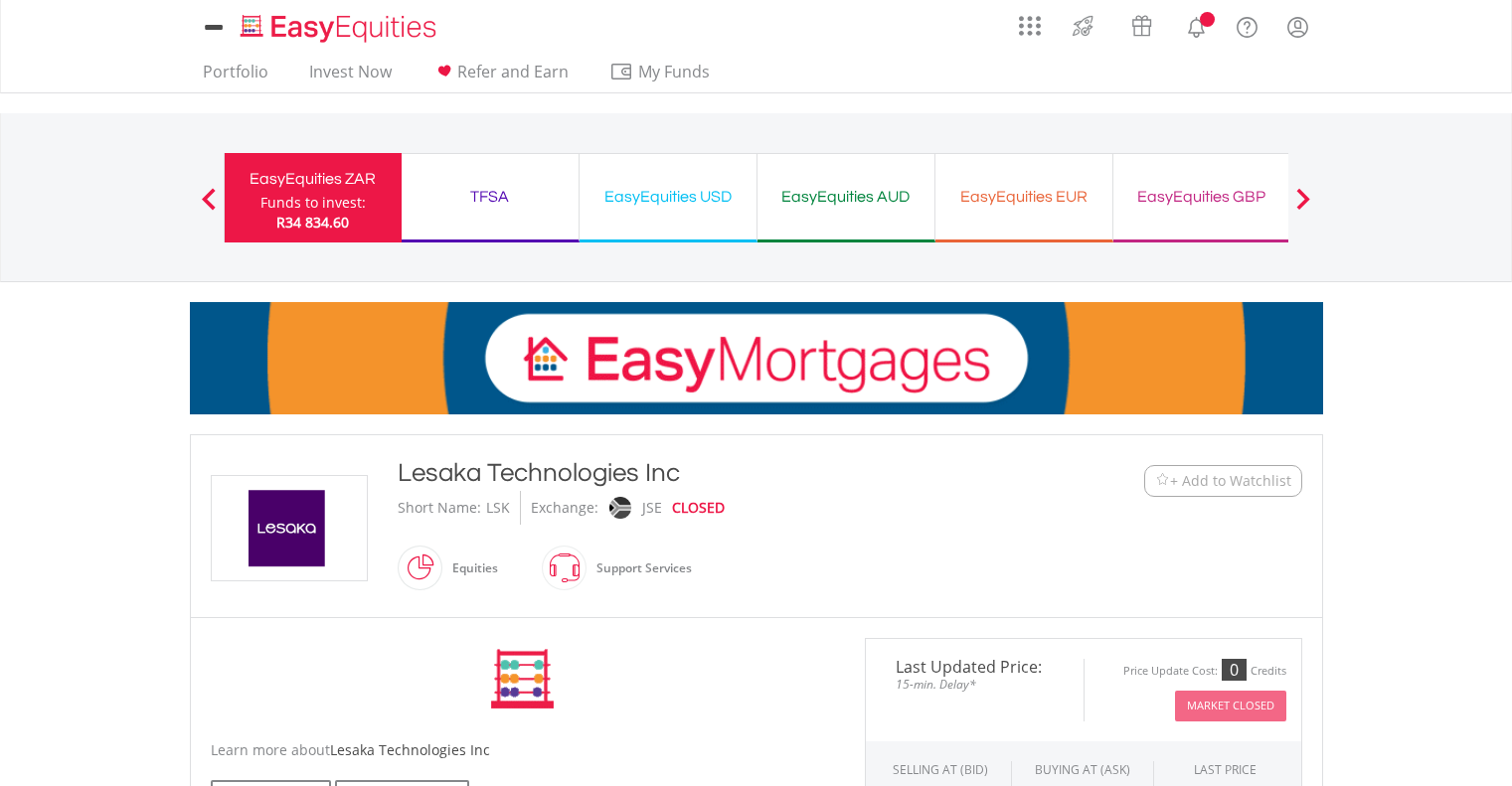 scroll, scrollTop: 0, scrollLeft: 0, axis: both 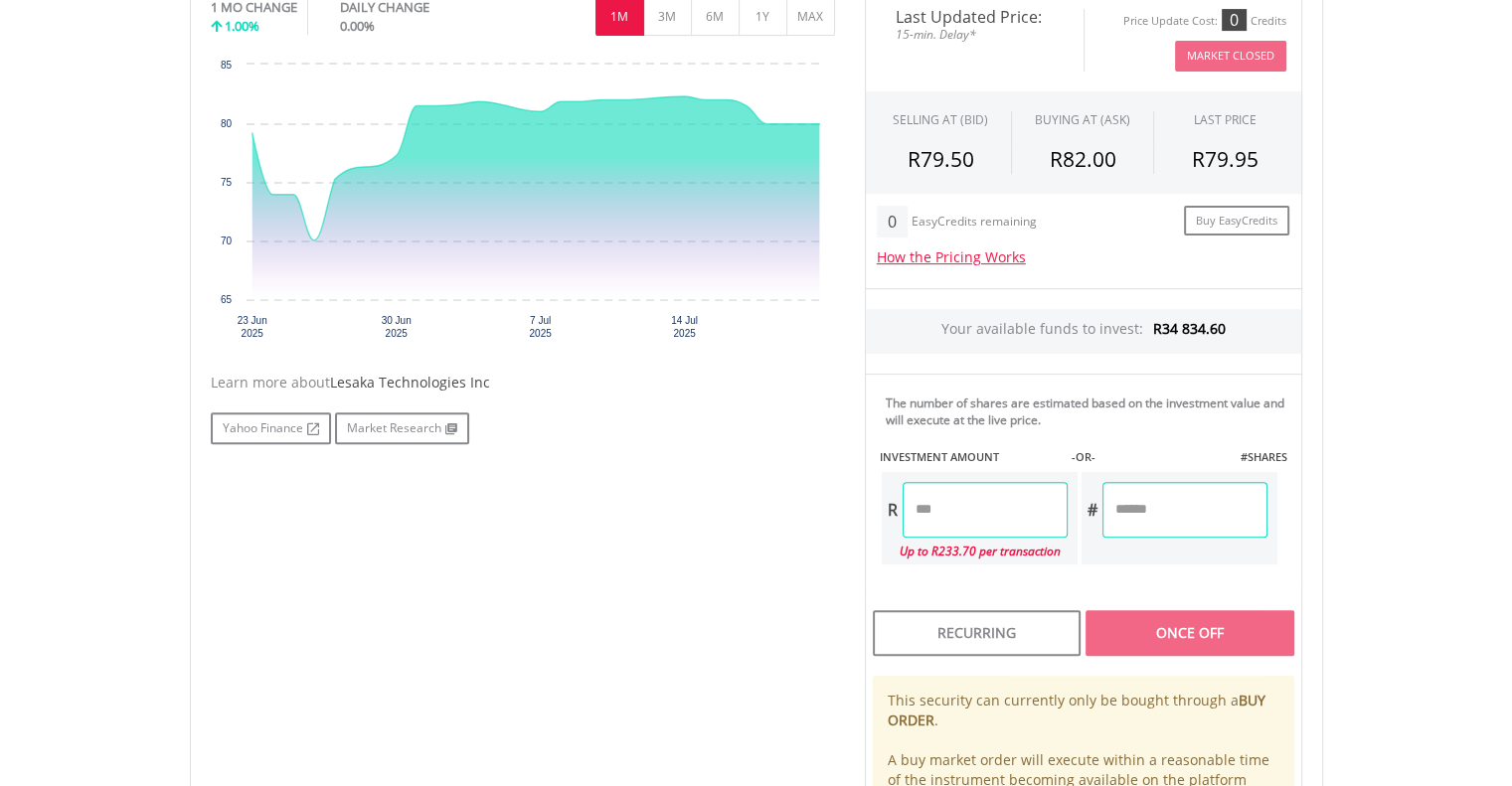 click at bounding box center (985, 510) 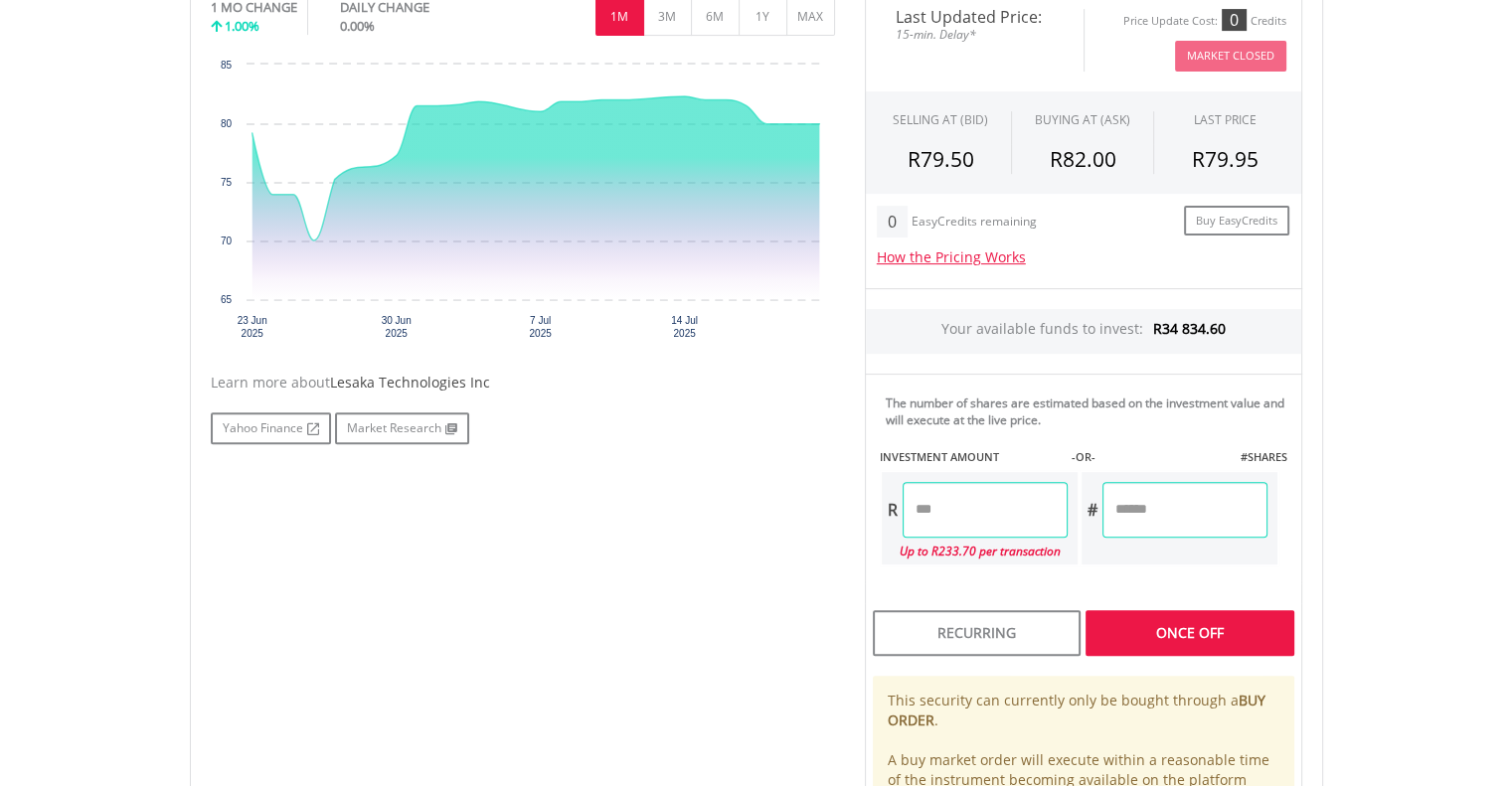 type on "*****" 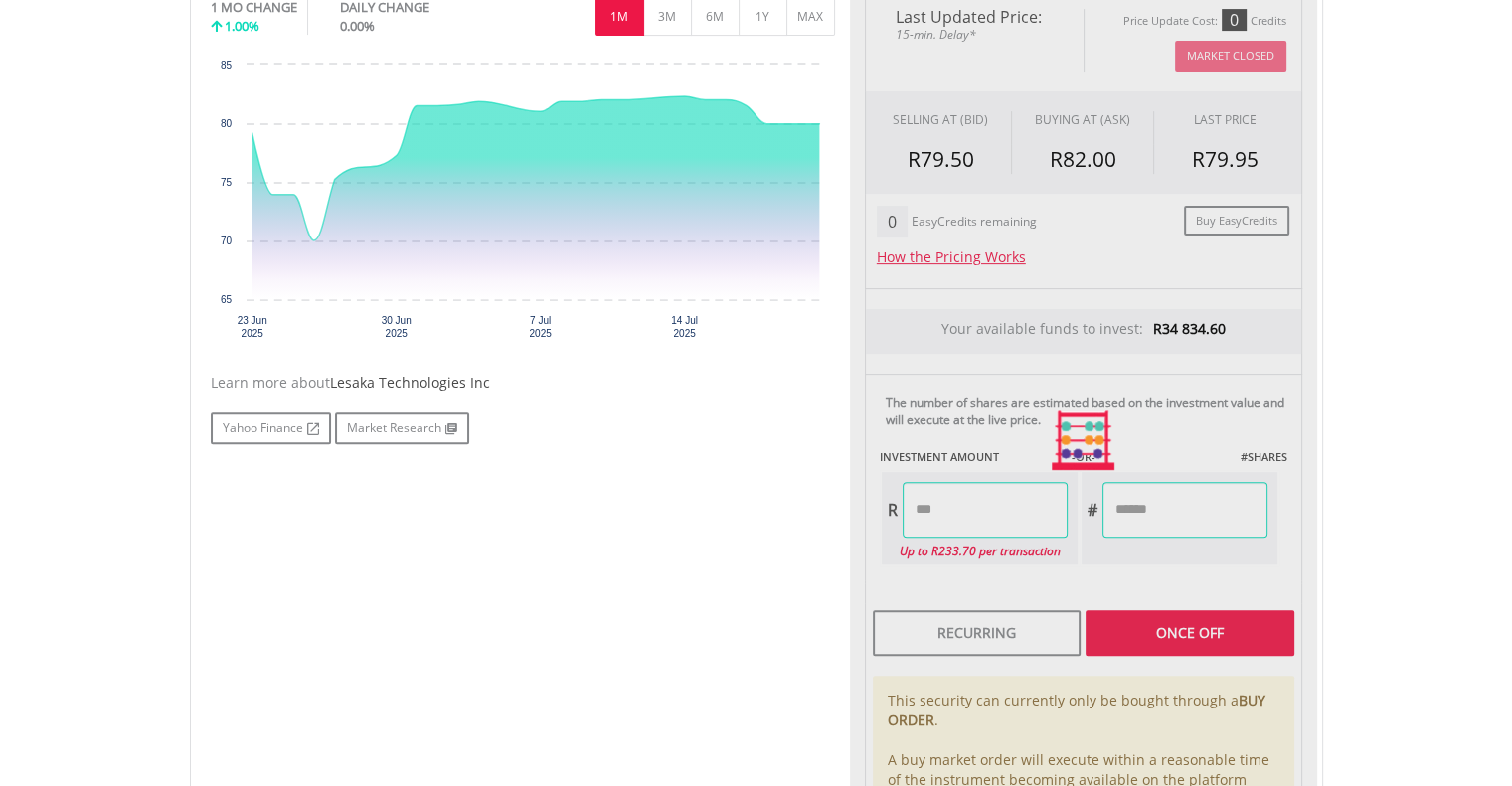 click on "Last Updated Price:
15-min. Delay*
Price Update Cost:
0
Credits
Market Closed
SELLING AT (BID)
BUYING AT                     (ASK)
LAST PRICE
R79.50
R82.00
R79.95
0
Buy EasyCredits" at bounding box center [1084, 440] 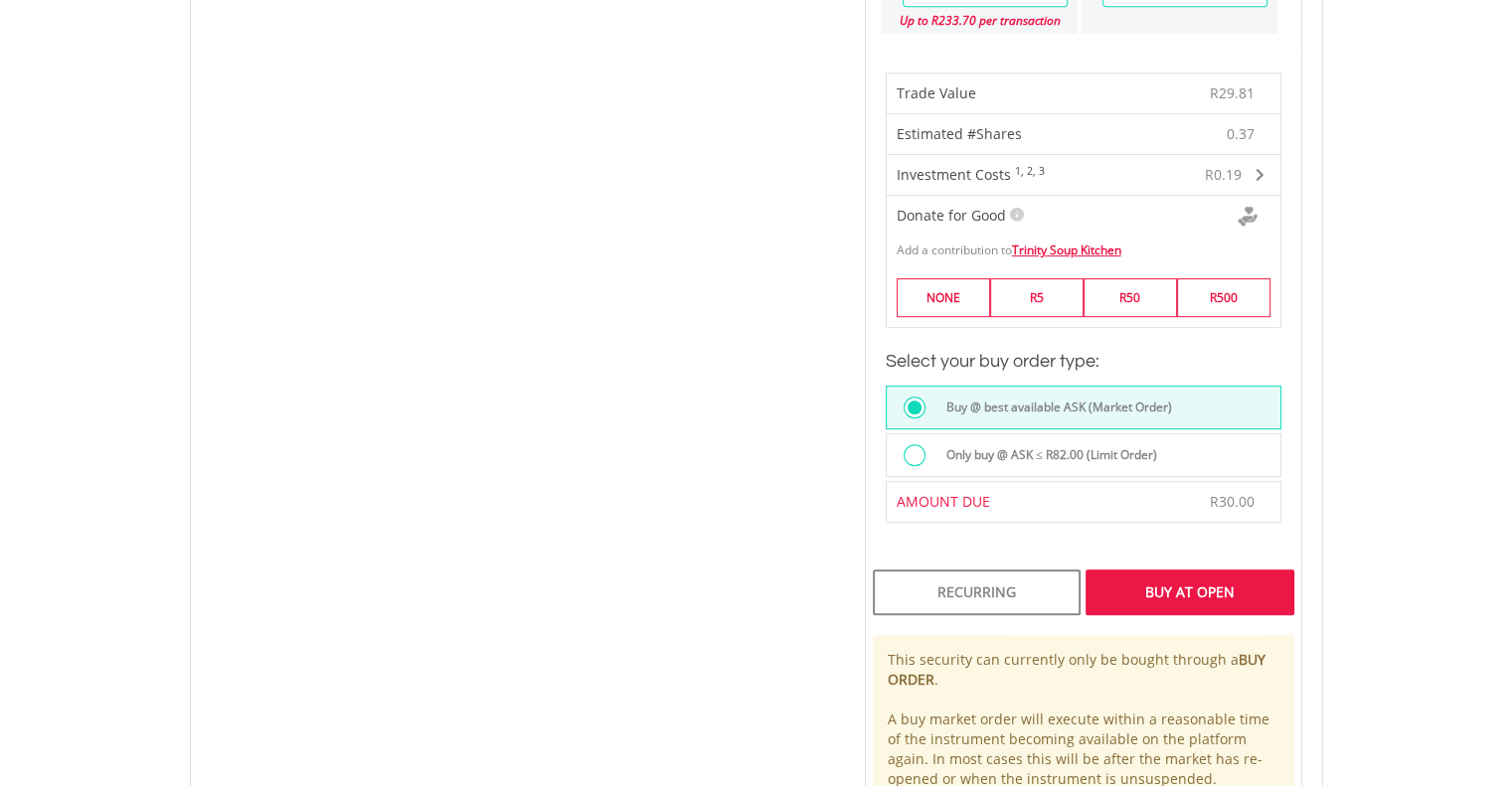 scroll, scrollTop: 1237, scrollLeft: 0, axis: vertical 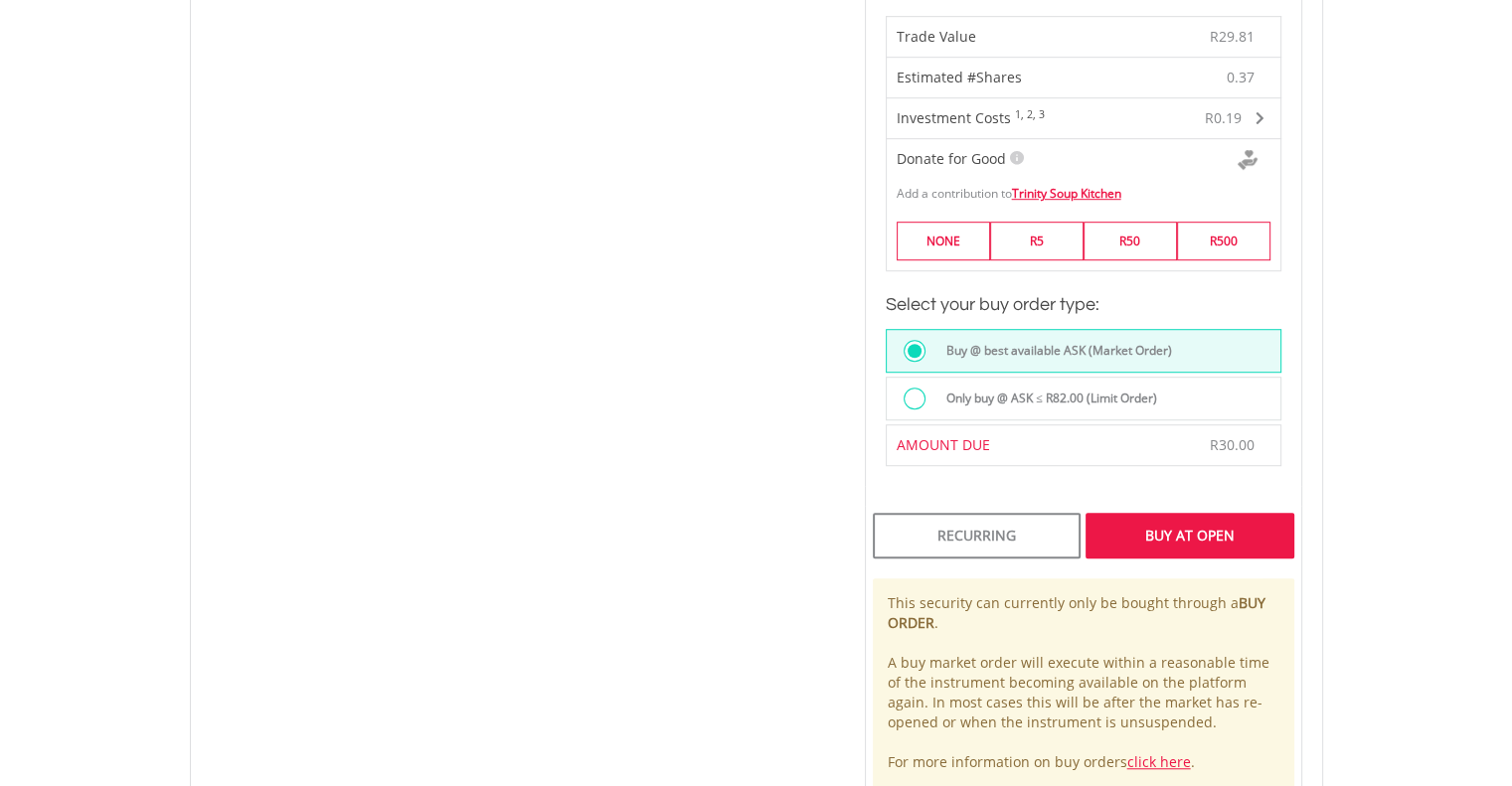 click at bounding box center (915, 398) 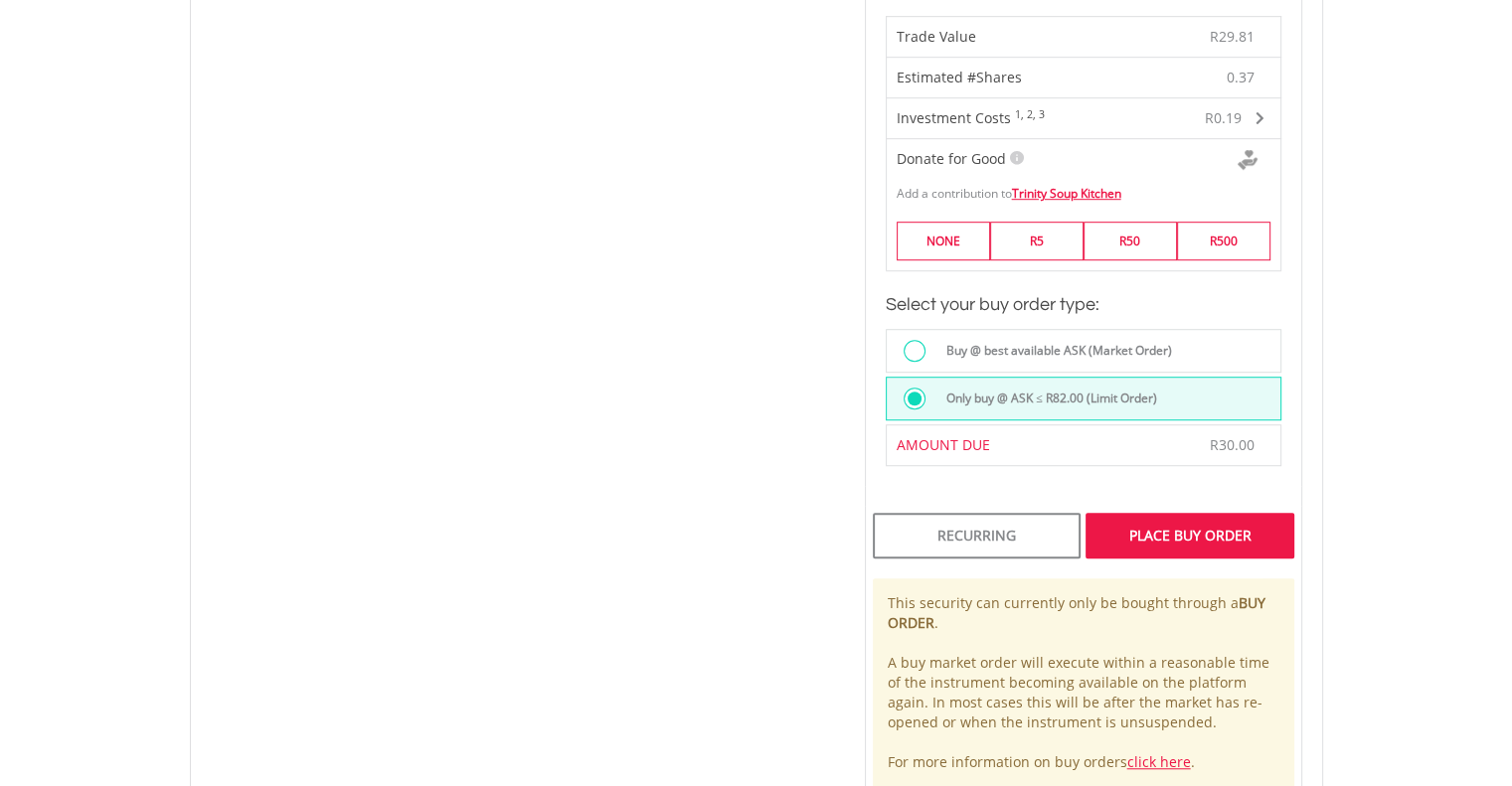 click on "Place Buy Order" at bounding box center [1189, 536] 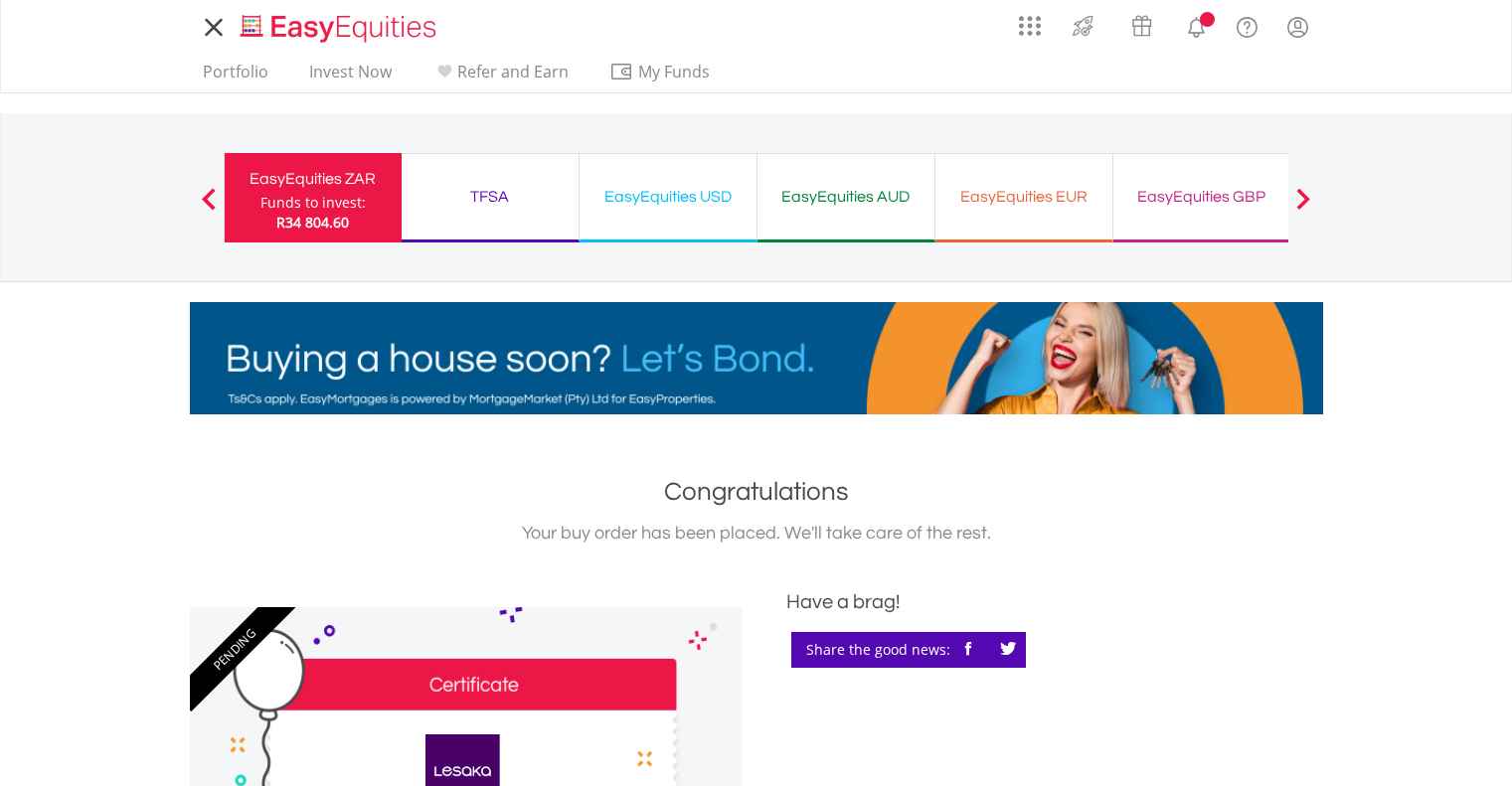 scroll, scrollTop: 0, scrollLeft: 0, axis: both 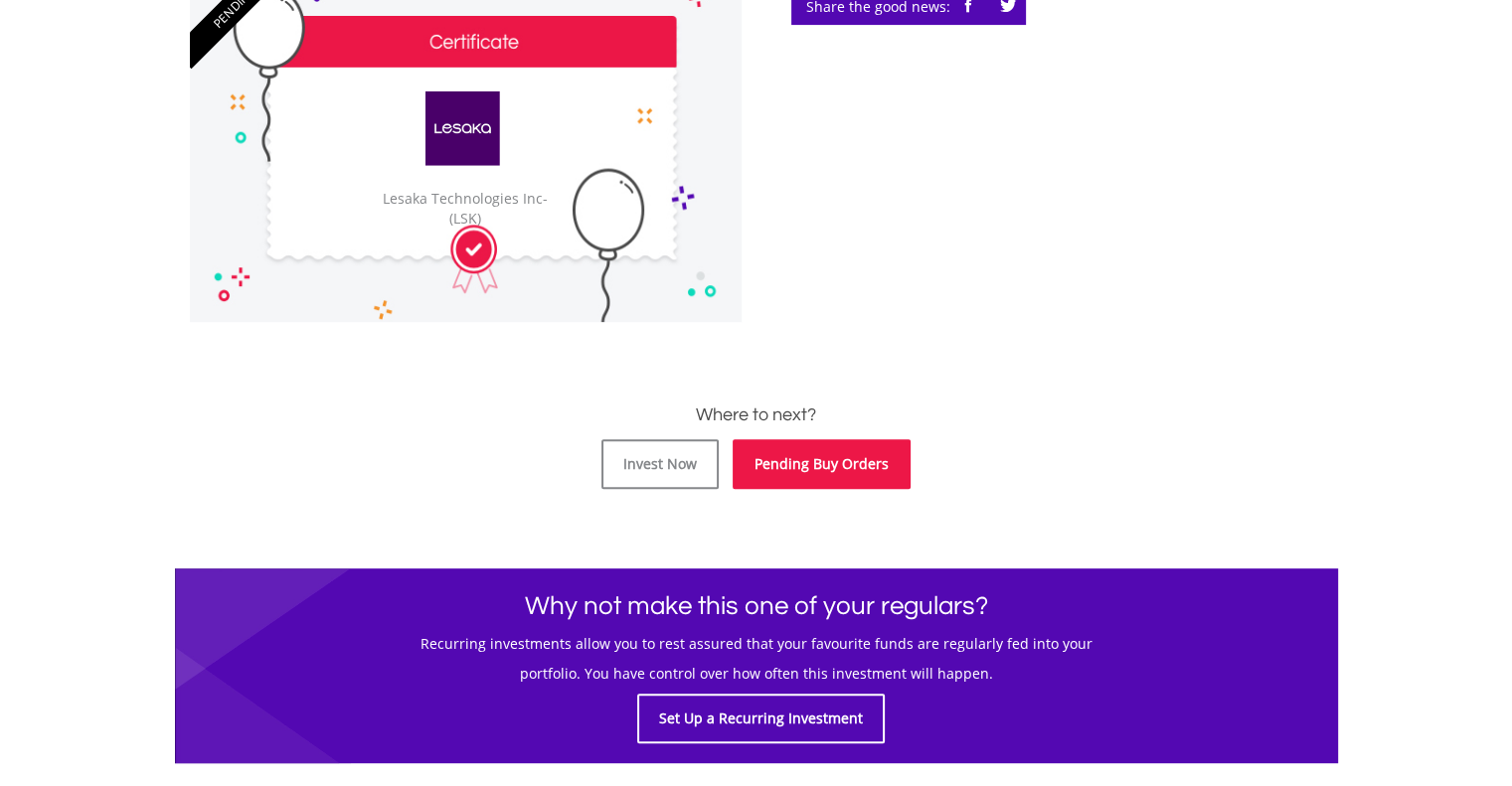click on "Pending Buy Orders" at bounding box center [821, 464] 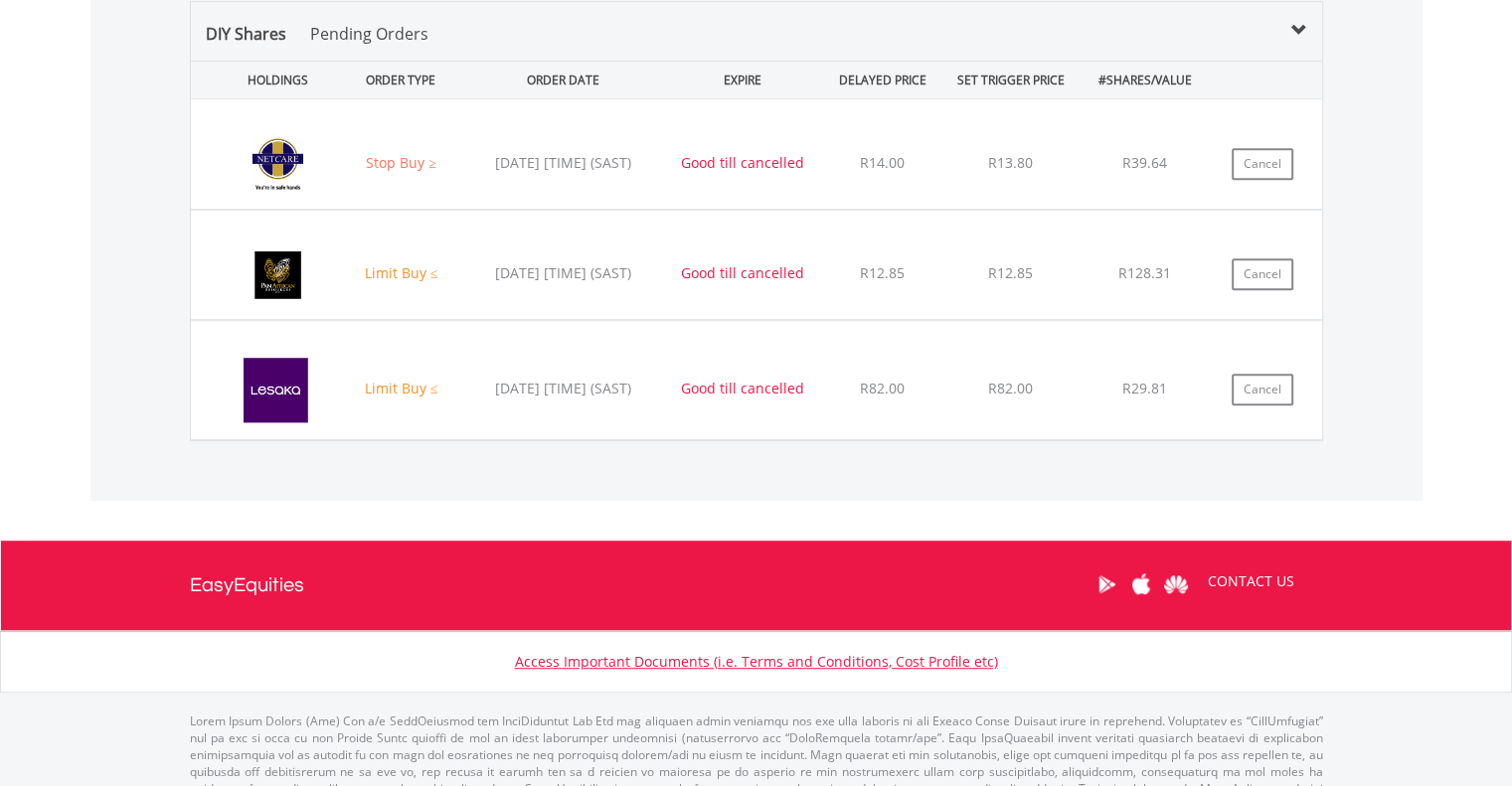 scroll, scrollTop: 1532, scrollLeft: 0, axis: vertical 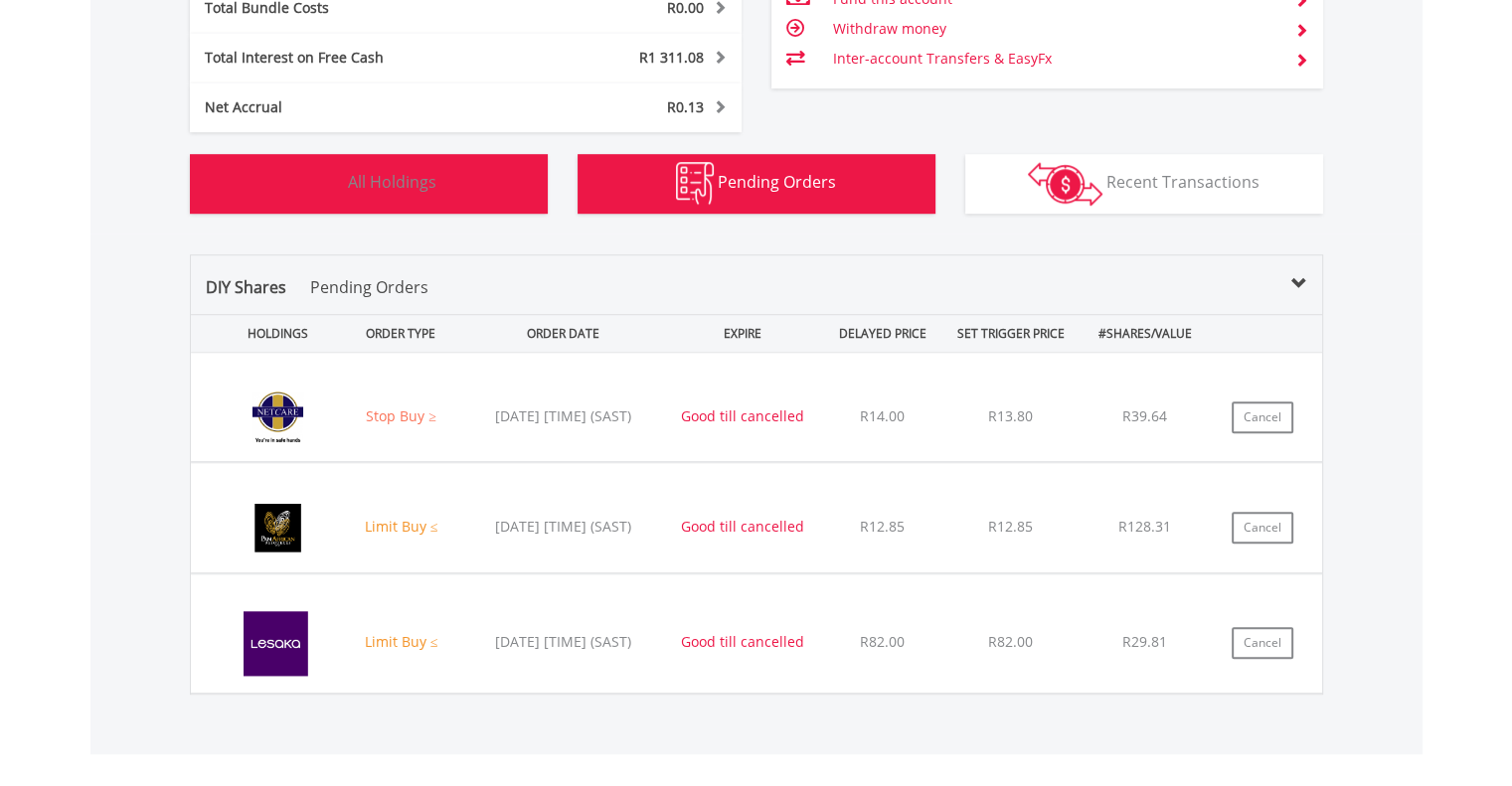 click on "All Holdings" at bounding box center [392, 182] 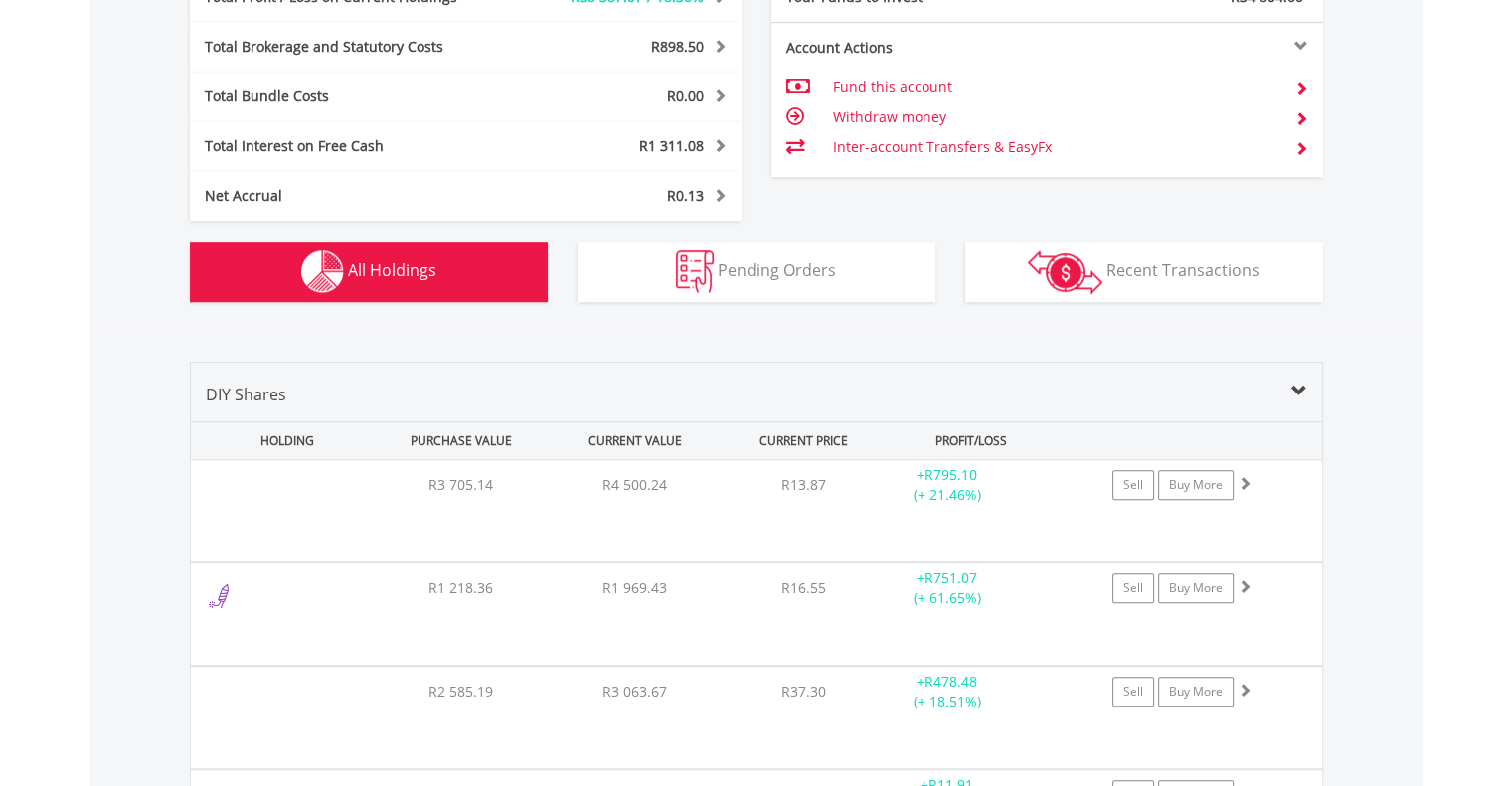 scroll, scrollTop: 1551, scrollLeft: 0, axis: vertical 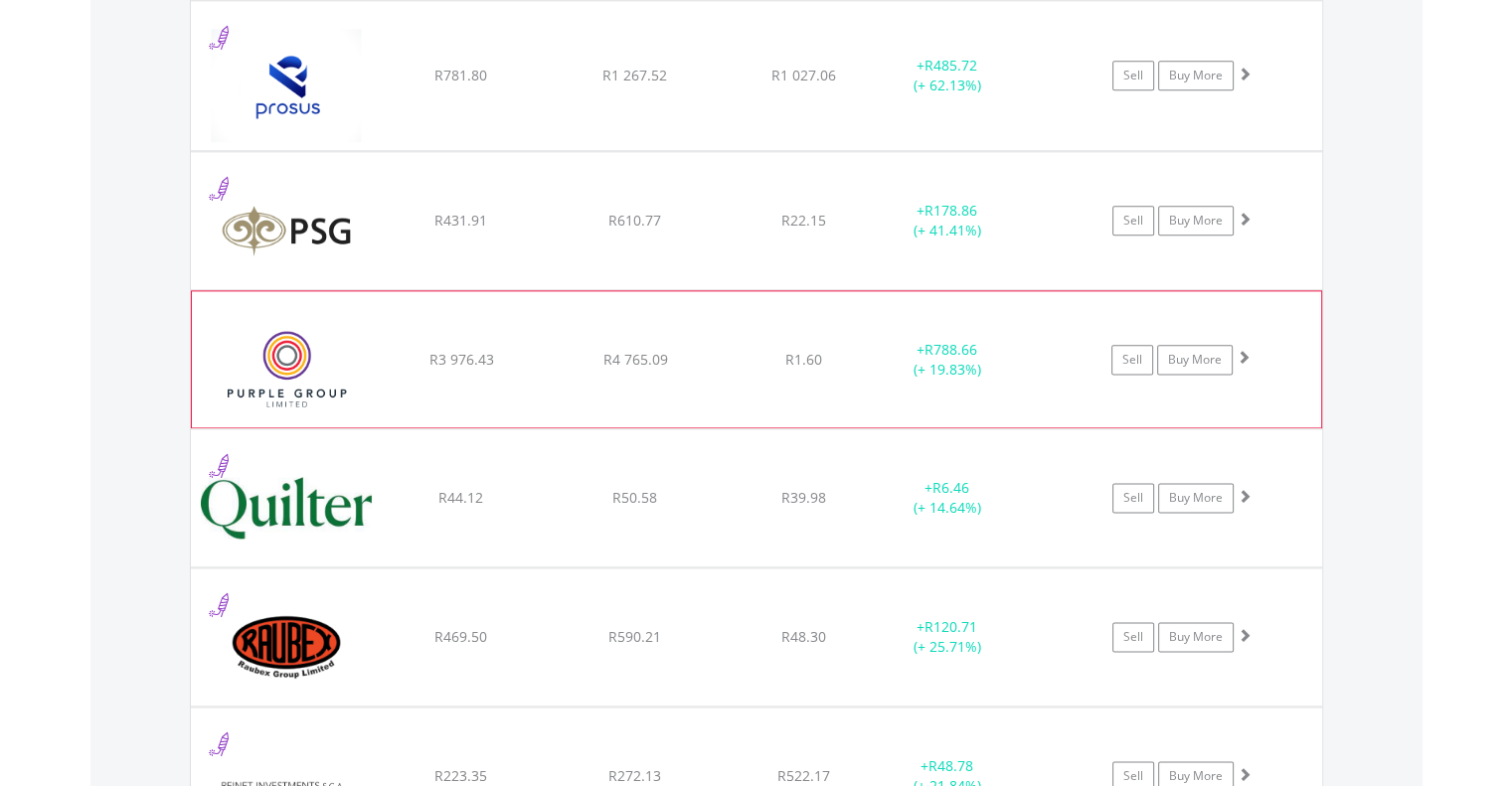 click on "﻿
Purple Group Limited
R3 976.43
R4 765.09
R1.60
+  R788.66 (+ 19.83%)
Sell
Buy More" at bounding box center (756, -15875) 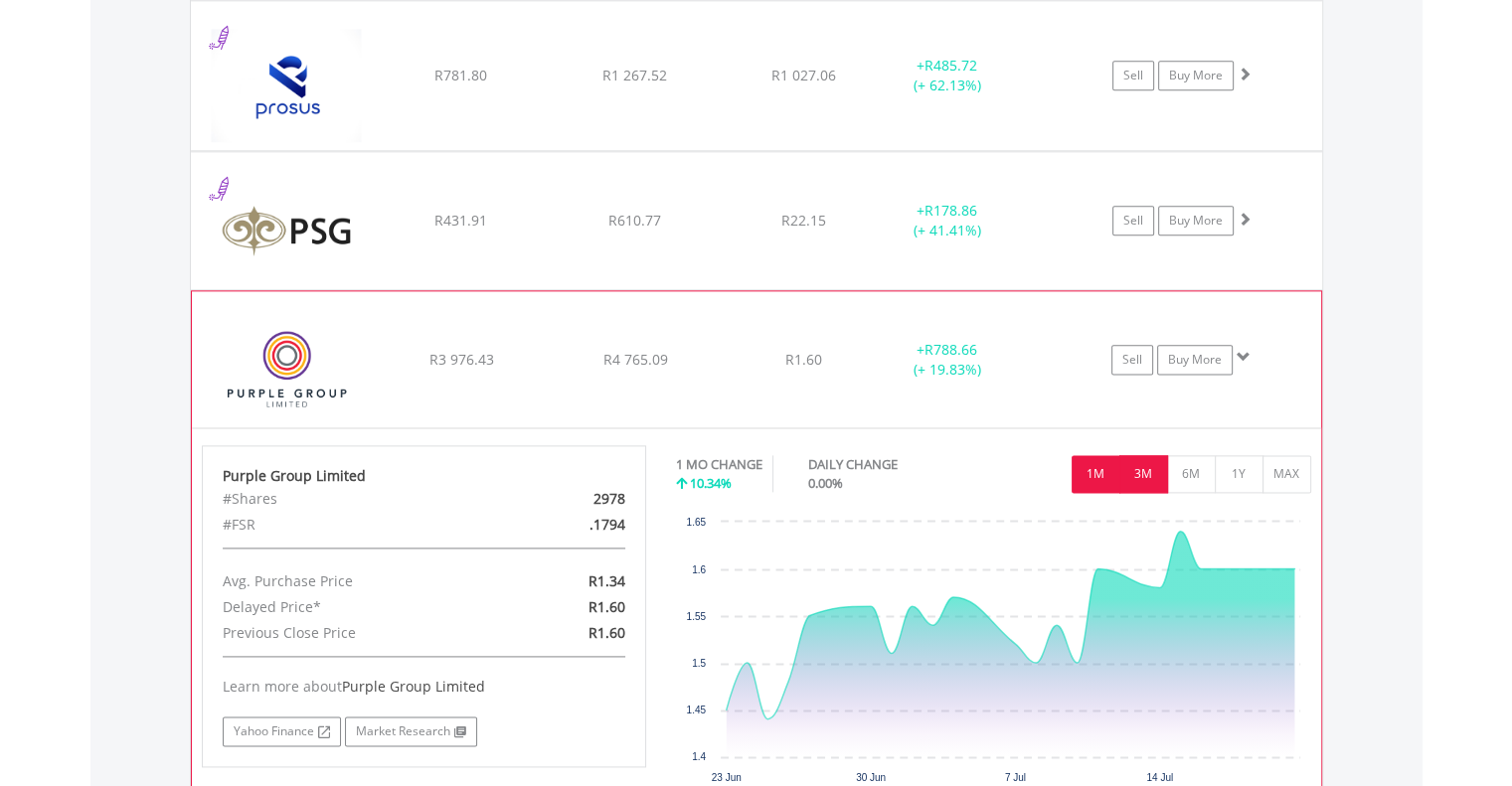 click on "3M" at bounding box center [1143, 474] 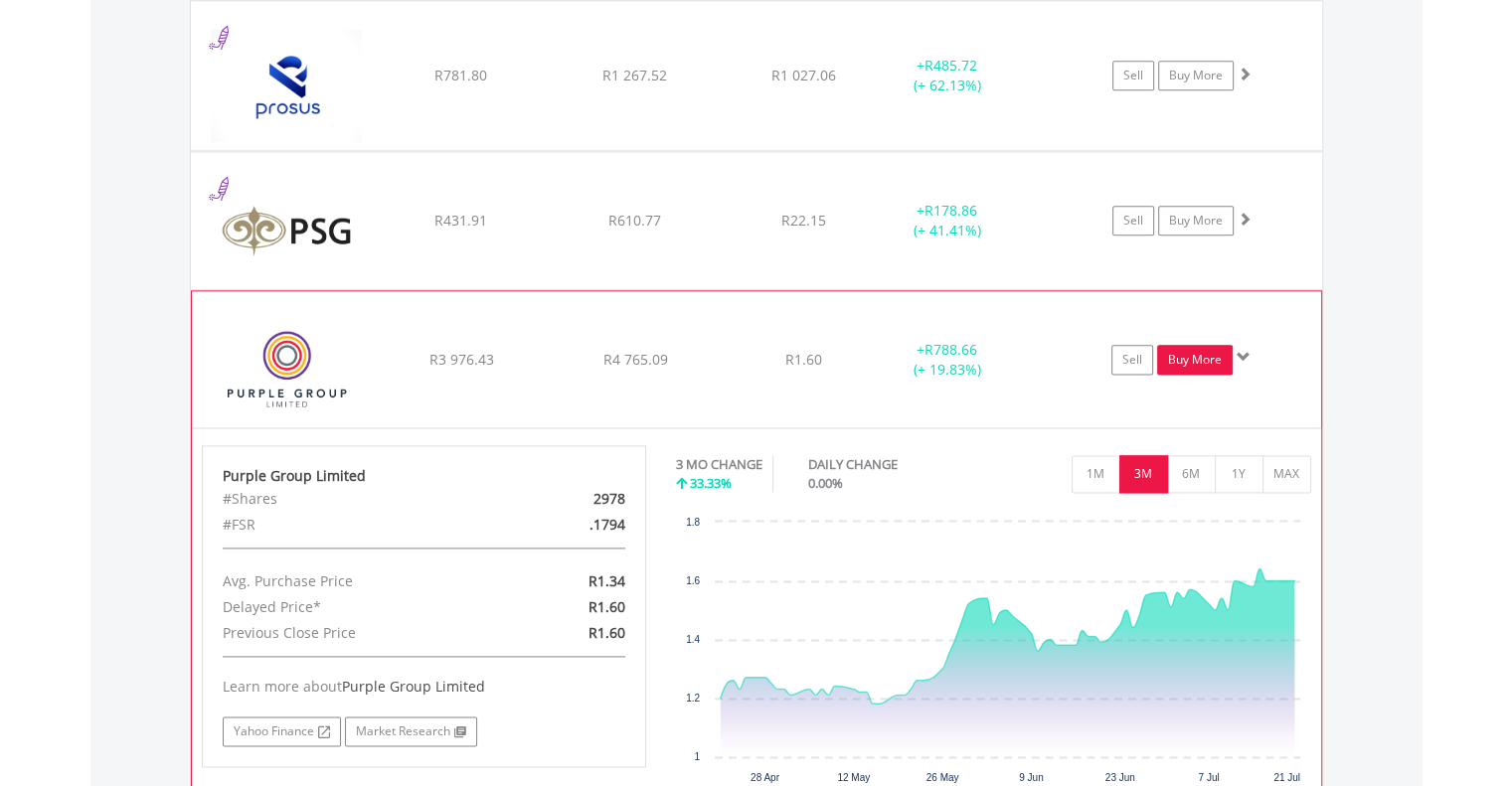 click on "Buy More" at bounding box center [1195, 360] 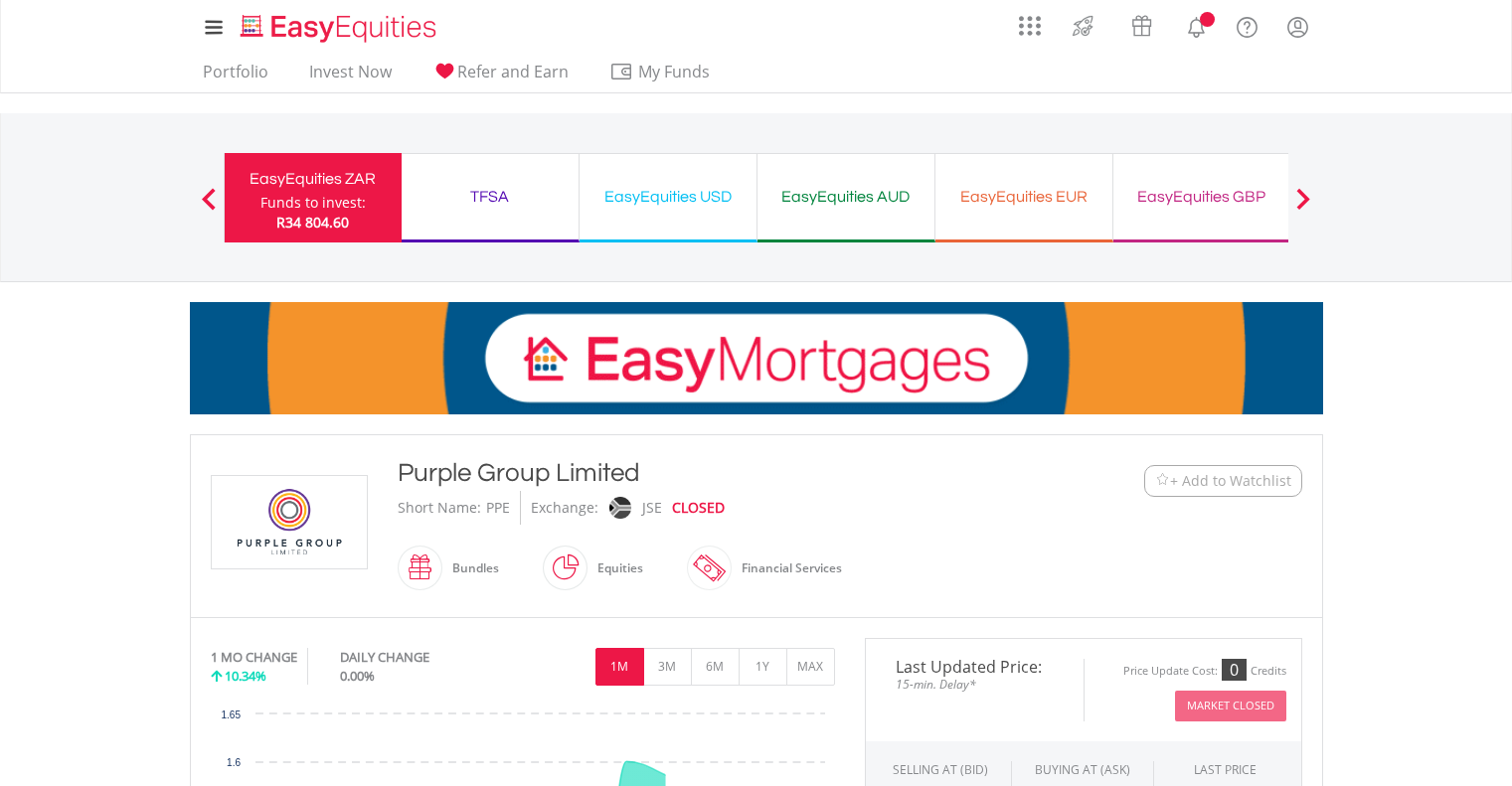 scroll, scrollTop: 0, scrollLeft: 0, axis: both 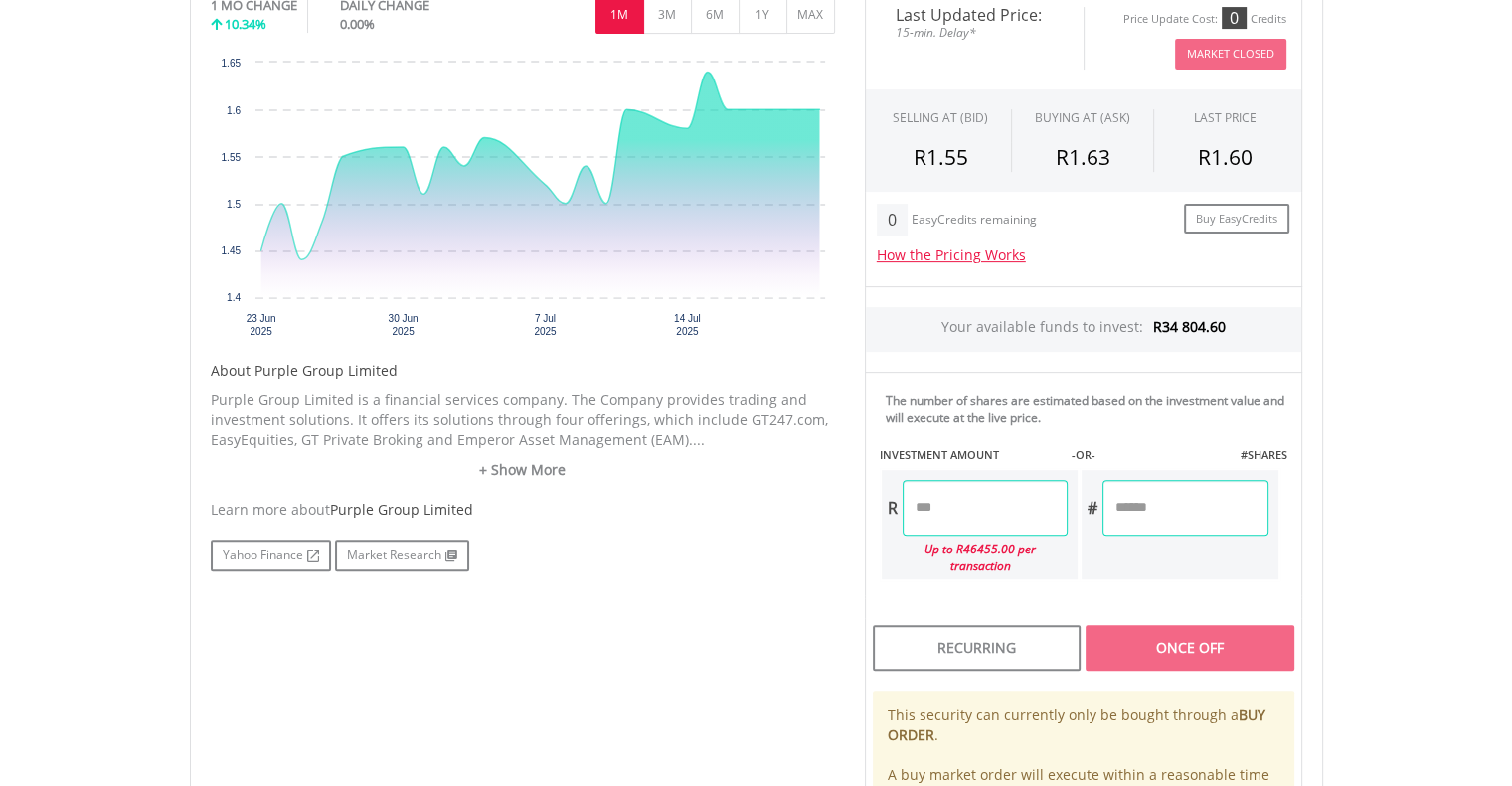 click at bounding box center (985, 508) 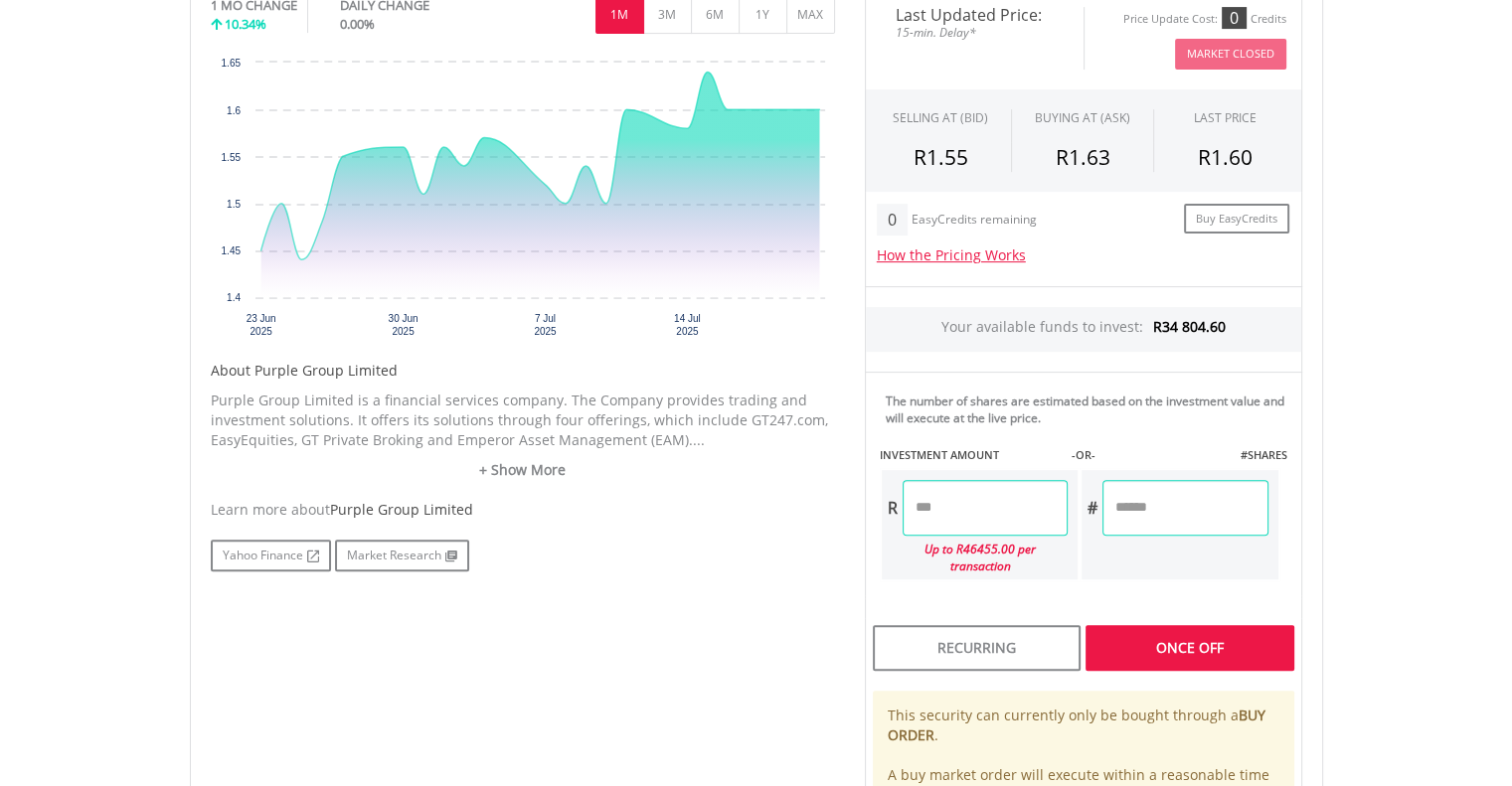 type on "*****" 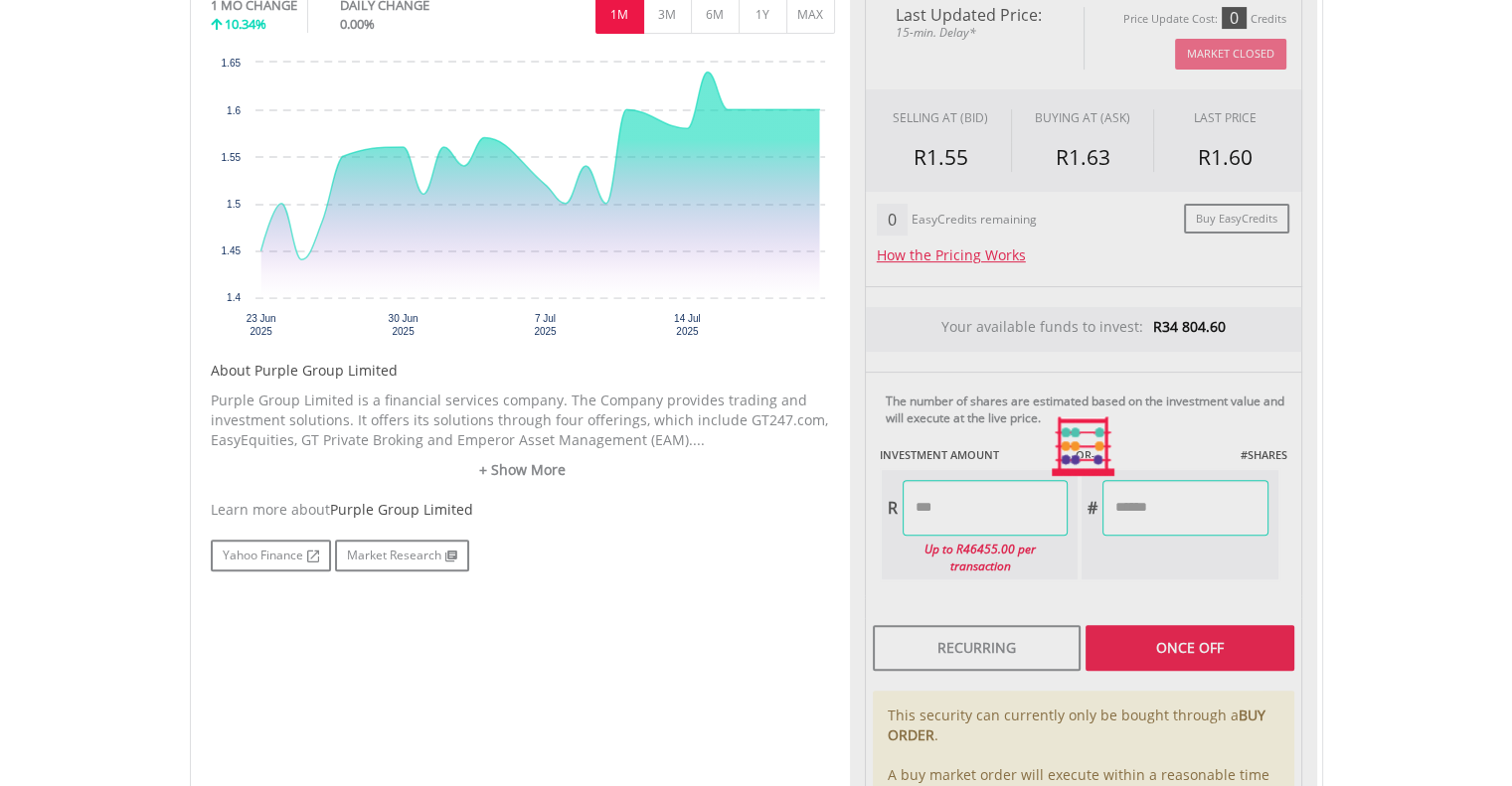 click on "Last Updated Price:
15-min. Delay*
Price Update Cost:
0
Credits
Market Closed
SELLING AT (BID)
BUYING AT                     (ASK)
LAST PRICE
R1.55
R1.63
R1.60
0
EasyCredits remaining
R" at bounding box center [1084, 447] 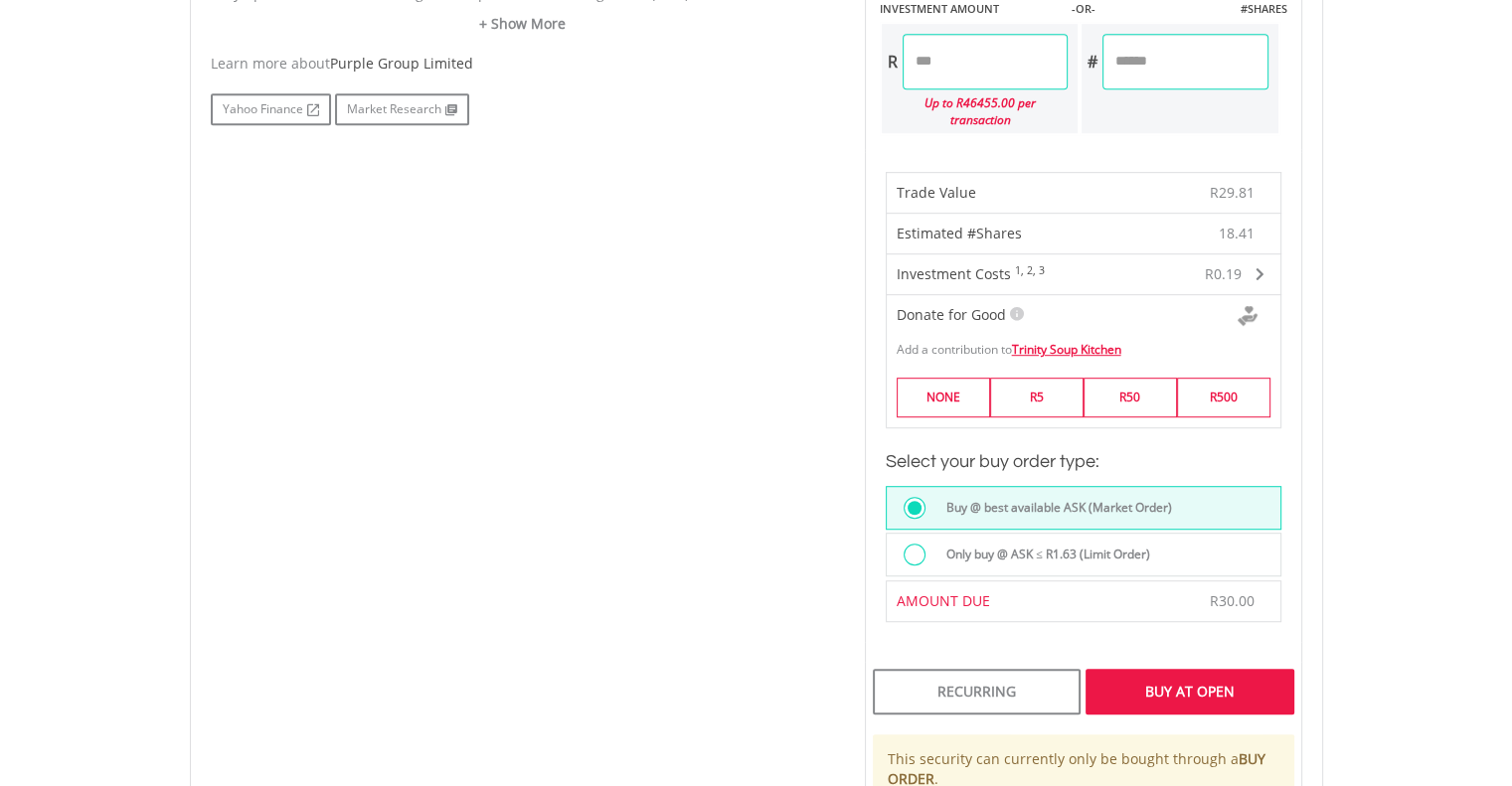 scroll, scrollTop: 1115, scrollLeft: 0, axis: vertical 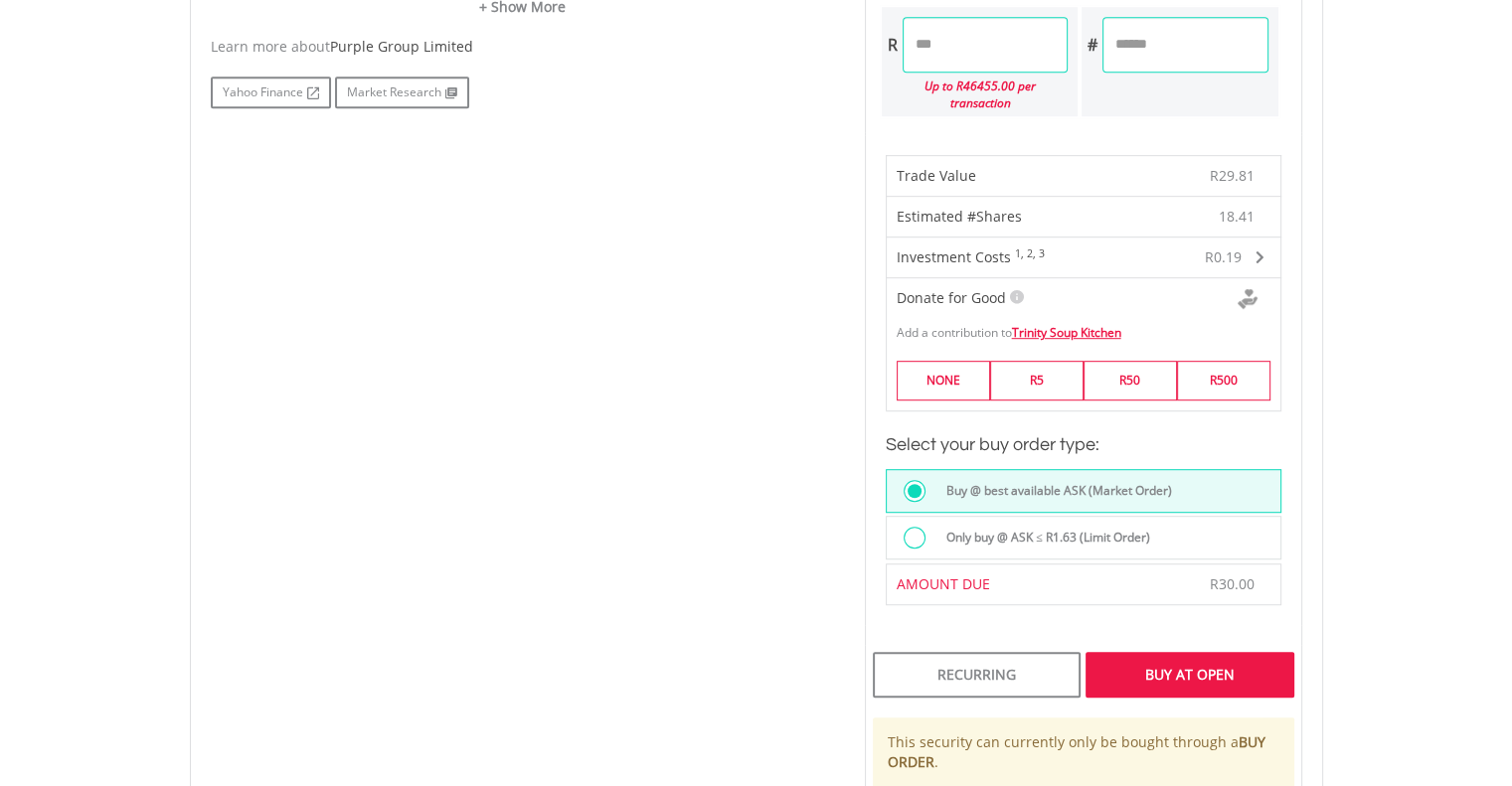 click at bounding box center [920, 540] 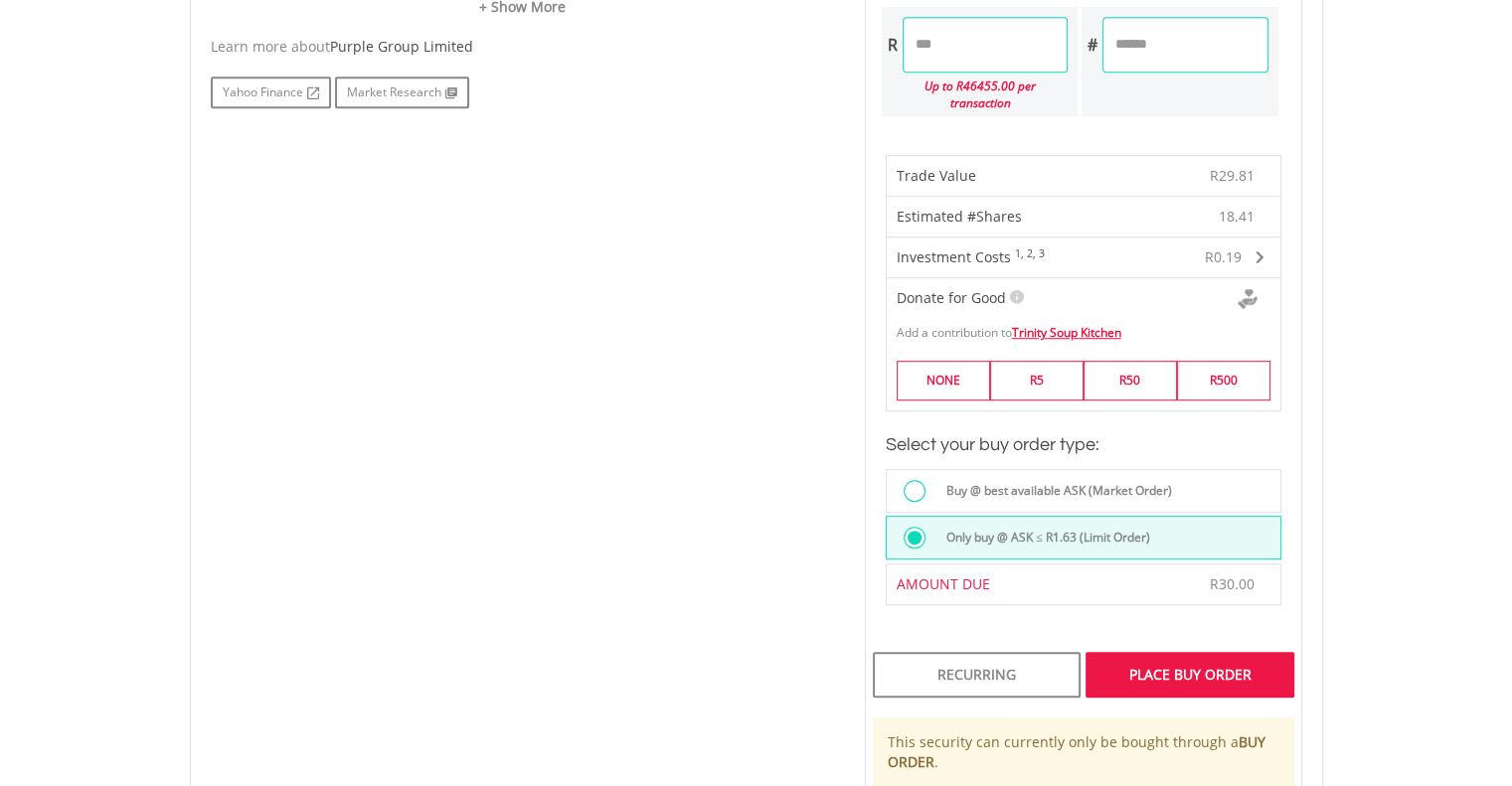 click on "Place Buy Order" at bounding box center (1189, 675) 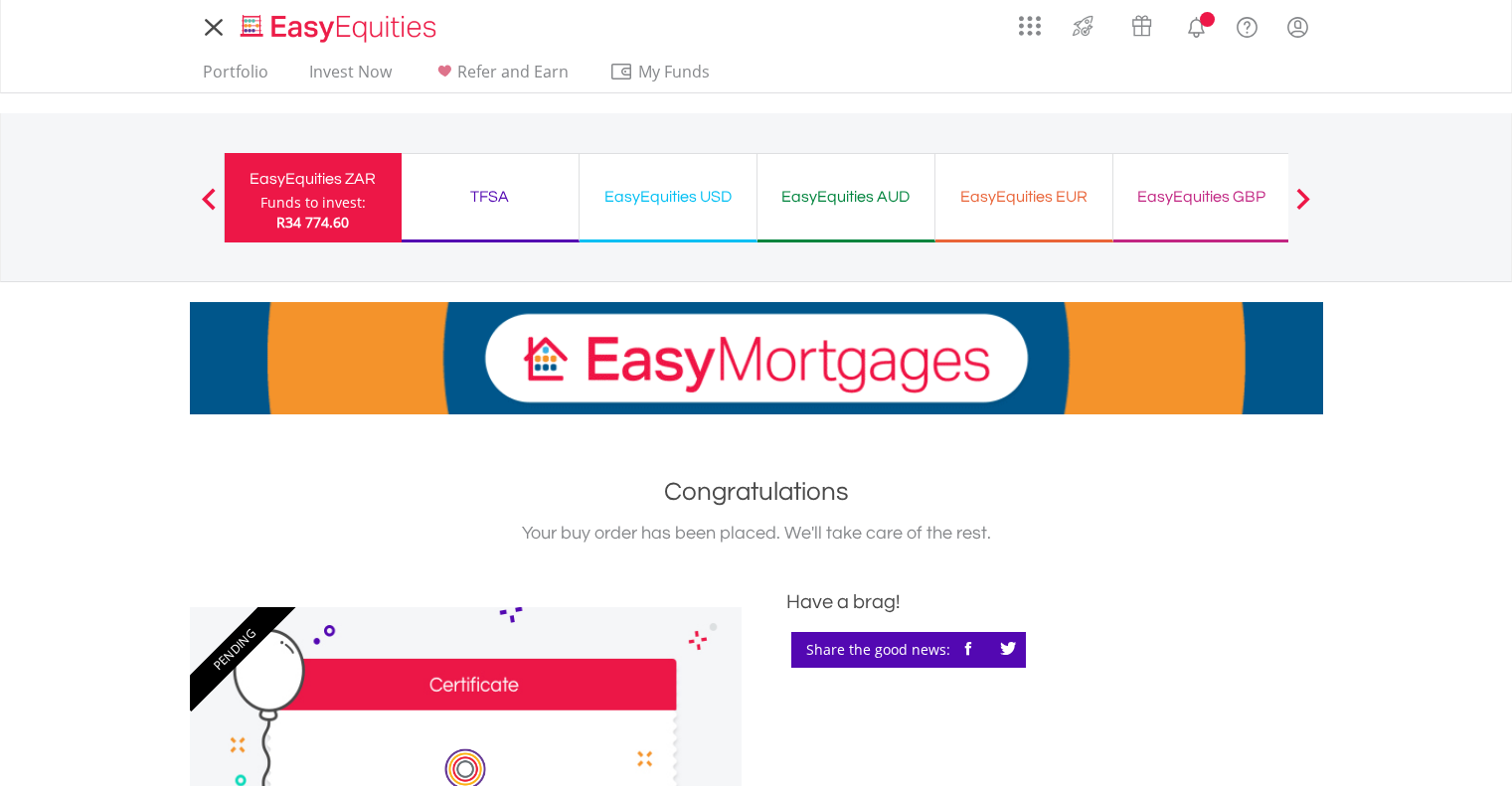 scroll, scrollTop: 0, scrollLeft: 0, axis: both 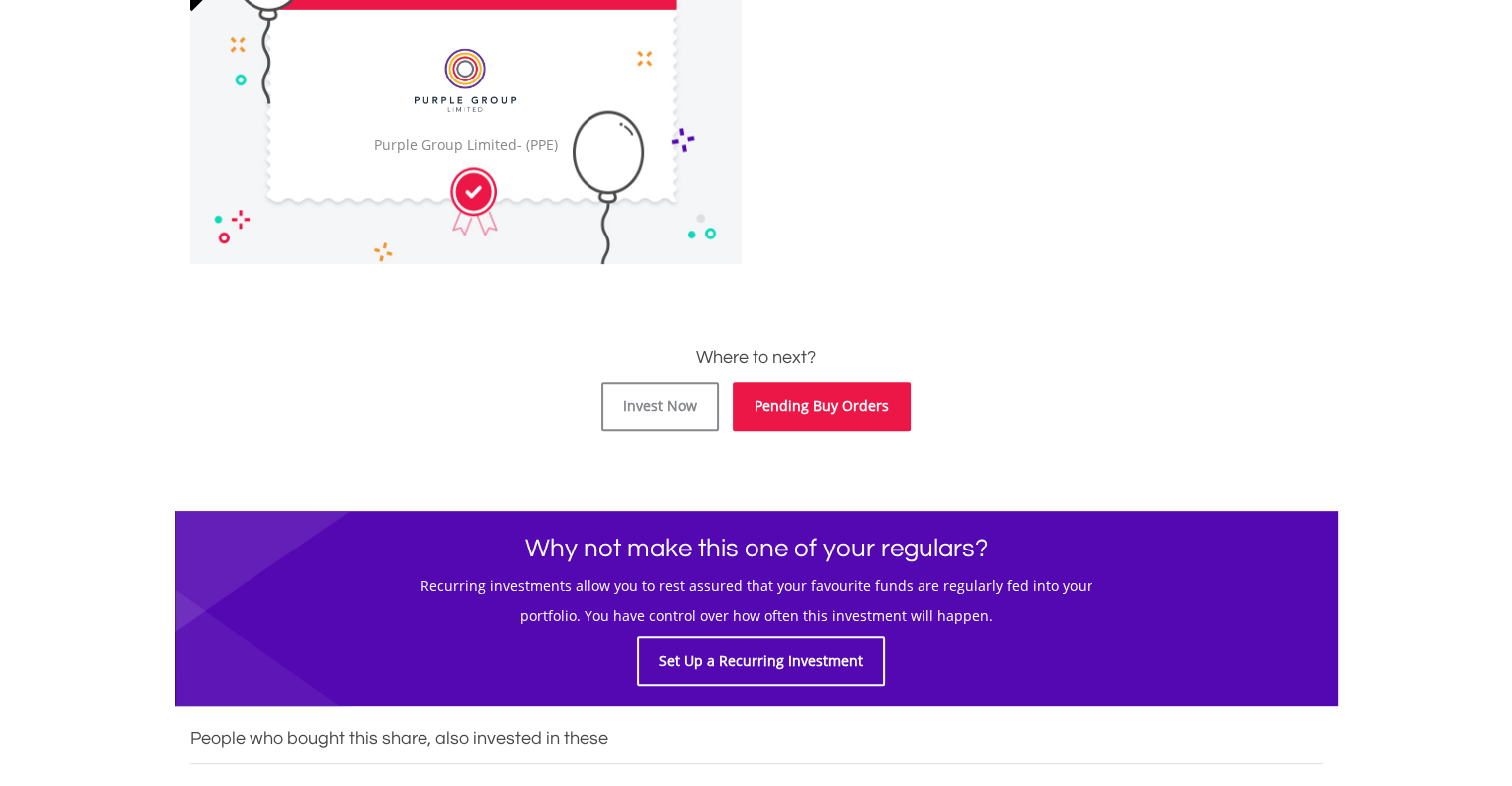 click on "Pending Buy Orders" at bounding box center (821, 406) 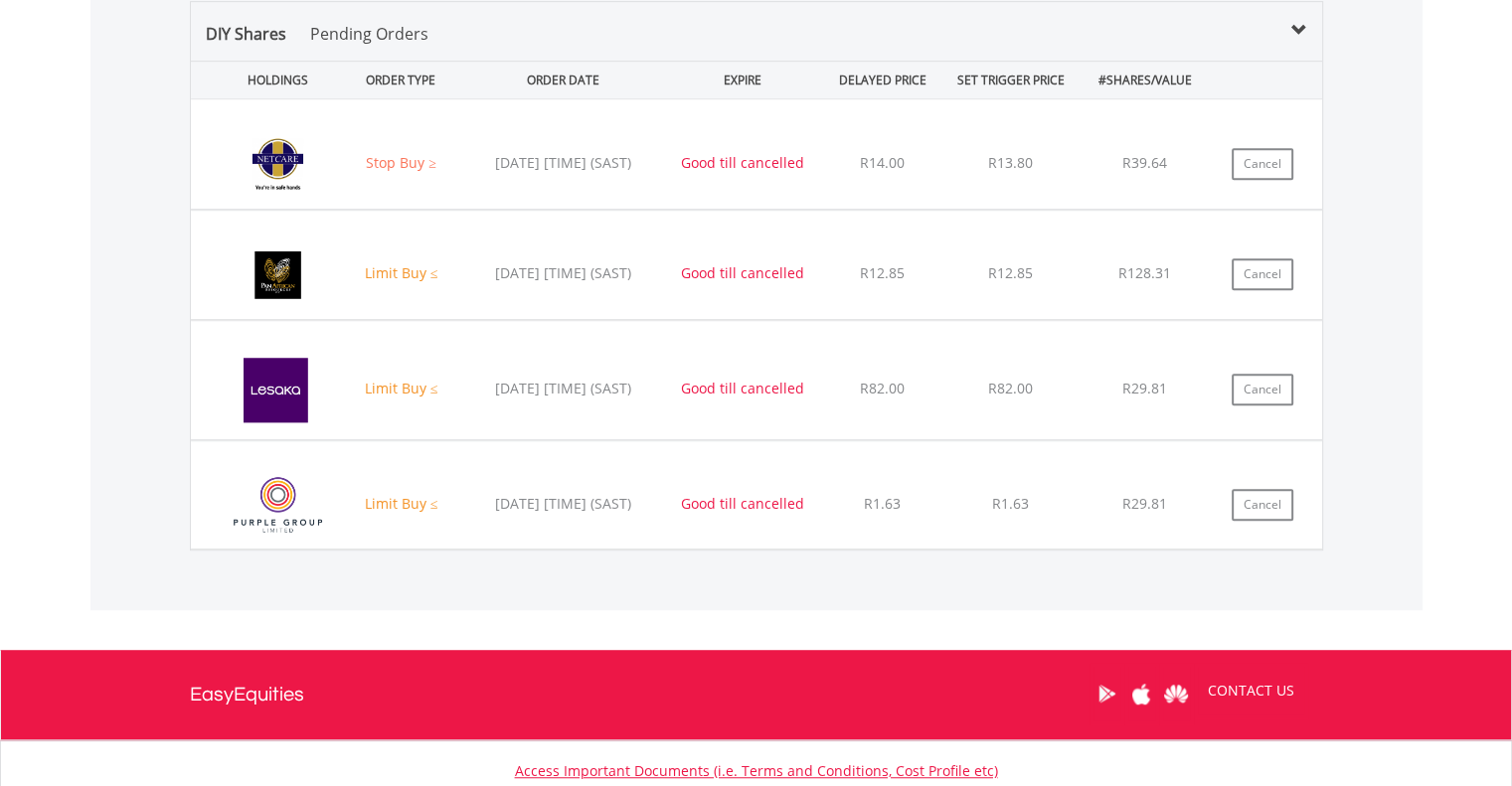 scroll, scrollTop: 1532, scrollLeft: 0, axis: vertical 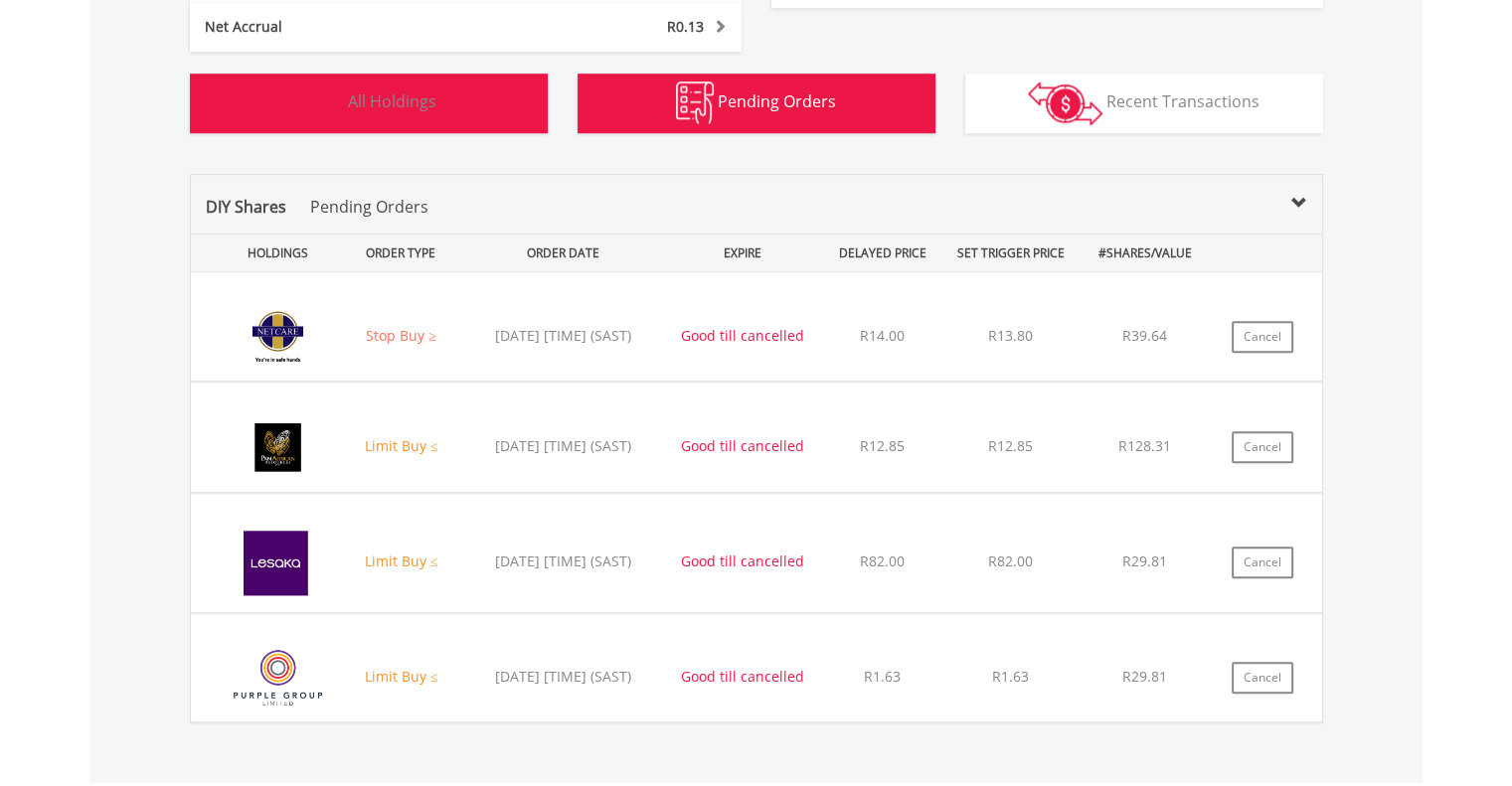 click on "All Holdings" at bounding box center [392, 101] 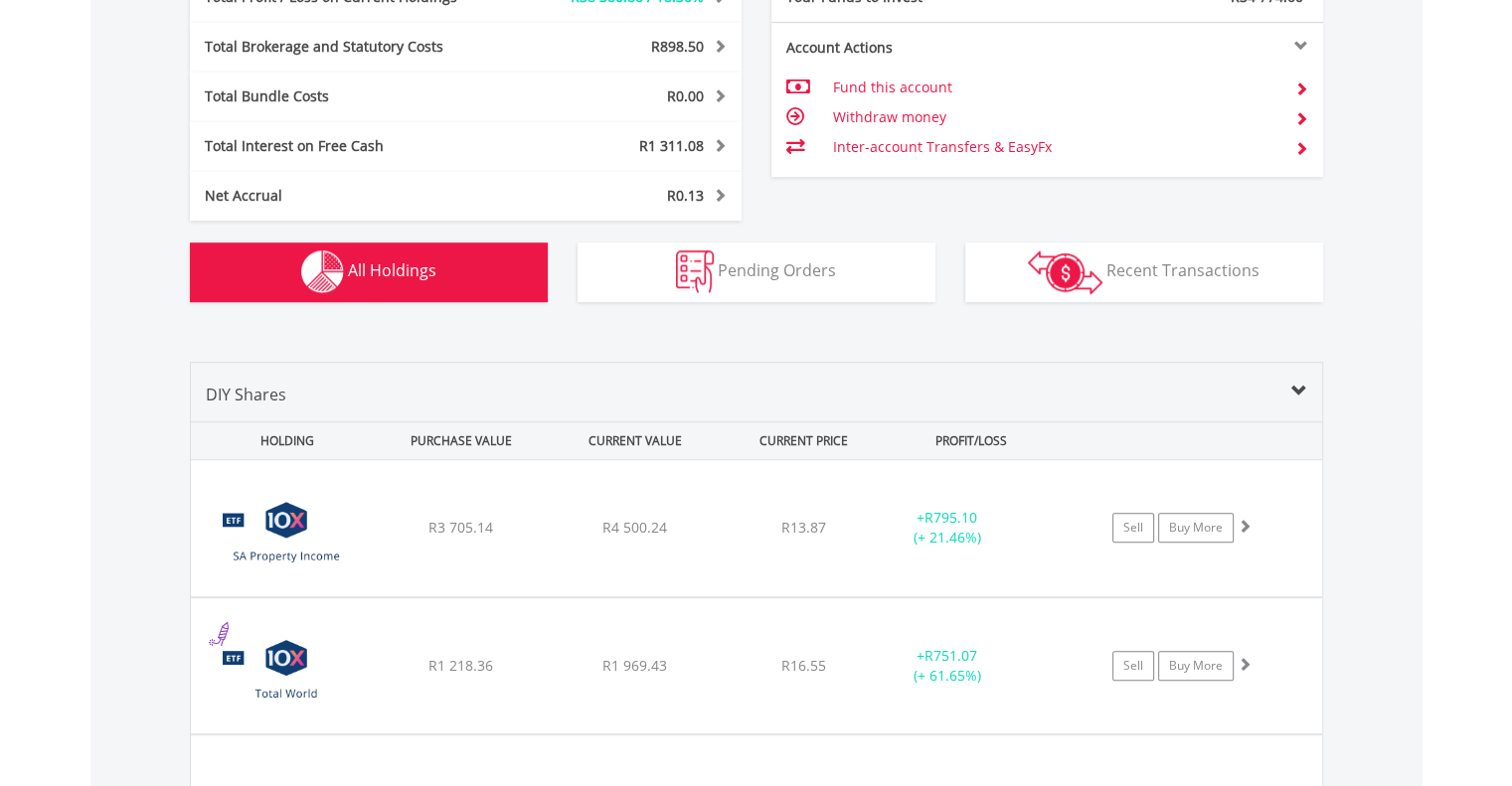 scroll, scrollTop: 1551, scrollLeft: 0, axis: vertical 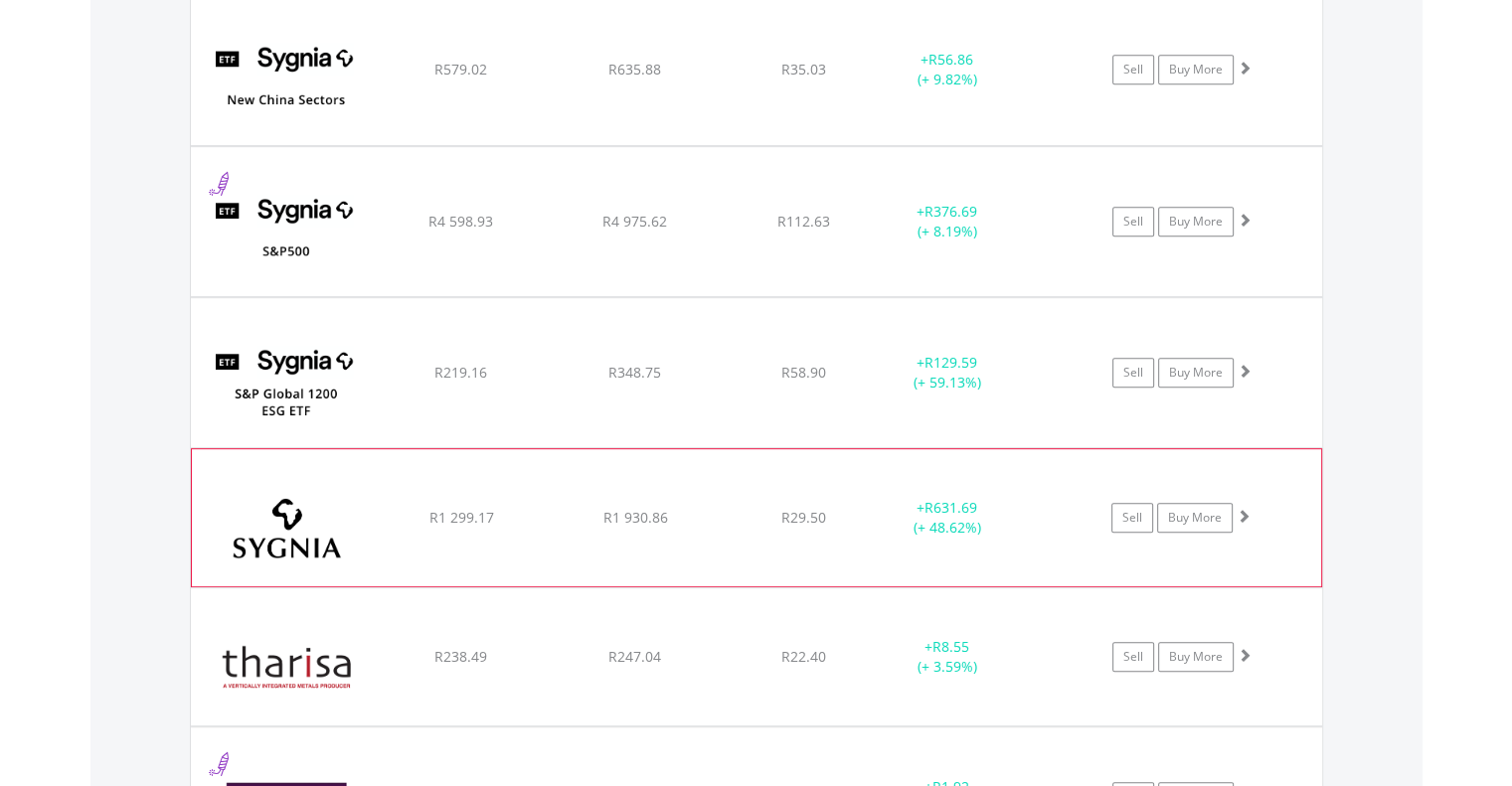 click on "﻿
Sygnia Ltd
R1 299.17
R1 930.86
R29.50
+  R631.69 (+ 48.62%)
Sell
Buy More" at bounding box center [756, -21907] 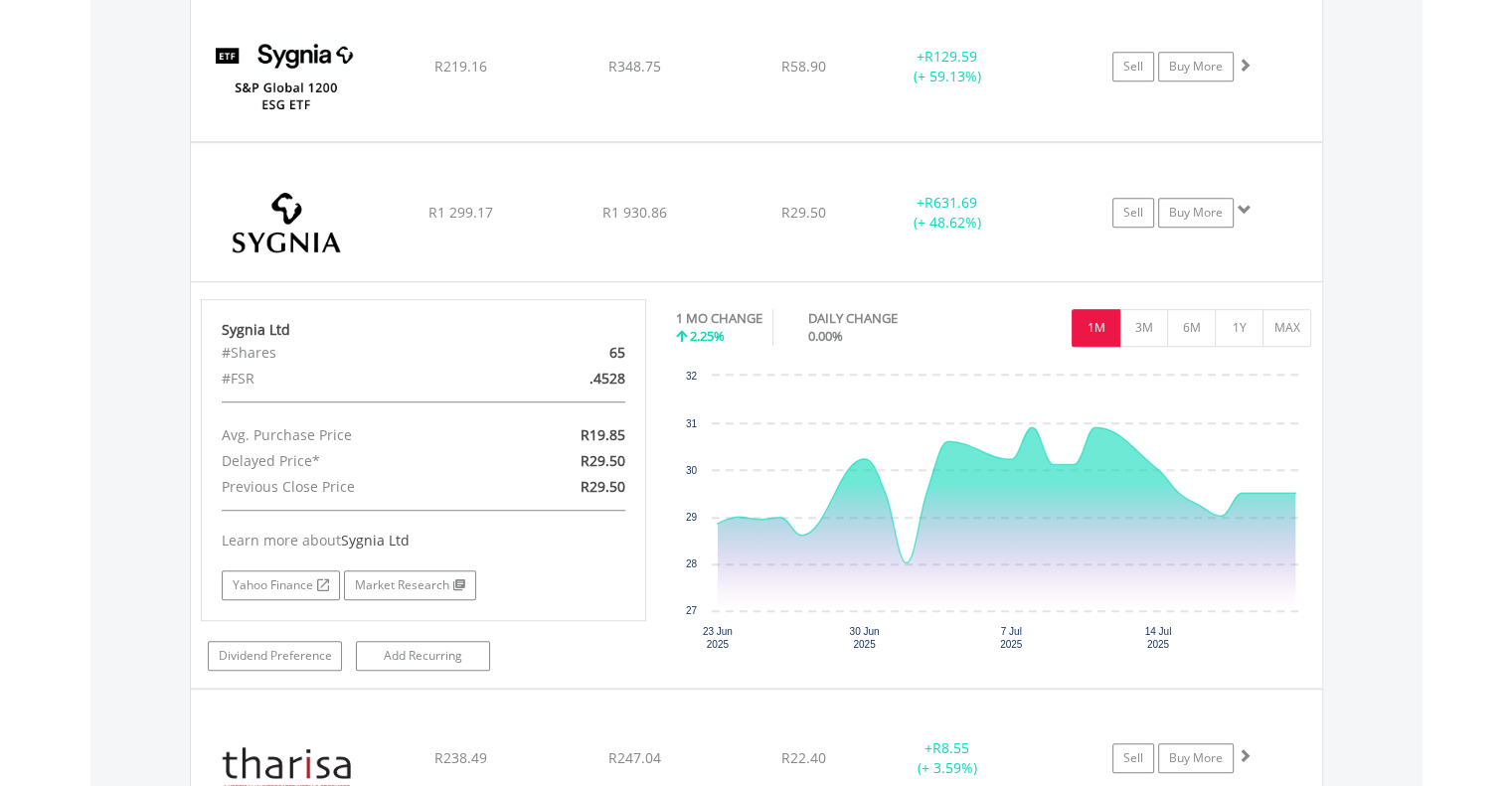 scroll, scrollTop: 24051, scrollLeft: 0, axis: vertical 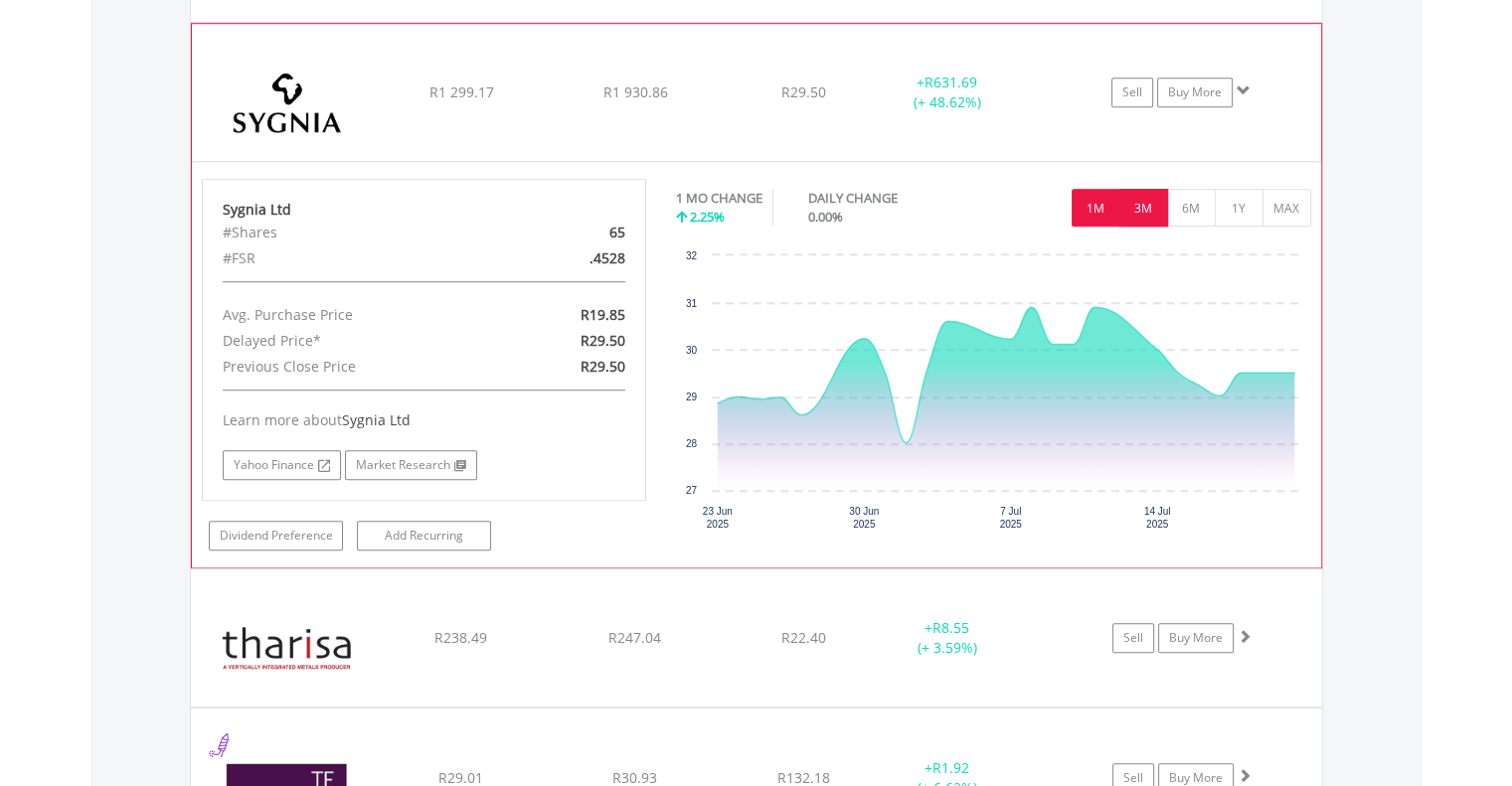 click on "3M" at bounding box center (1143, 208) 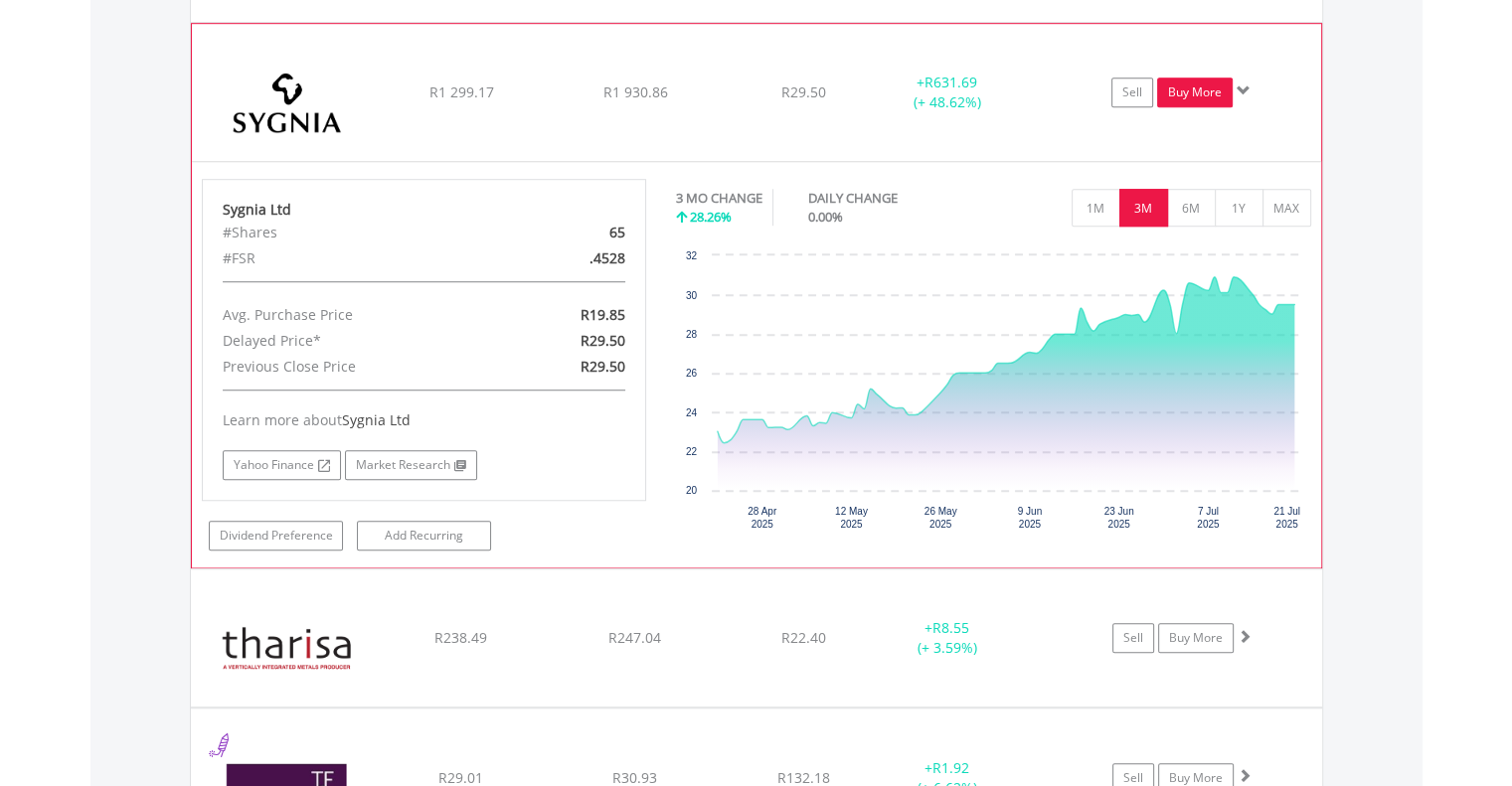 click on "Buy More" at bounding box center (1195, 92) 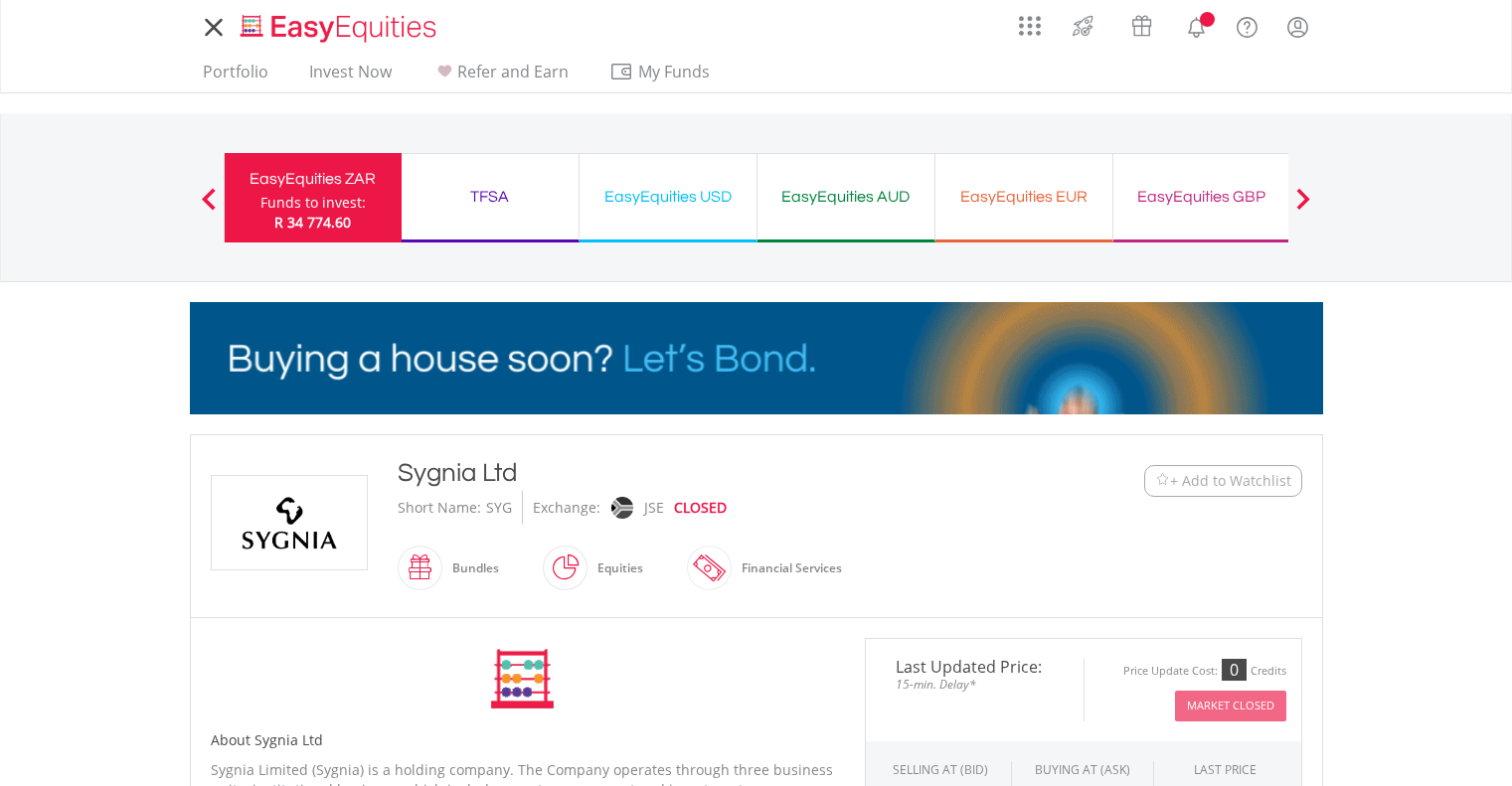 scroll, scrollTop: 0, scrollLeft: 0, axis: both 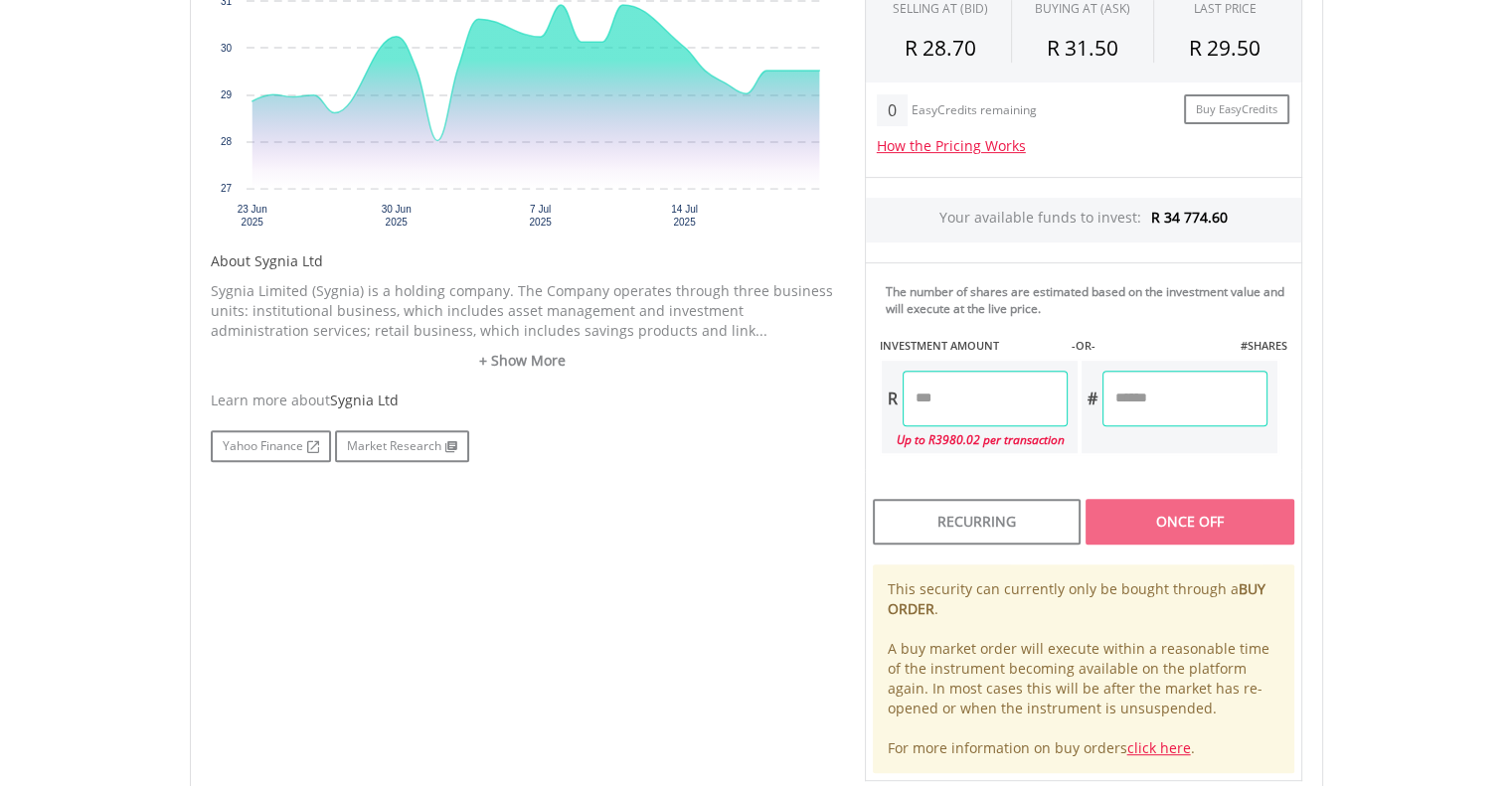 click at bounding box center (985, 398) 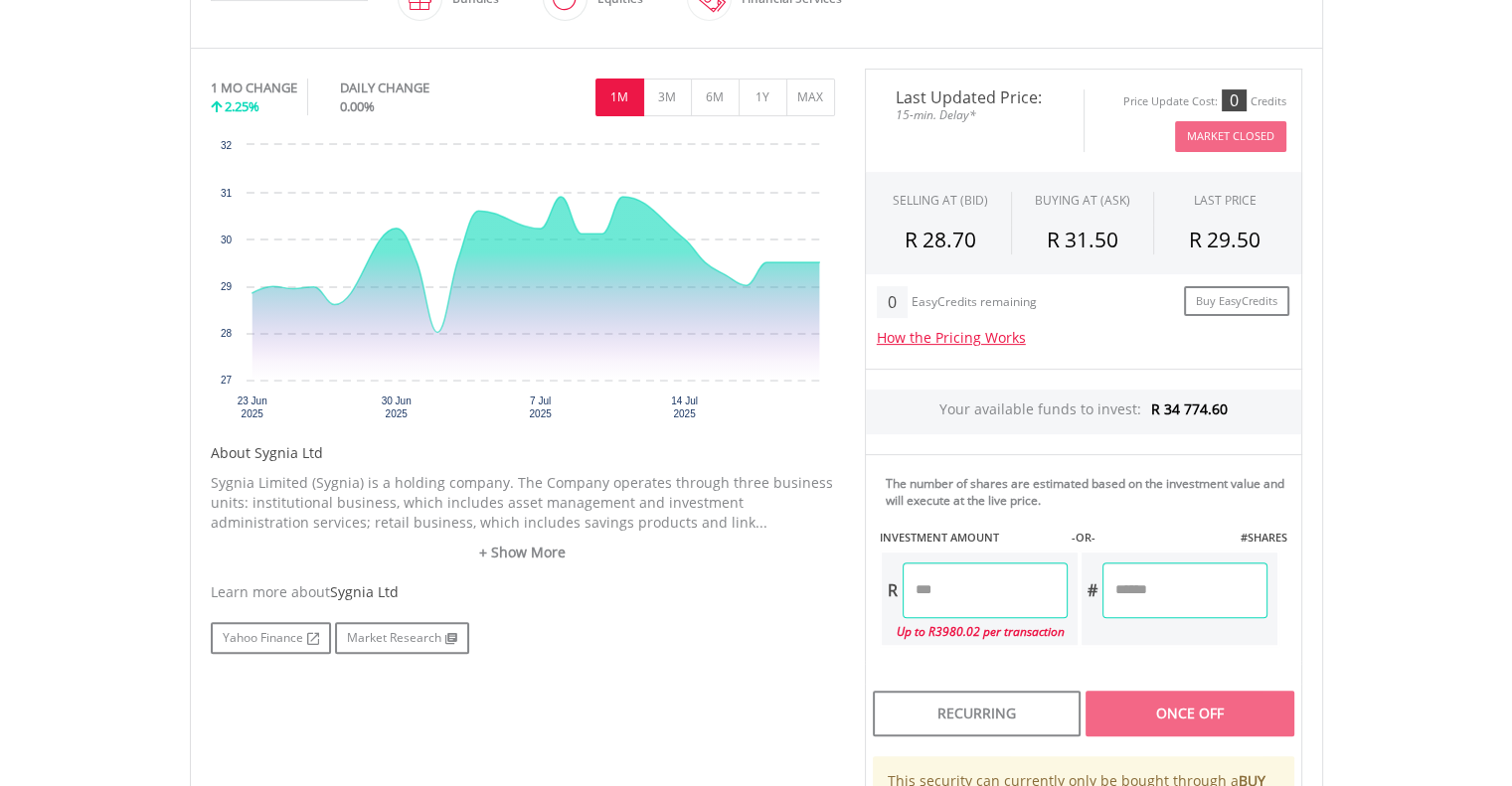 scroll, scrollTop: 564, scrollLeft: 0, axis: vertical 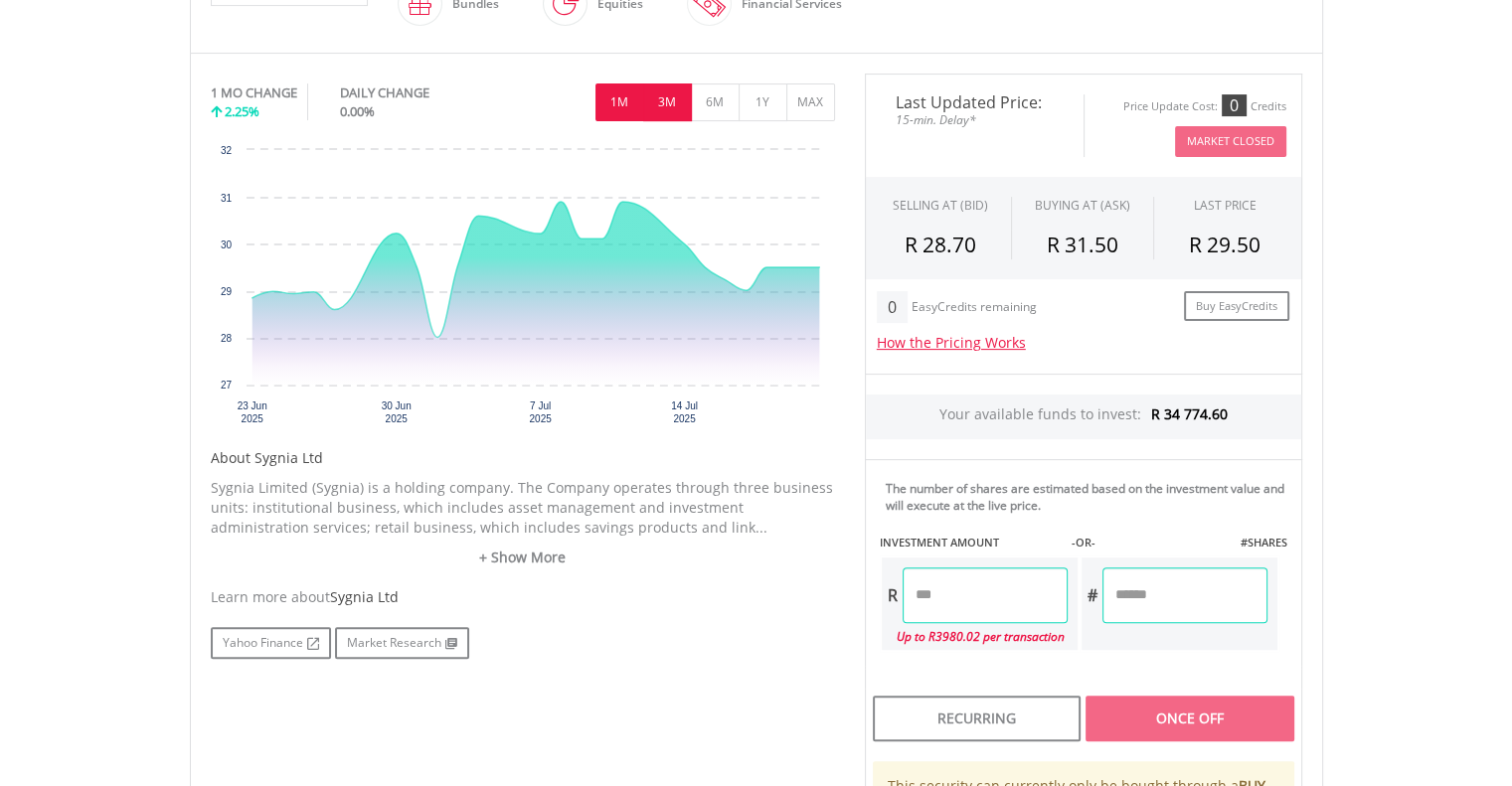 click on "3M" at bounding box center [667, 102] 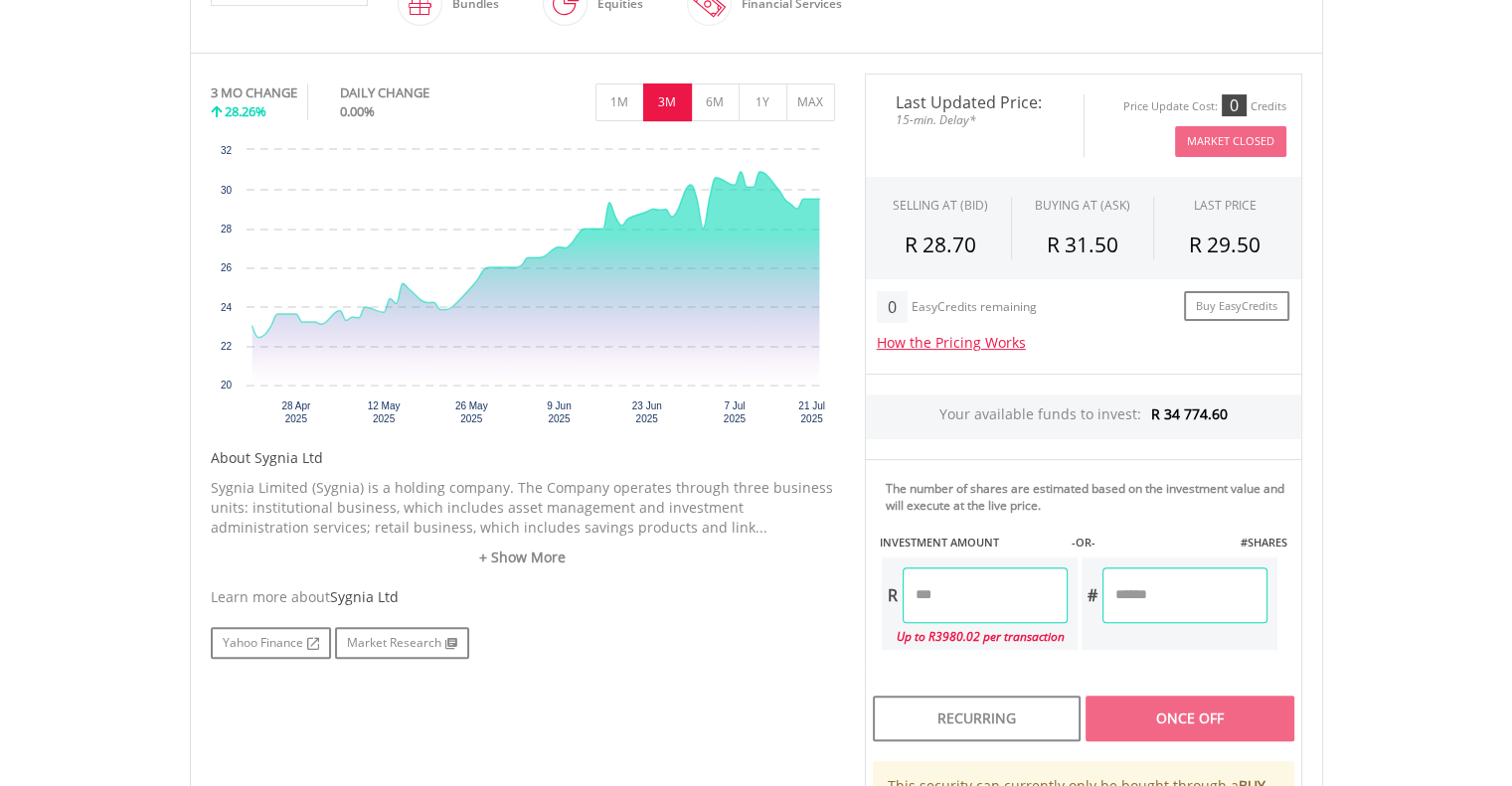 click at bounding box center (985, 595) 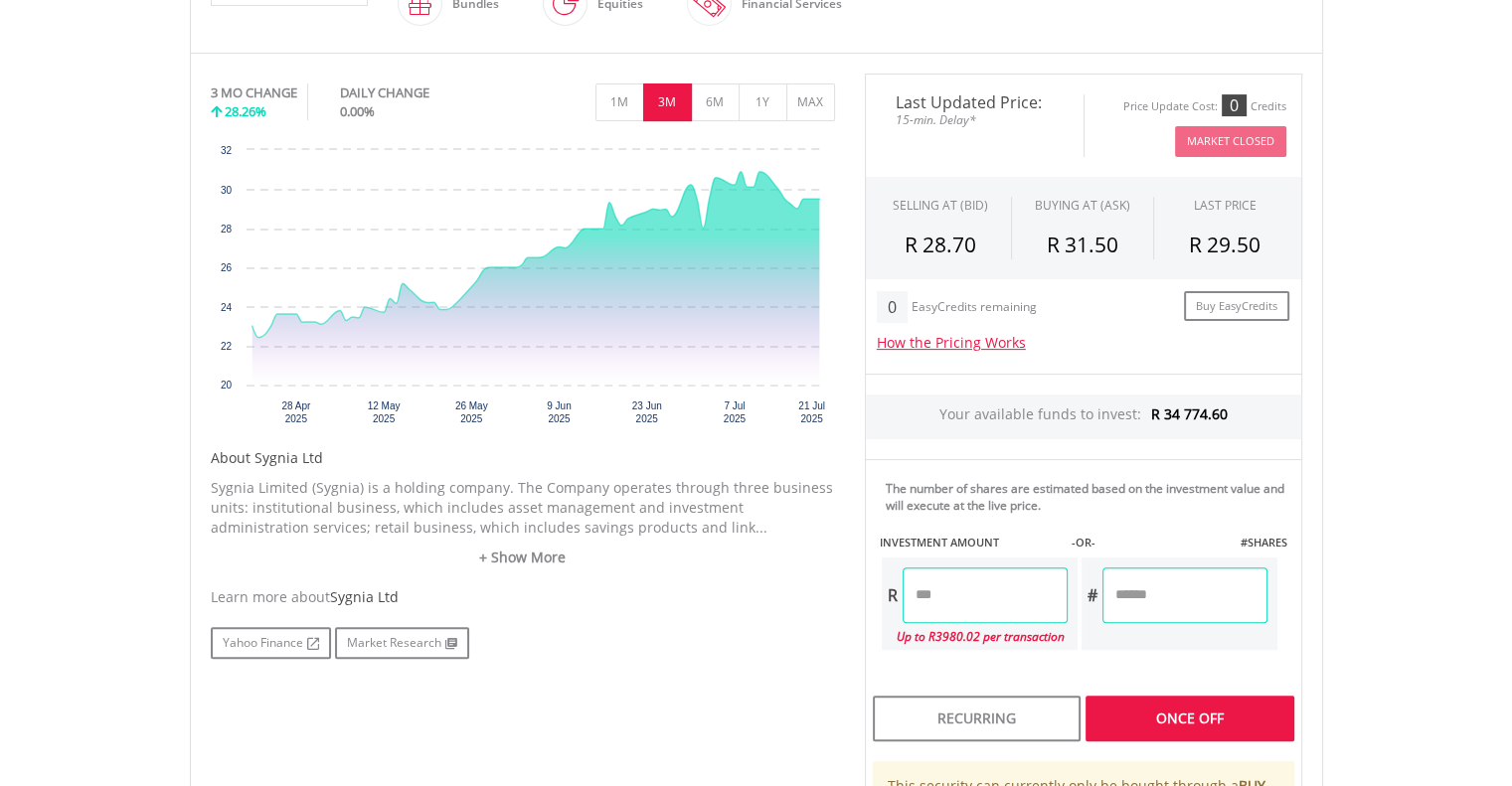 type on "******" 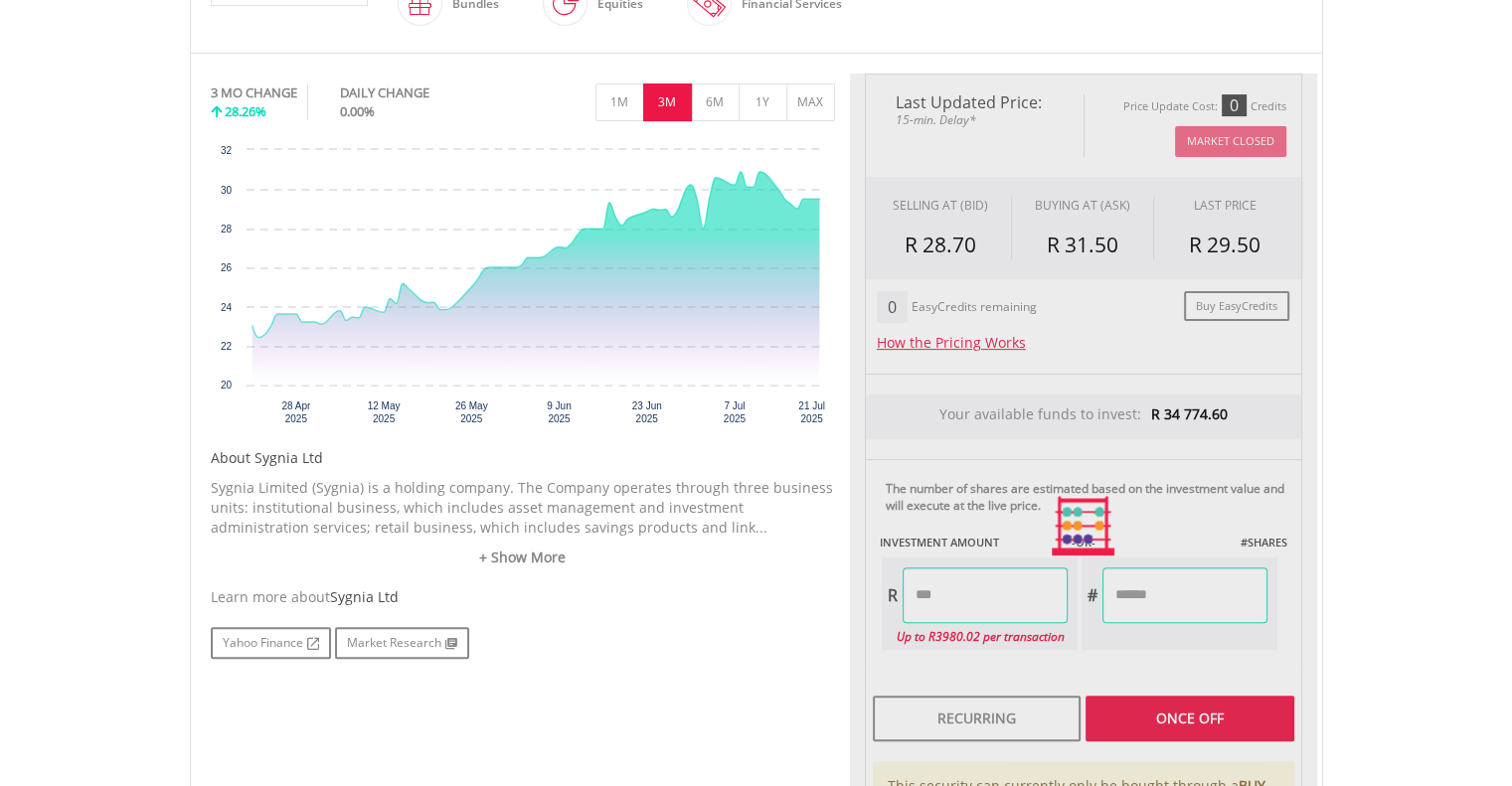 click on "Last Updated Price:
15-min. Delay*
Price Update Cost:
0
Credits
Market Closed
SELLING AT (BID)
BUYING AT                     (ASK)
LAST PRICE
R 28.70
R 31.50
R 29.50
0
R" at bounding box center (1084, 526) 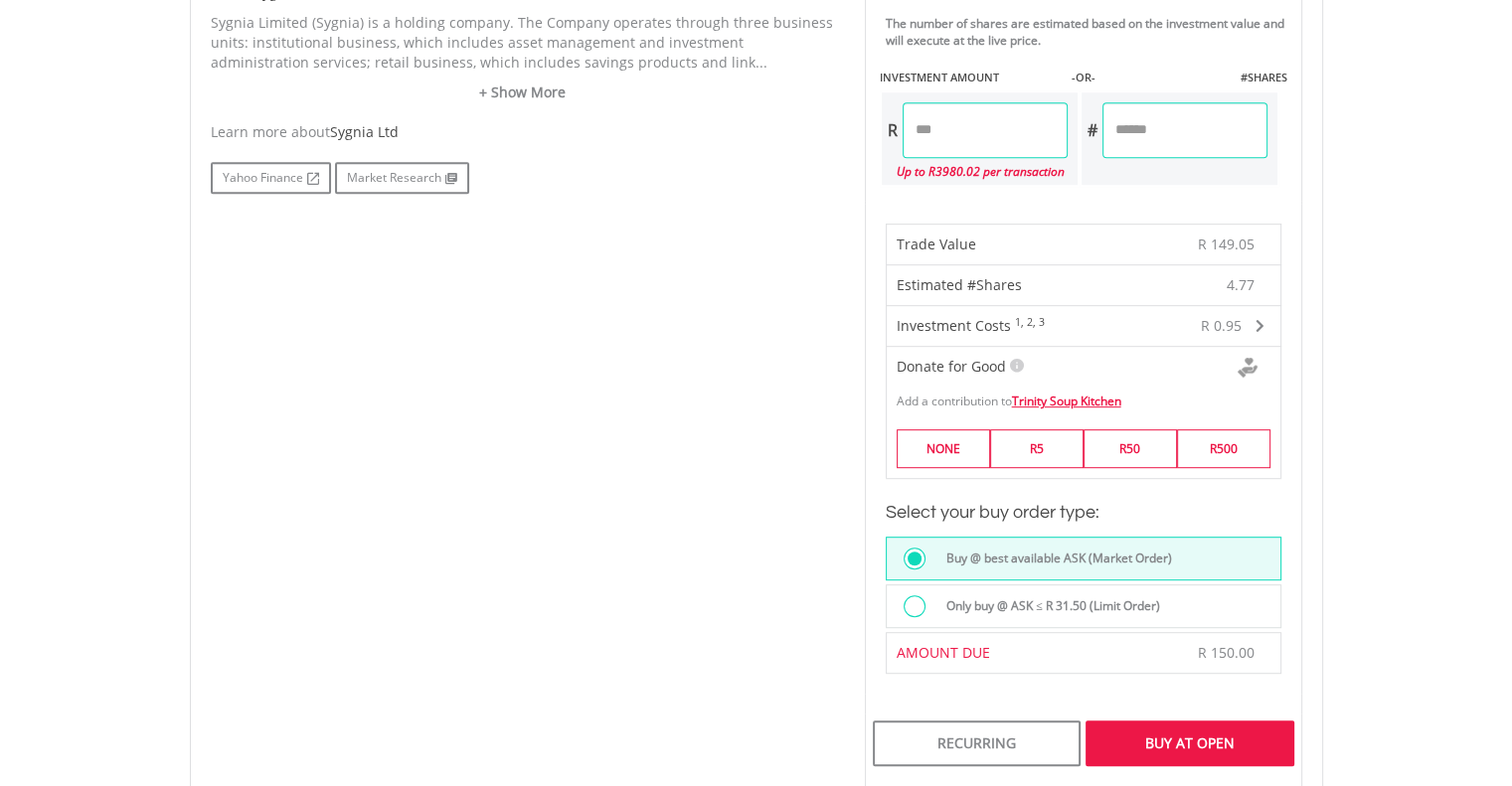 scroll, scrollTop: 1094, scrollLeft: 0, axis: vertical 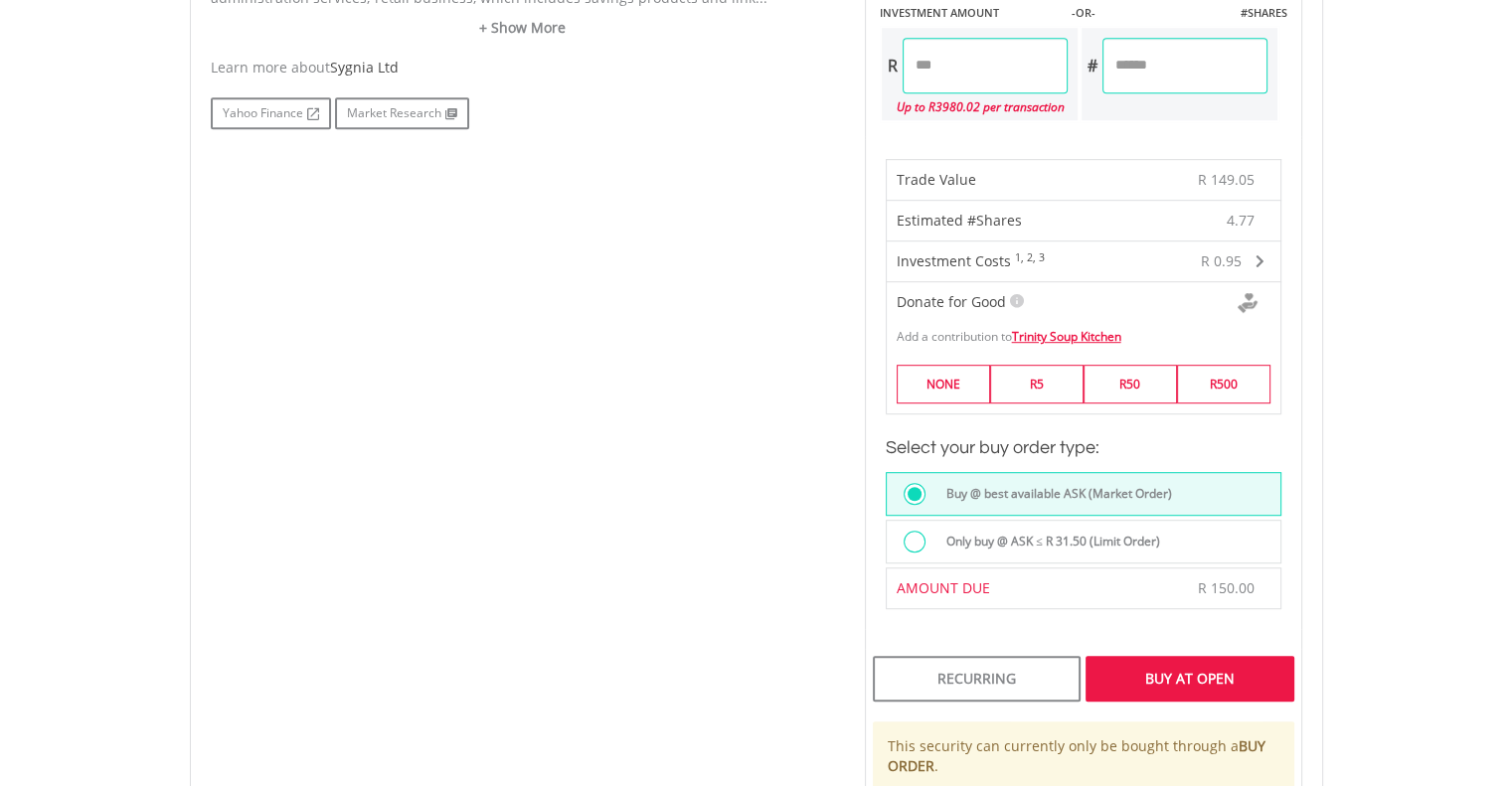 click at bounding box center [915, 542] 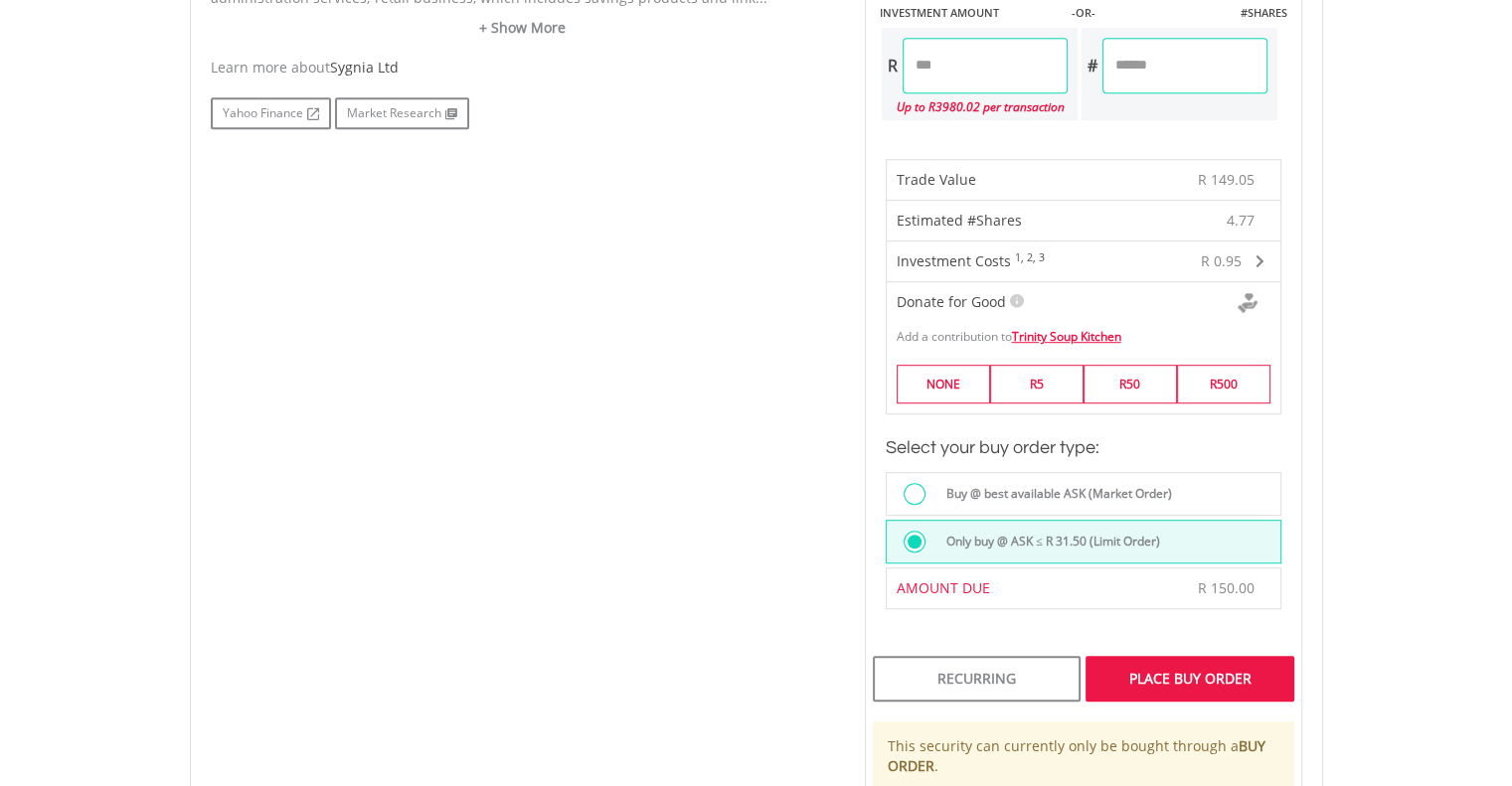 click on "Place Buy Order" at bounding box center (1189, 679) 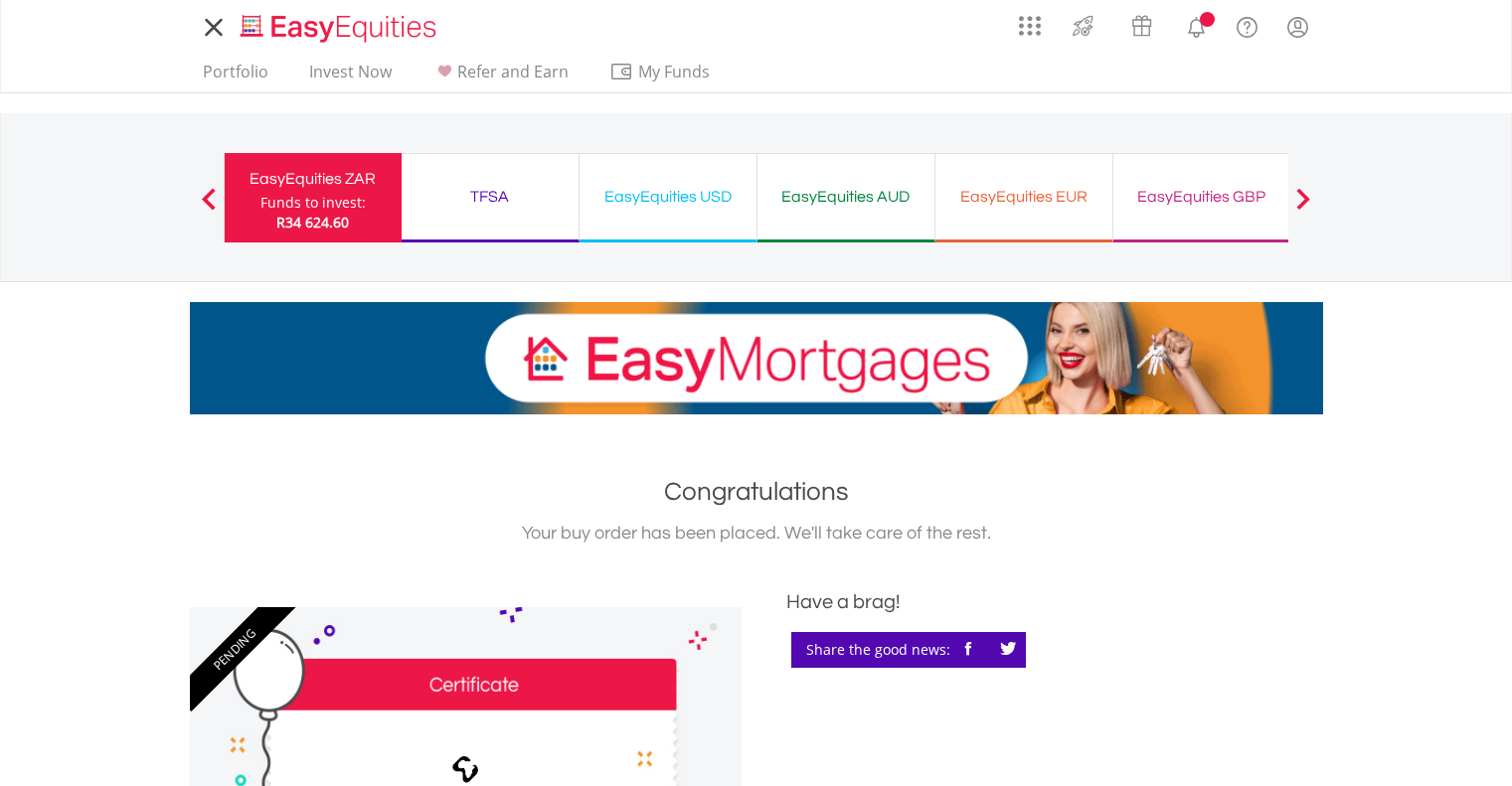 scroll, scrollTop: 0, scrollLeft: 0, axis: both 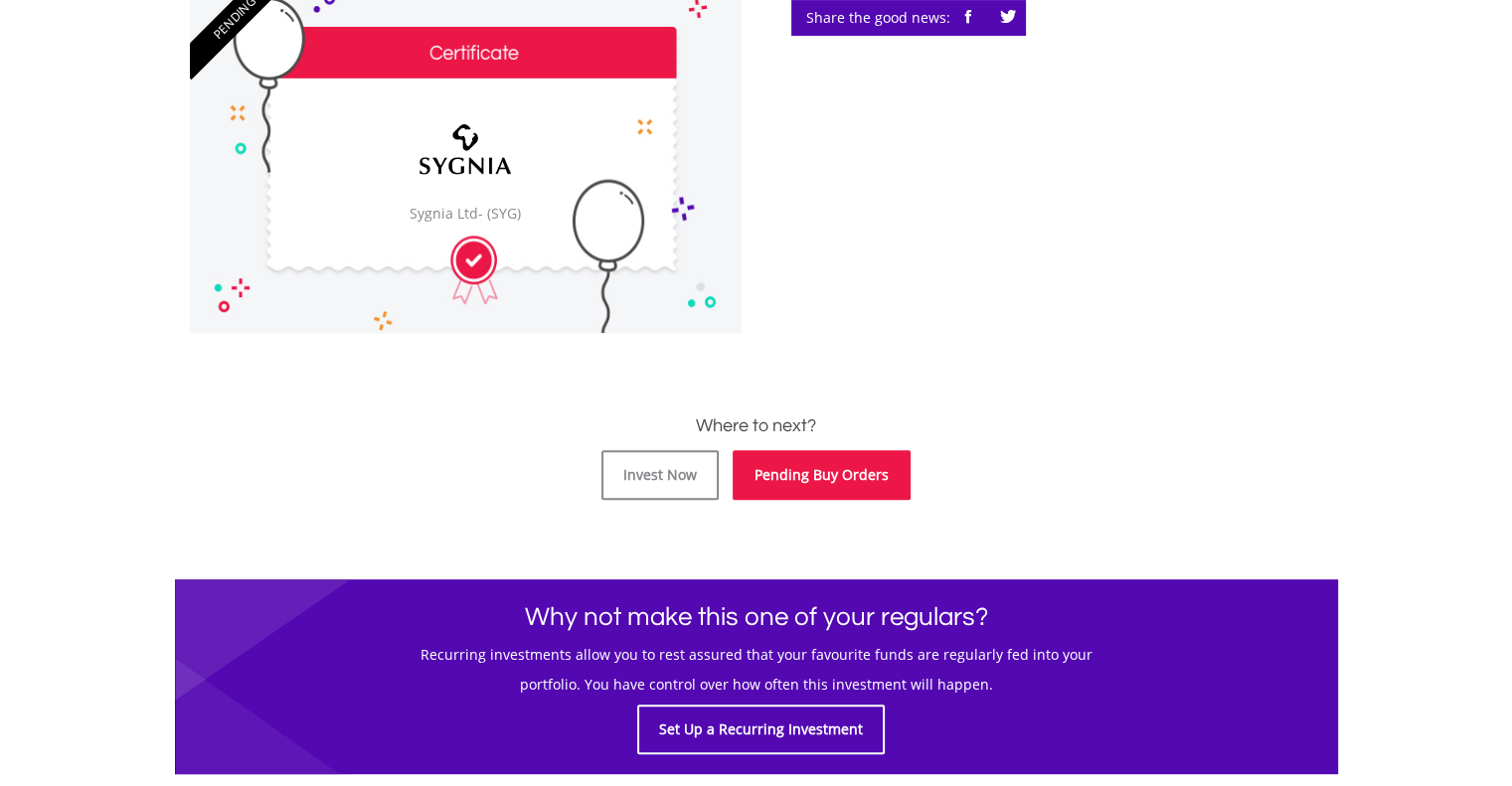 click on "Pending Buy Orders" at bounding box center (821, 475) 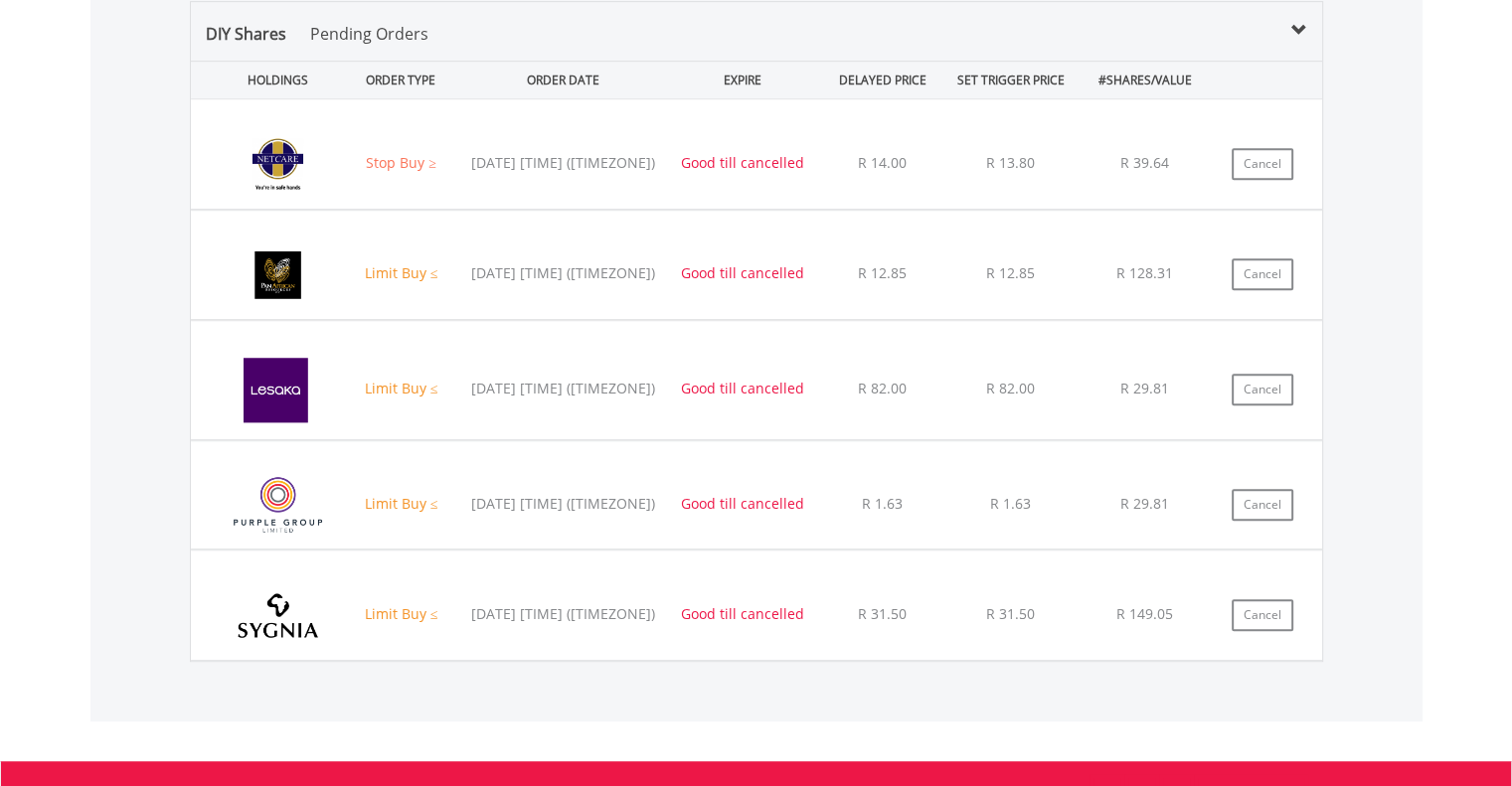 scroll, scrollTop: 1532, scrollLeft: 0, axis: vertical 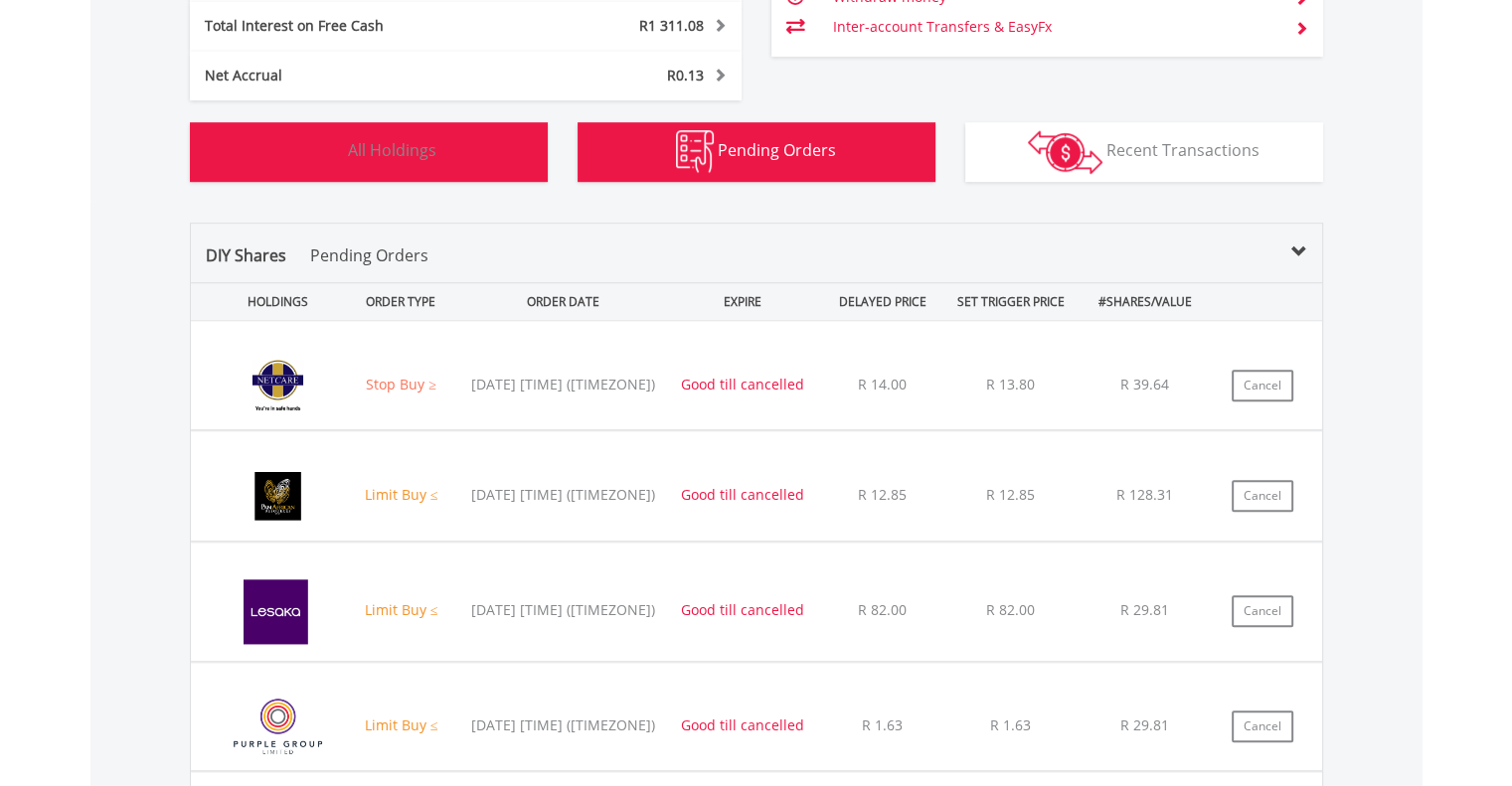 click on "All Holdings" at bounding box center [392, 150] 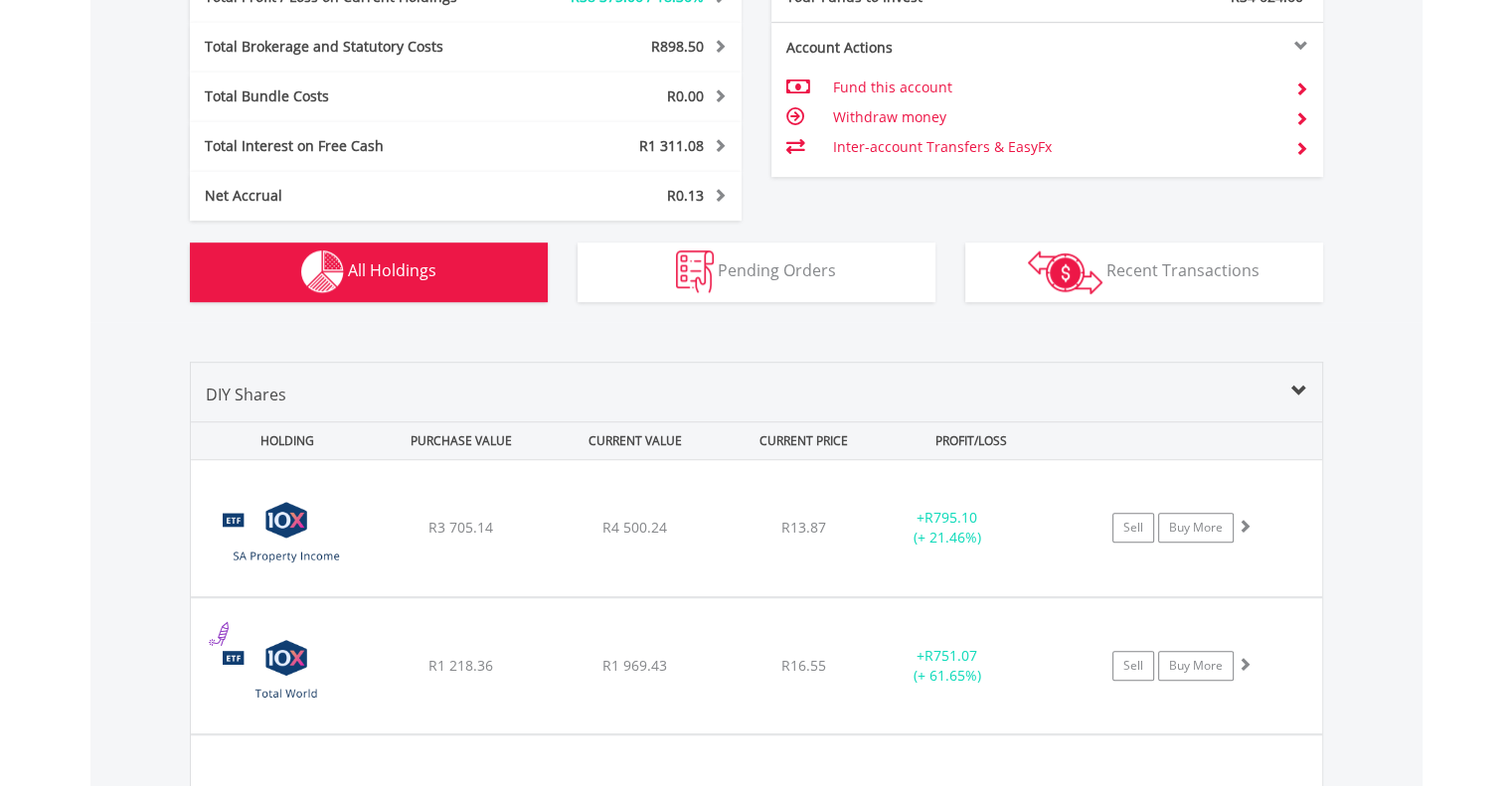 scroll, scrollTop: 1551, scrollLeft: 0, axis: vertical 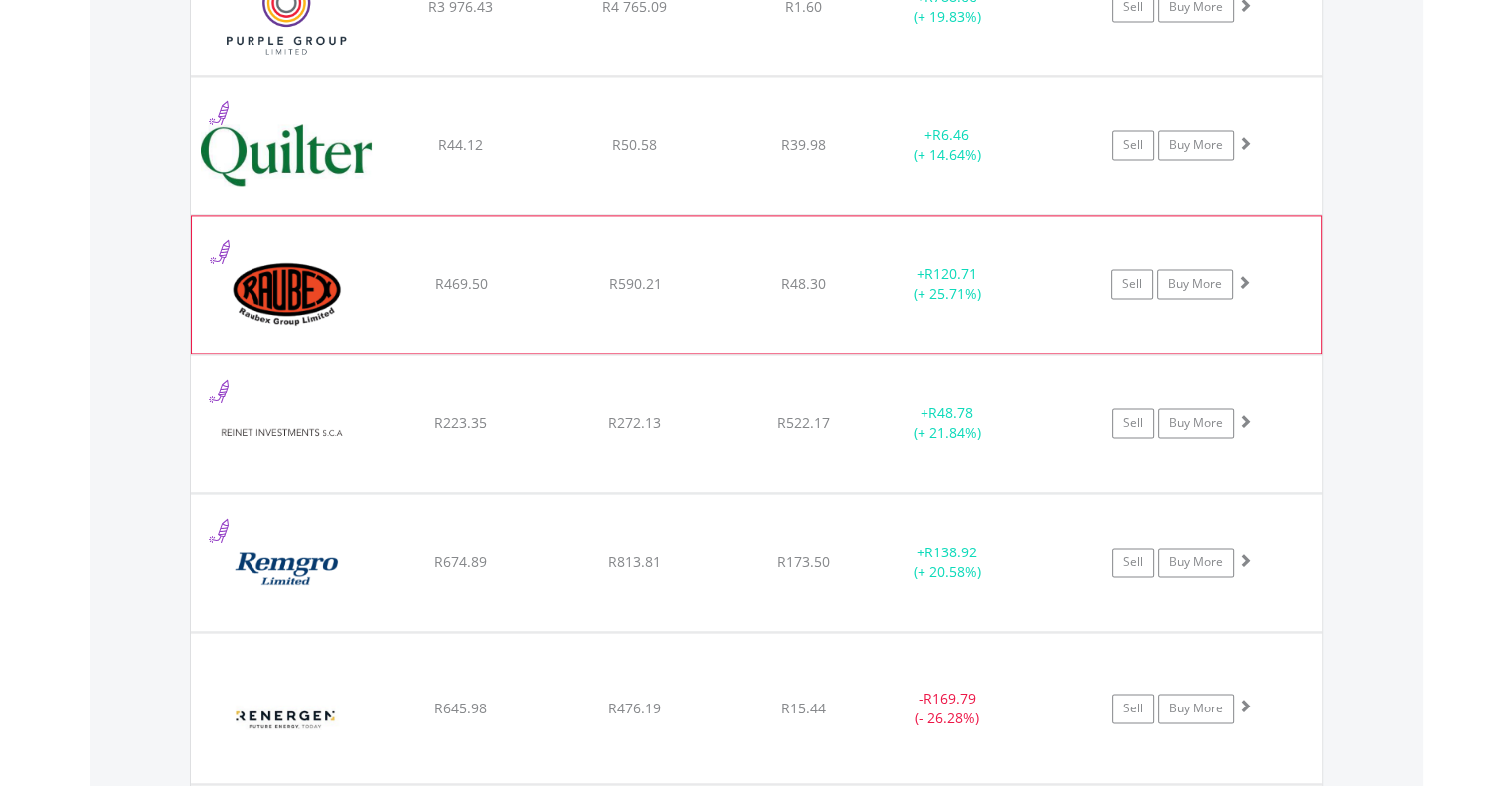 click on "﻿
Raubex Group Limited
R469.50
R590.21
R48.30
+  R120.71 (+ 25.71%)
Sell
Buy More" at bounding box center (756, -16228) 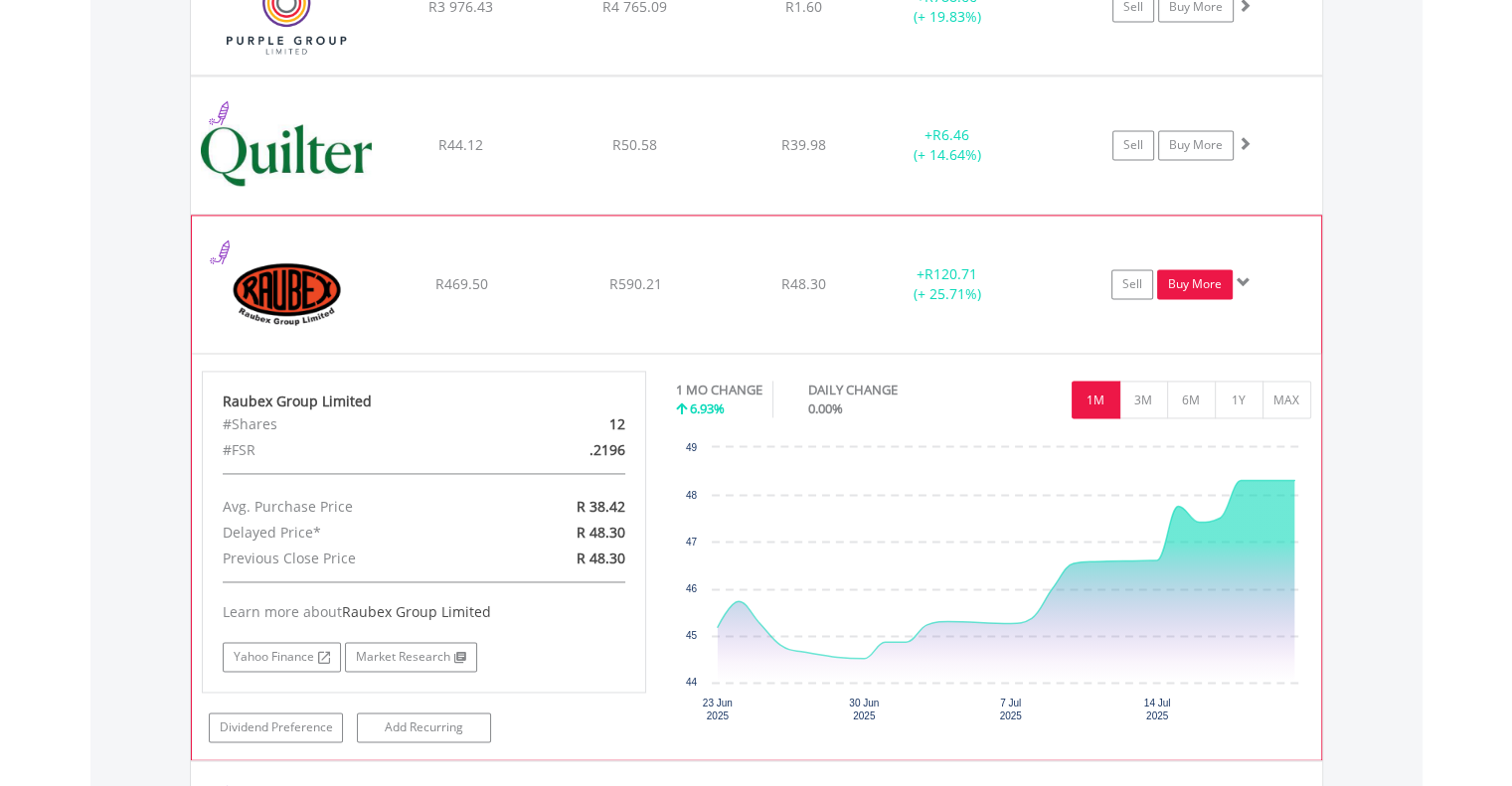 click on "Buy More" at bounding box center [1195, 284] 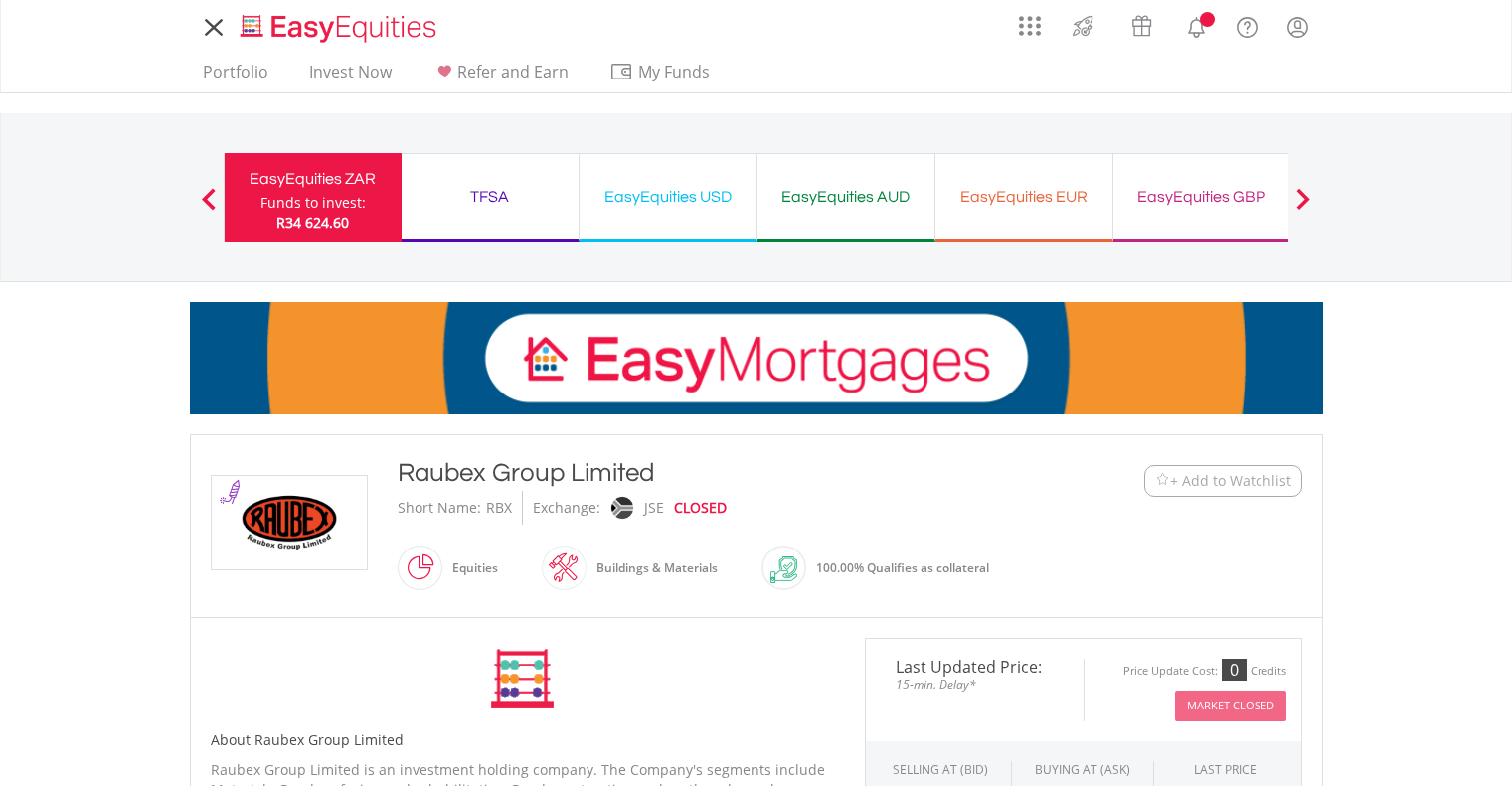 scroll, scrollTop: 0, scrollLeft: 0, axis: both 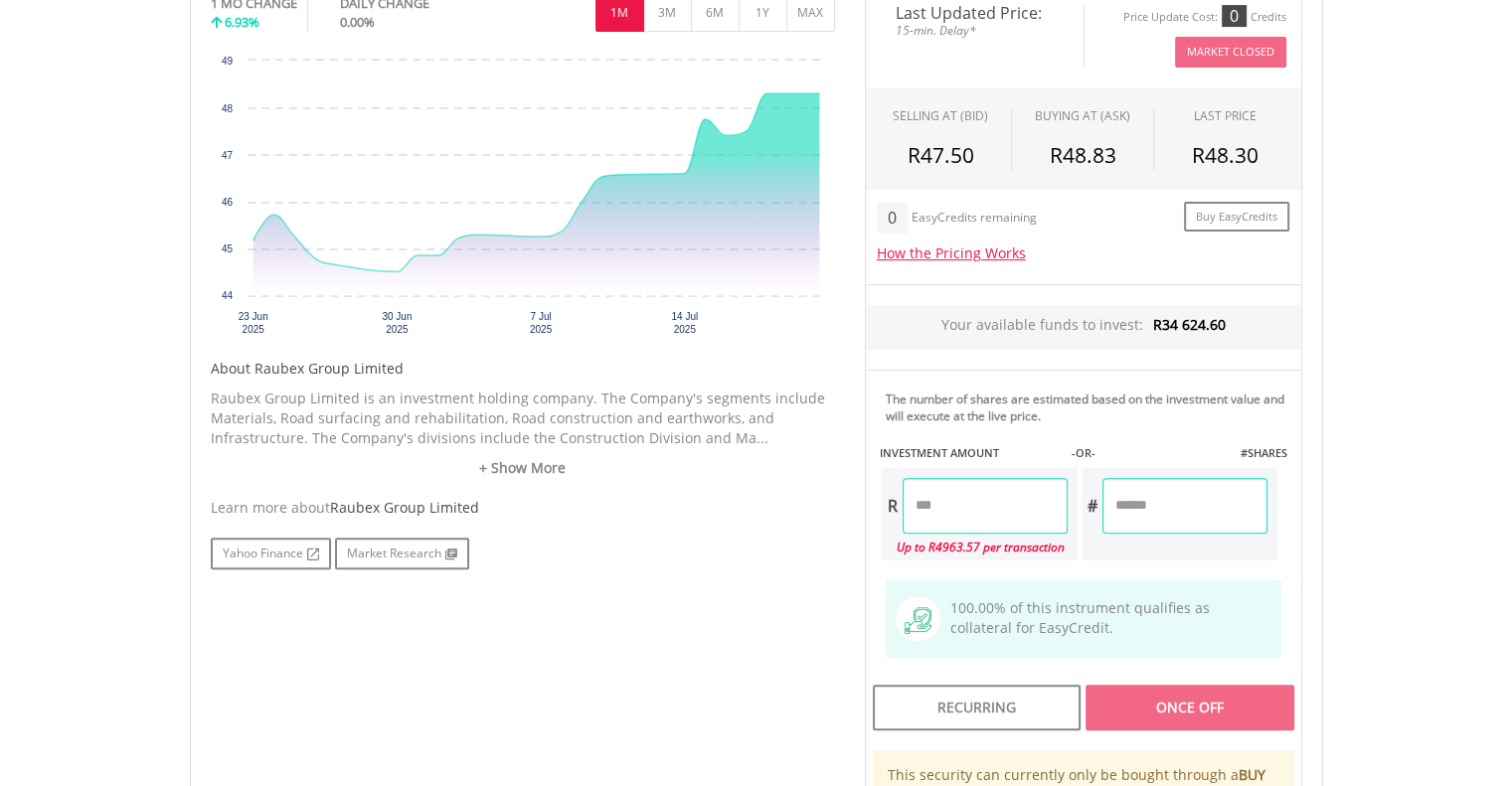 click at bounding box center (985, 506) 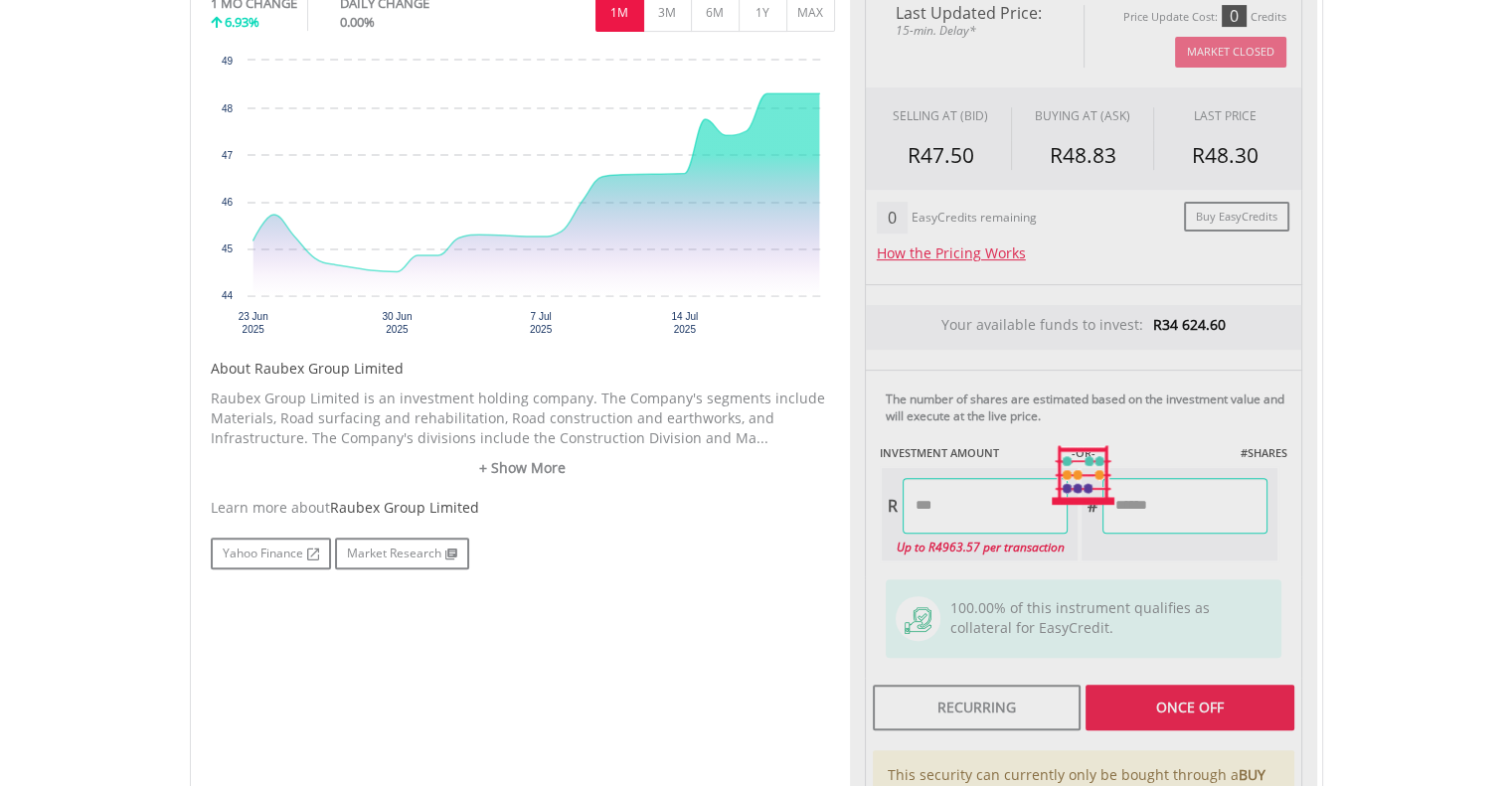 type on "******" 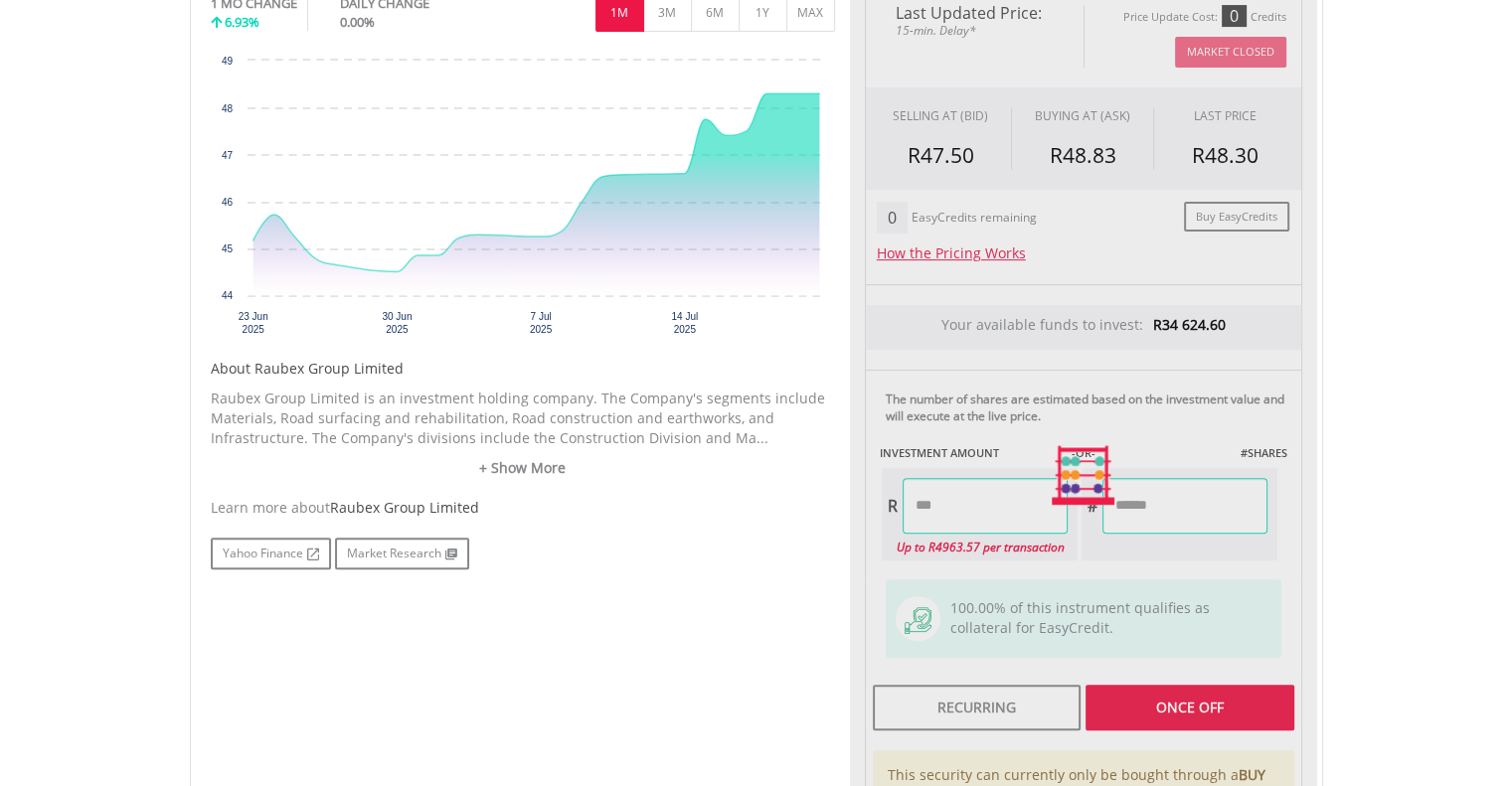 type on "******" 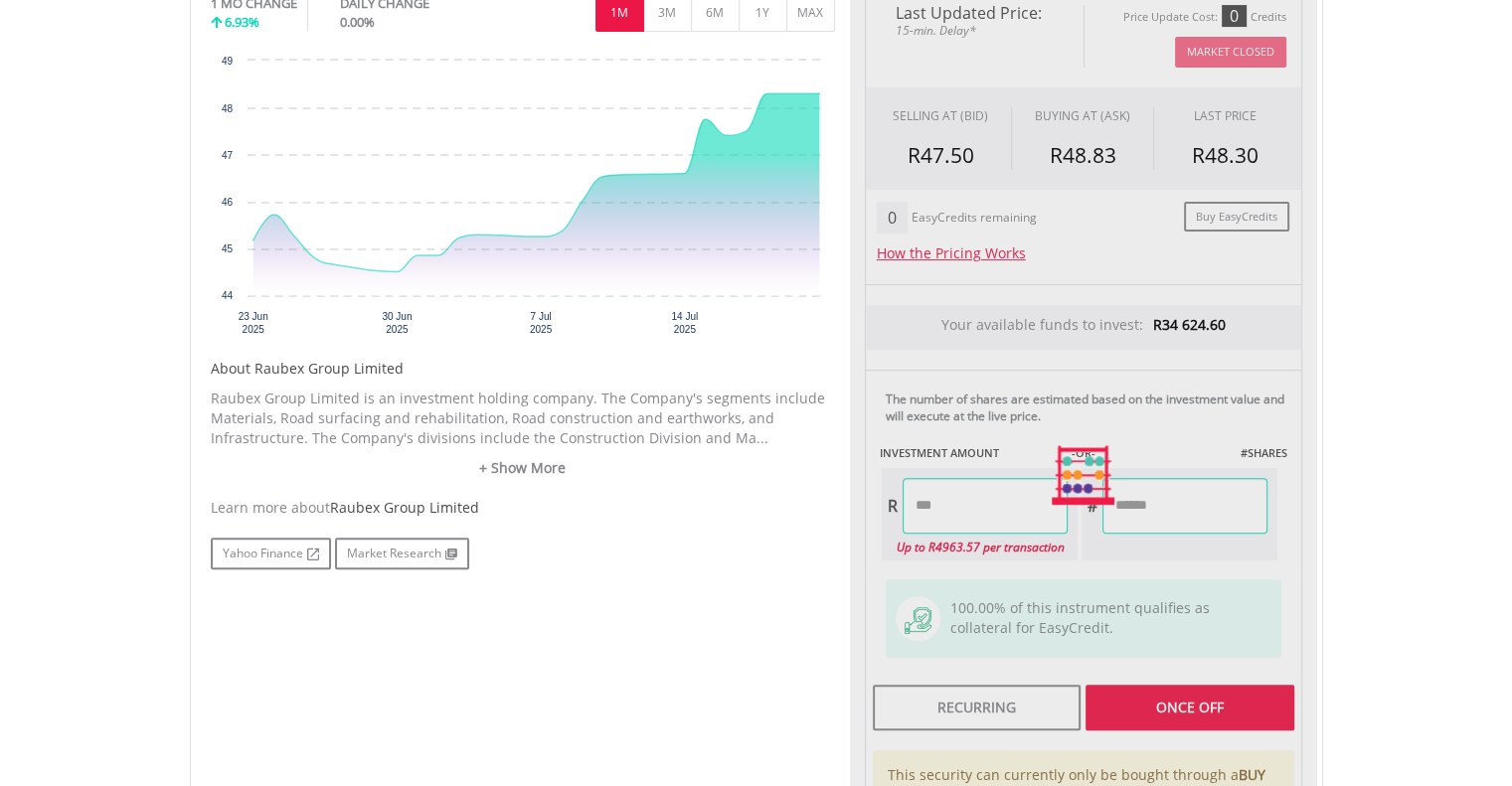 click on "Last Updated Price:
15-min. Delay*
Price Update Cost:
0
Credits
Market Closed
SELLING AT (BID)
BUYING AT                     (ASK)
LAST PRICE
R47.50
R48.83
R48.30
0
Buy EasyCredits" at bounding box center [1084, 475] 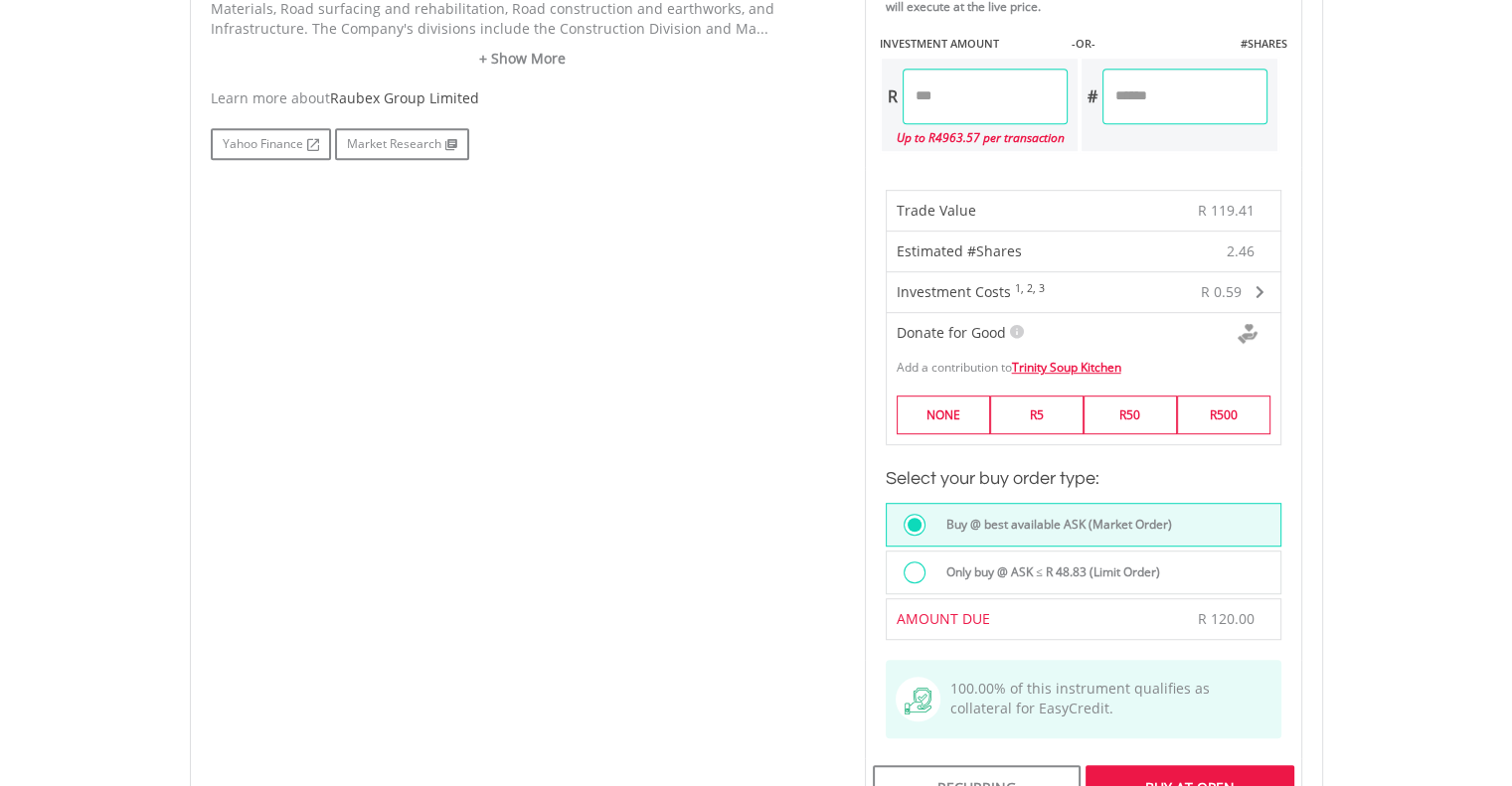 scroll, scrollTop: 1080, scrollLeft: 0, axis: vertical 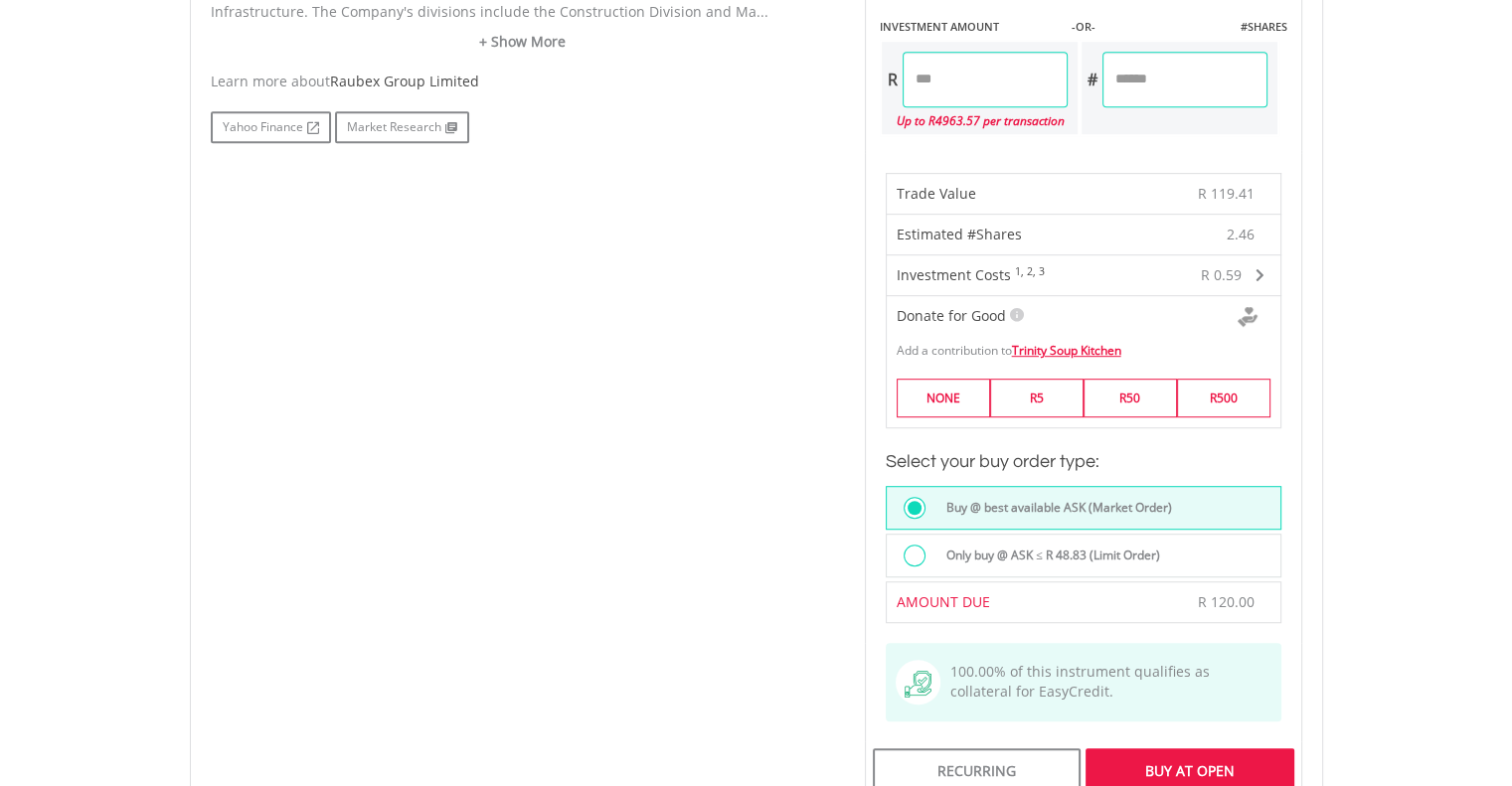 click at bounding box center (915, 555) 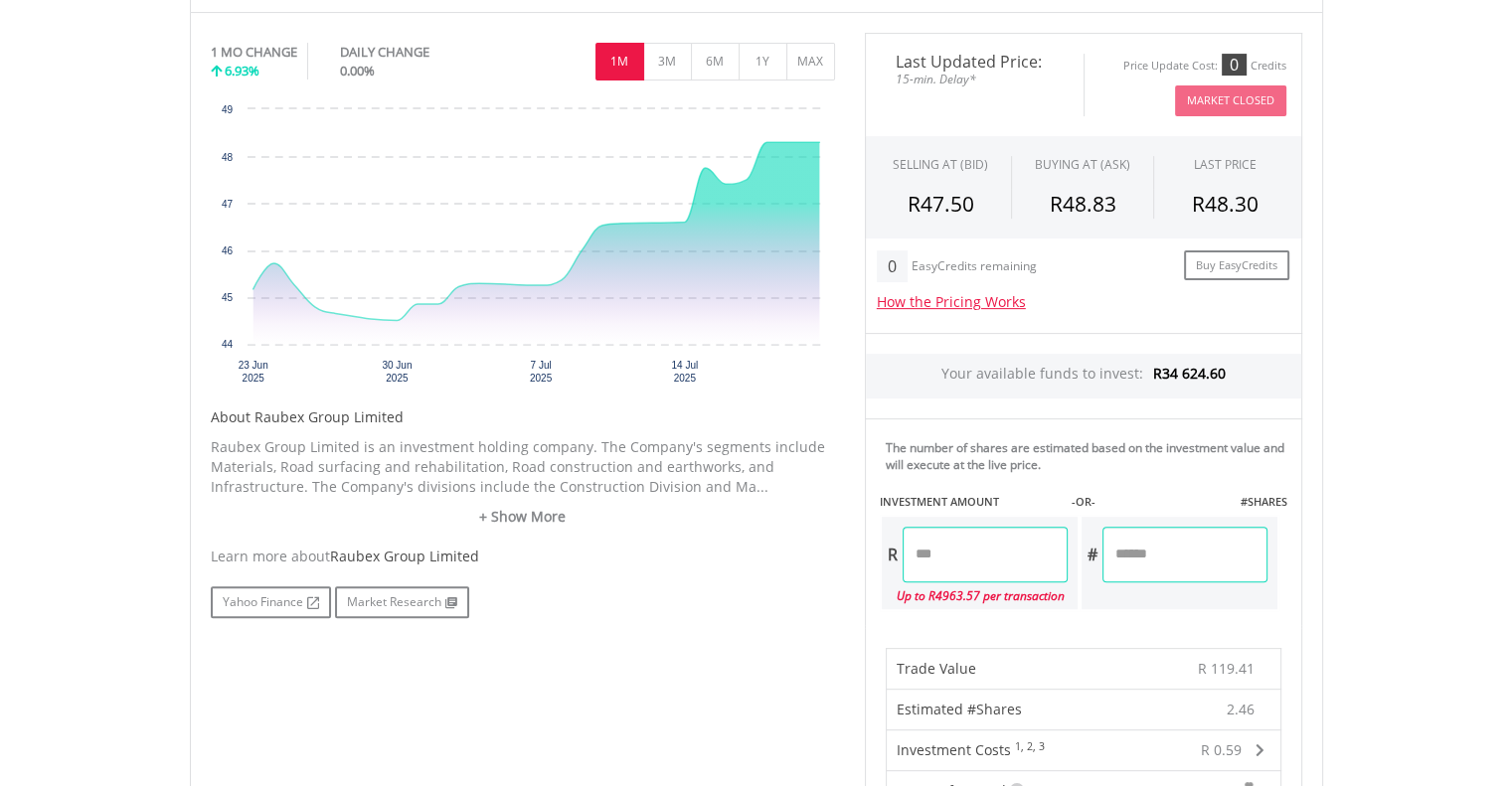scroll, scrollTop: 596, scrollLeft: 0, axis: vertical 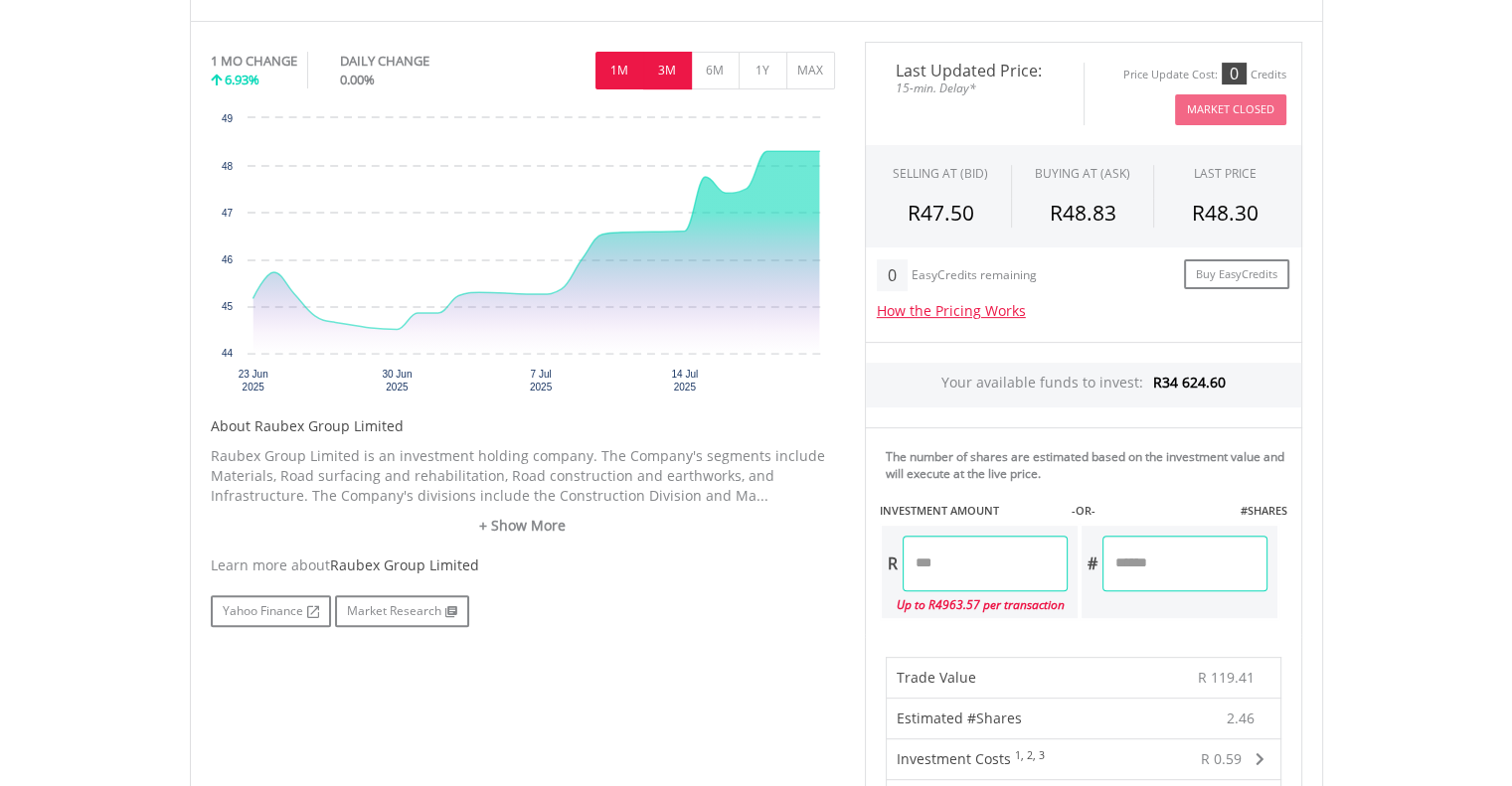 click on "3M" at bounding box center (667, 71) 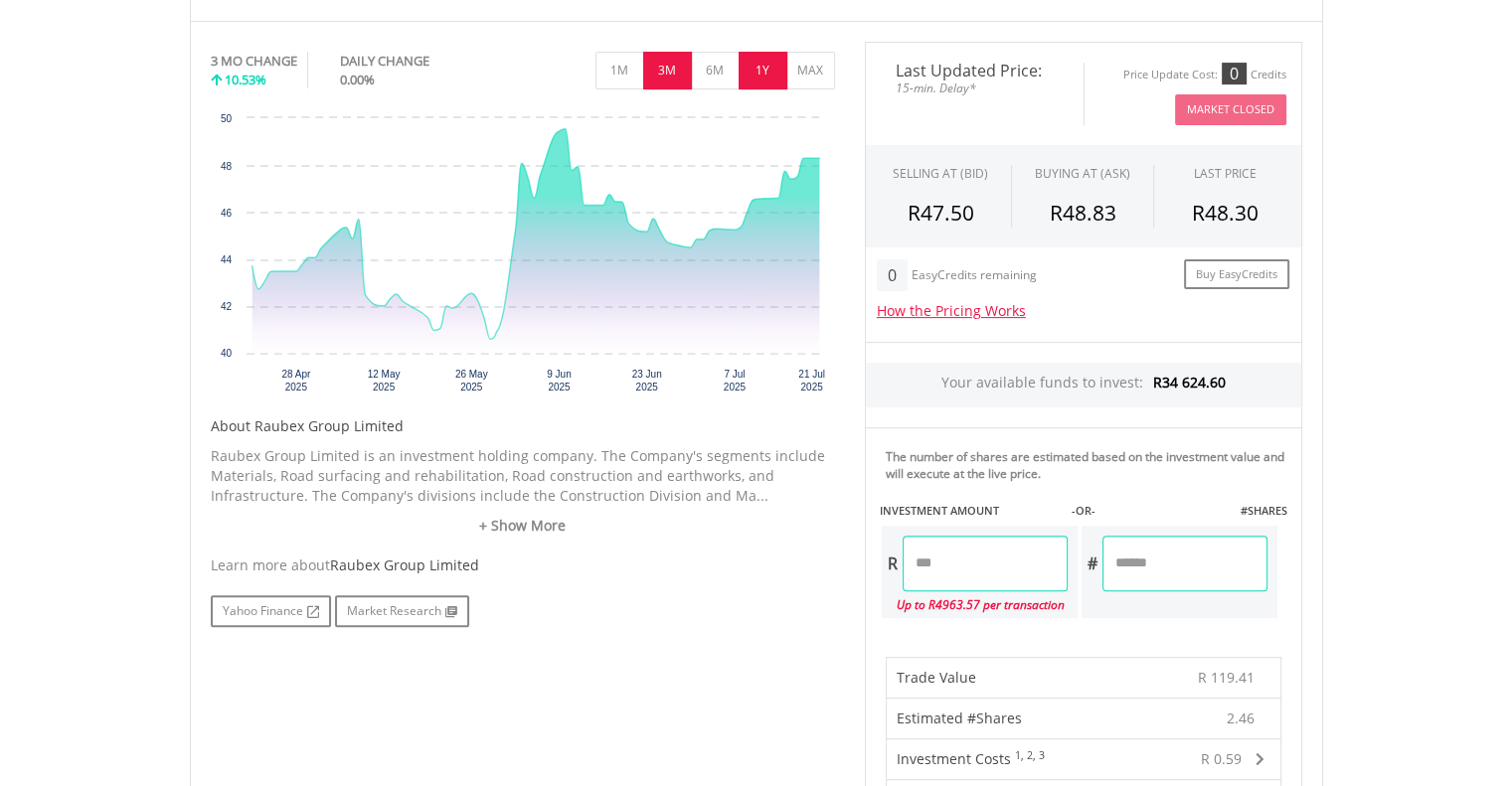 click on "1Y" at bounding box center (762, 71) 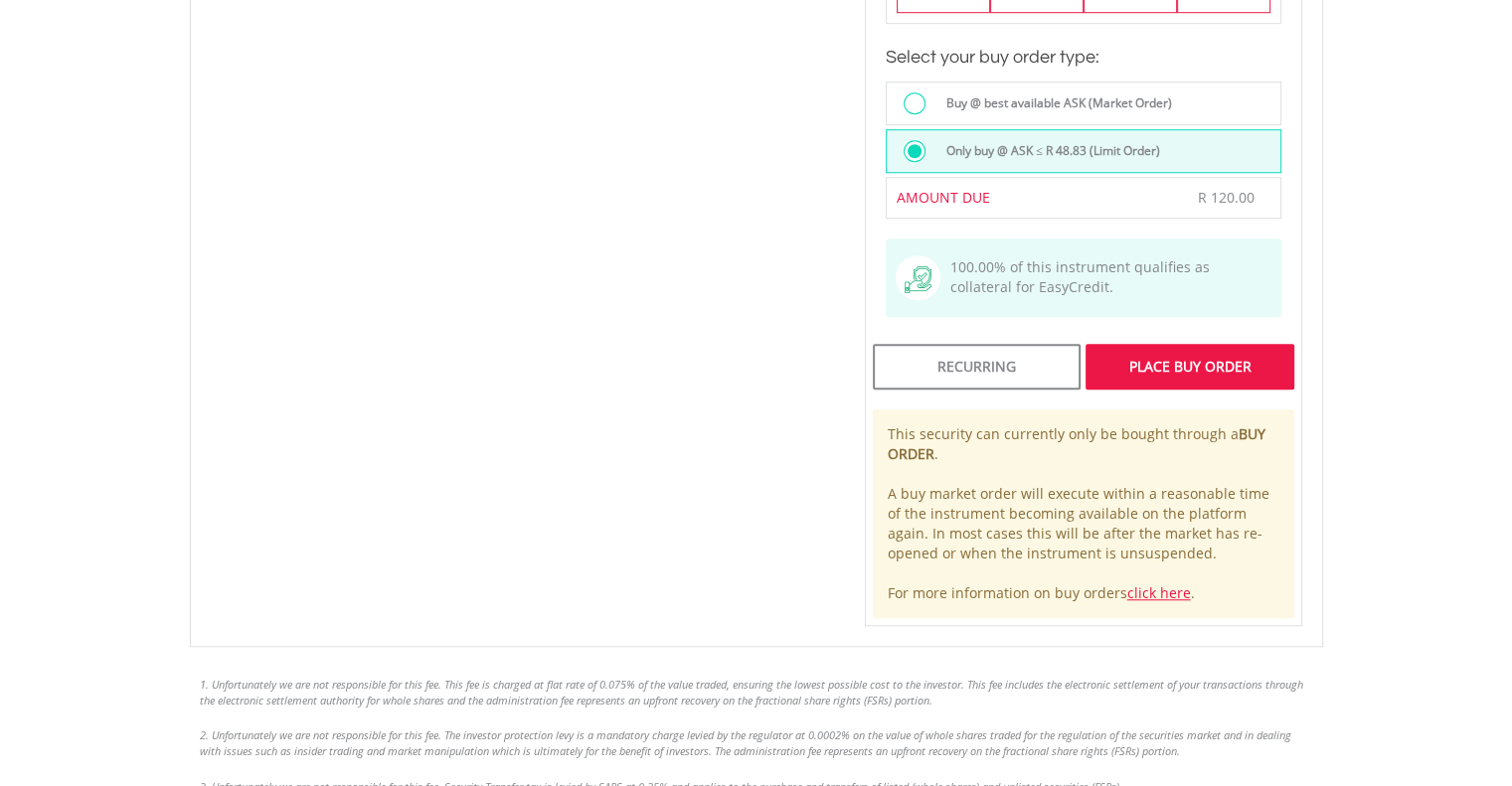 scroll, scrollTop: 1487, scrollLeft: 0, axis: vertical 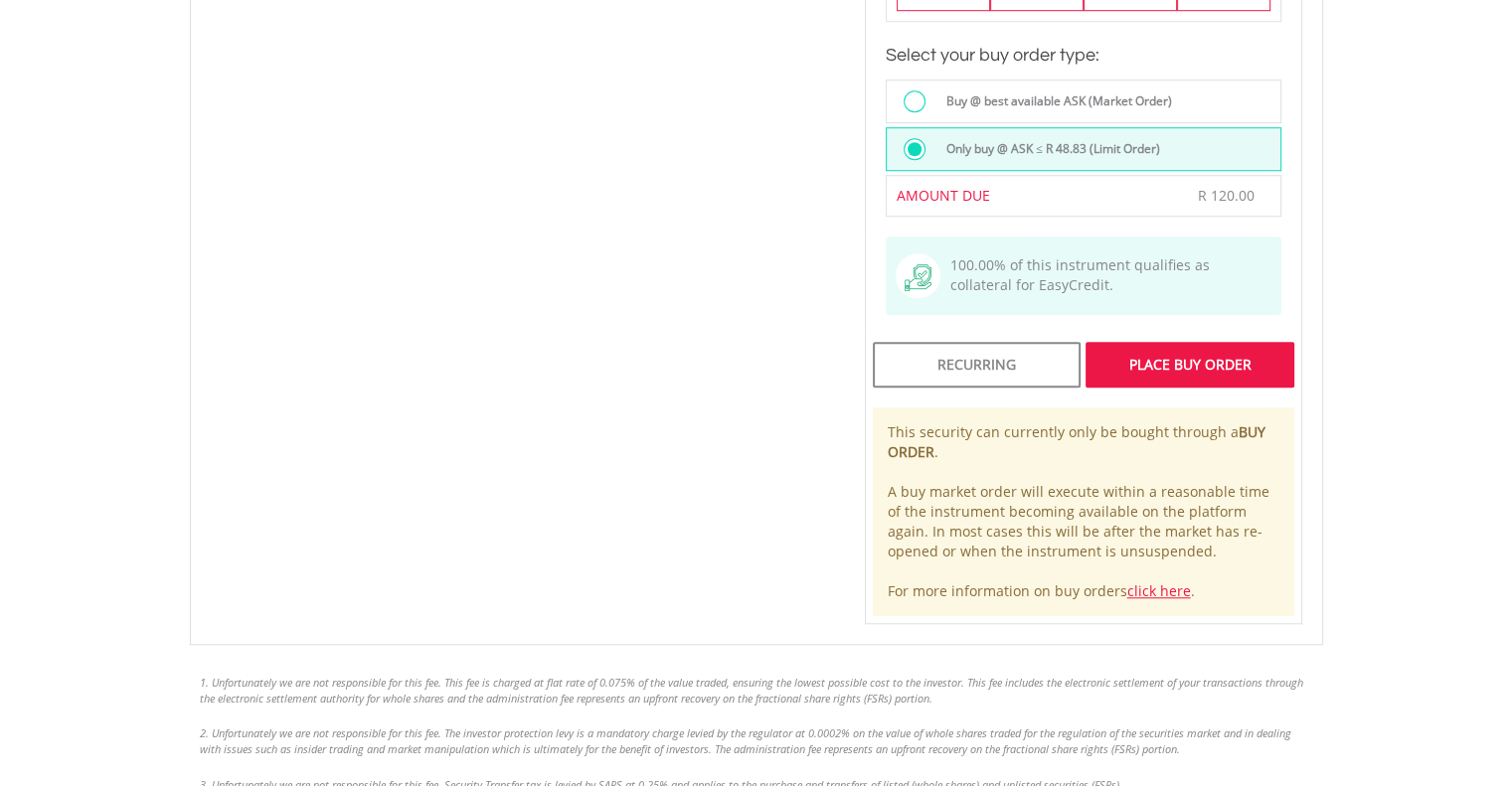 click on "Place Buy Order" at bounding box center [1189, 365] 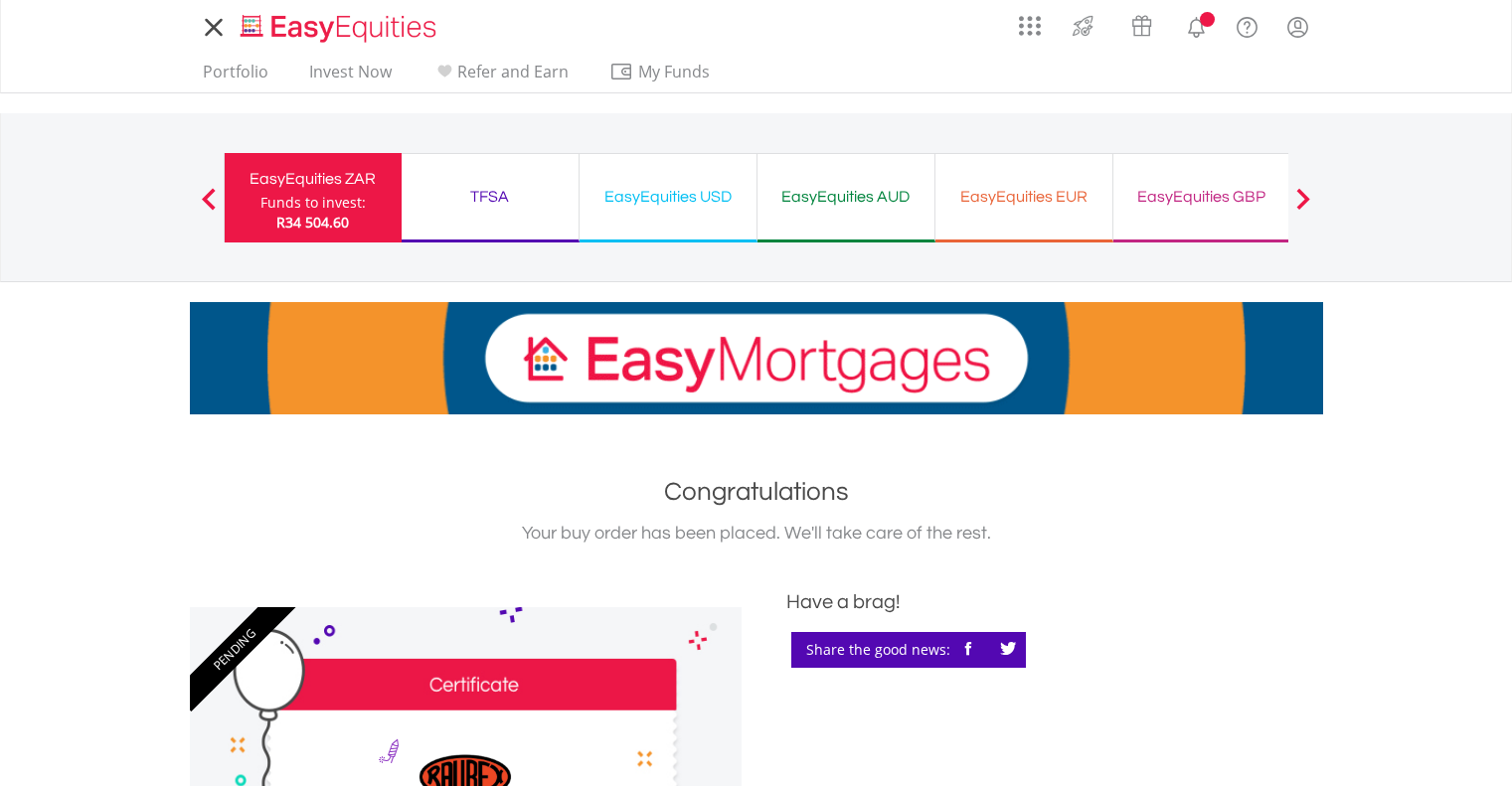 scroll, scrollTop: 0, scrollLeft: 0, axis: both 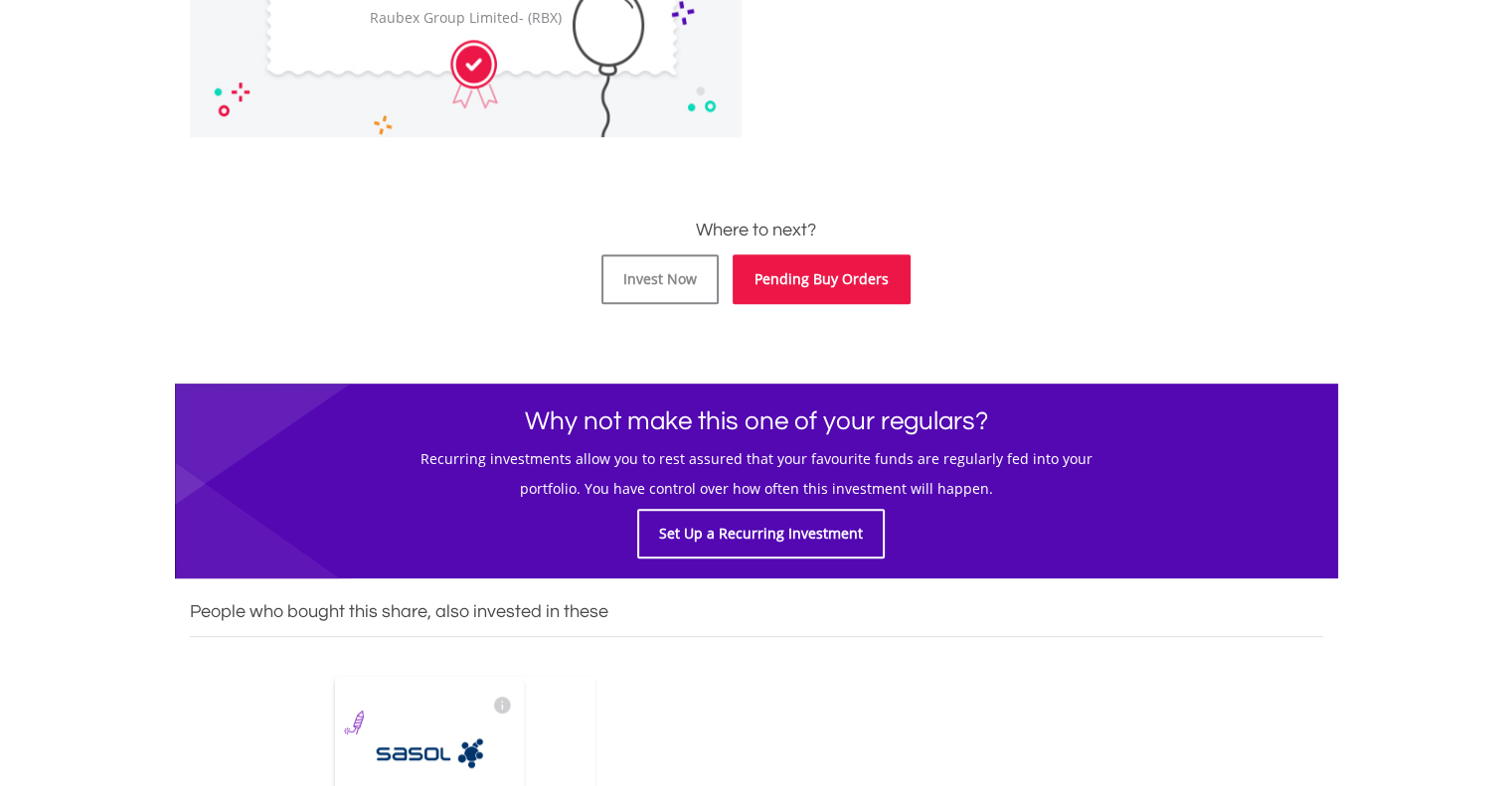 click on "Pending Buy Orders" at bounding box center (821, 279) 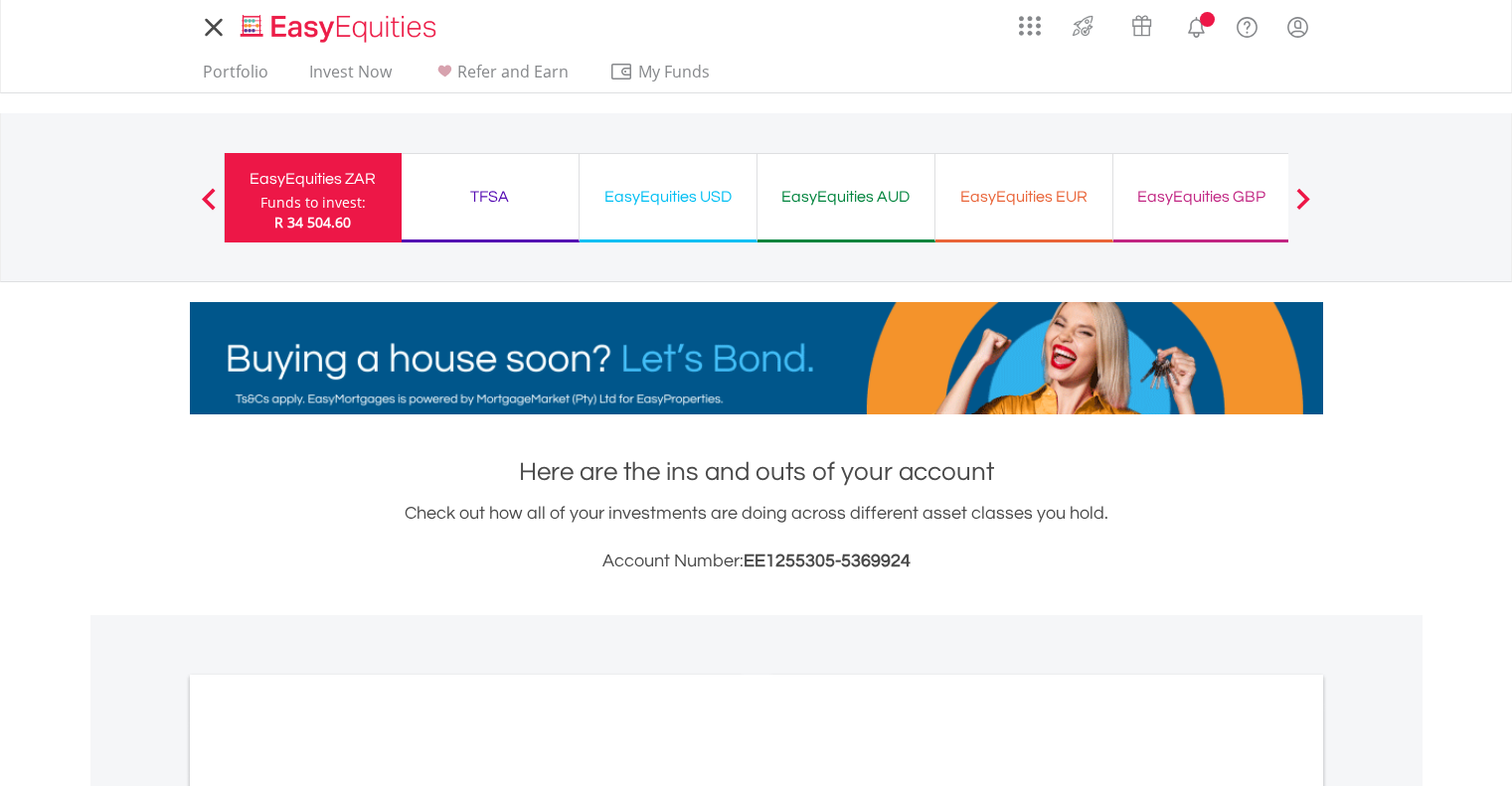 scroll, scrollTop: 0, scrollLeft: 0, axis: both 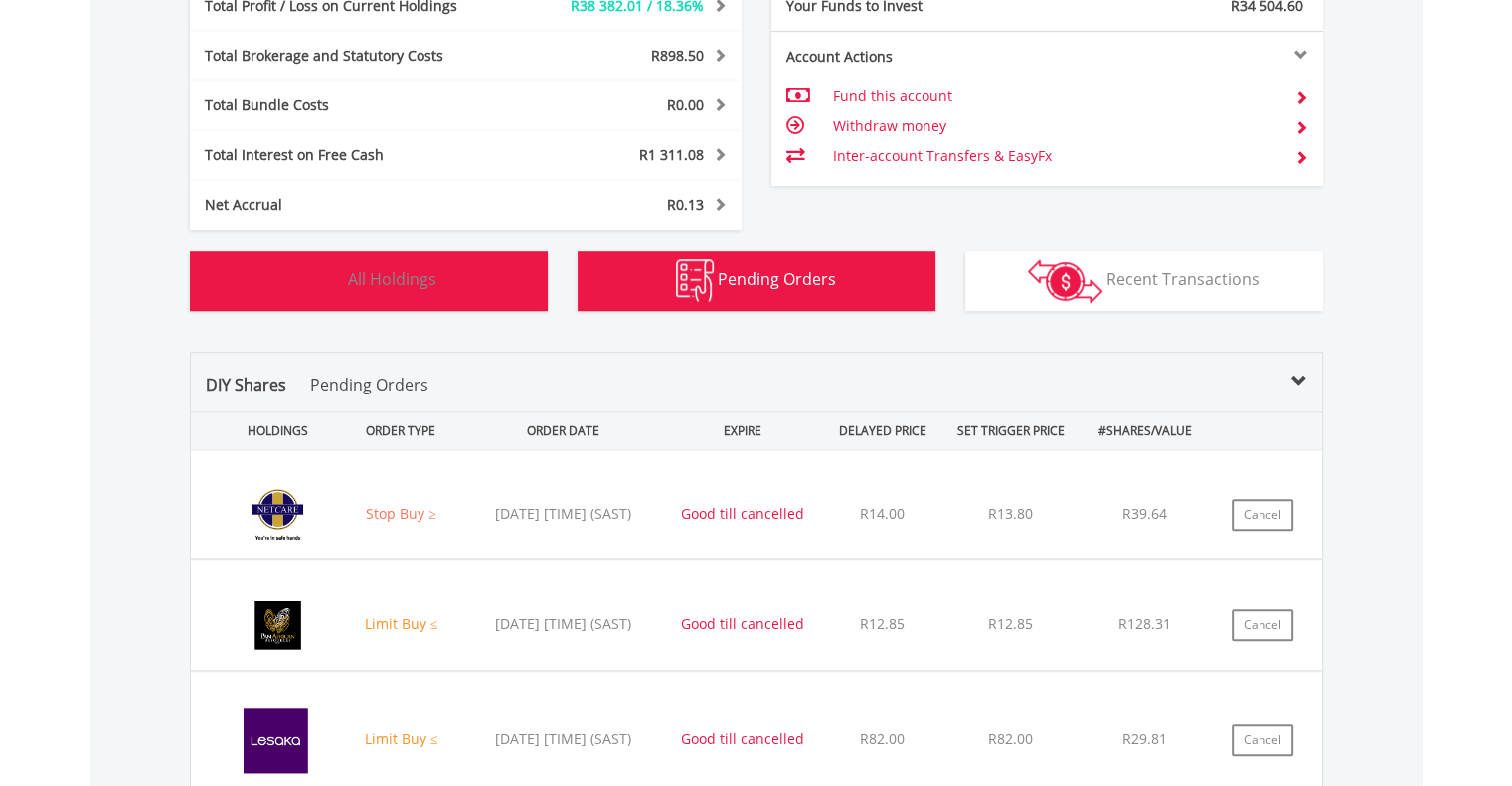 click on "All Holdings" at bounding box center [392, 279] 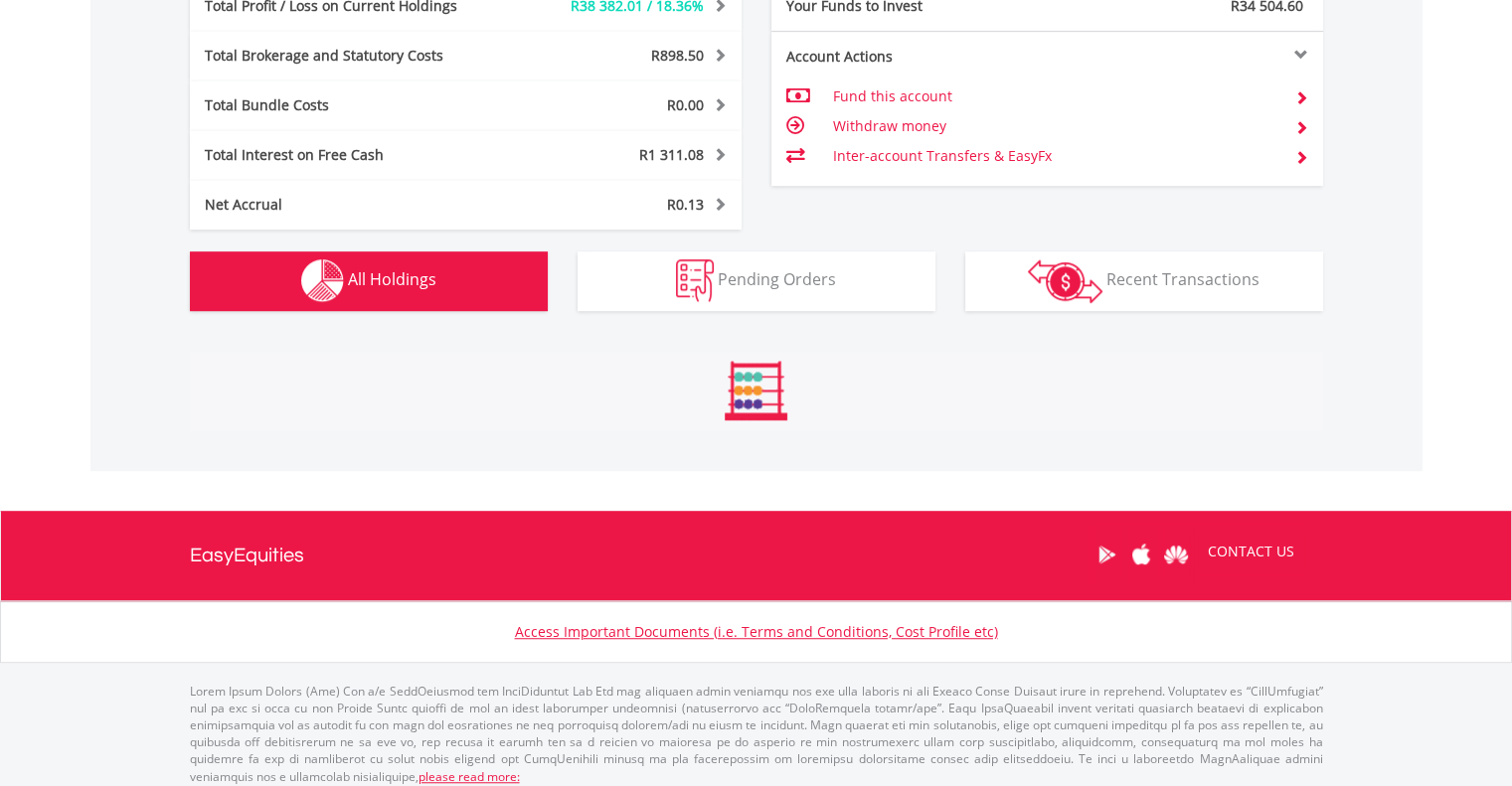 scroll, scrollTop: 1551, scrollLeft: 0, axis: vertical 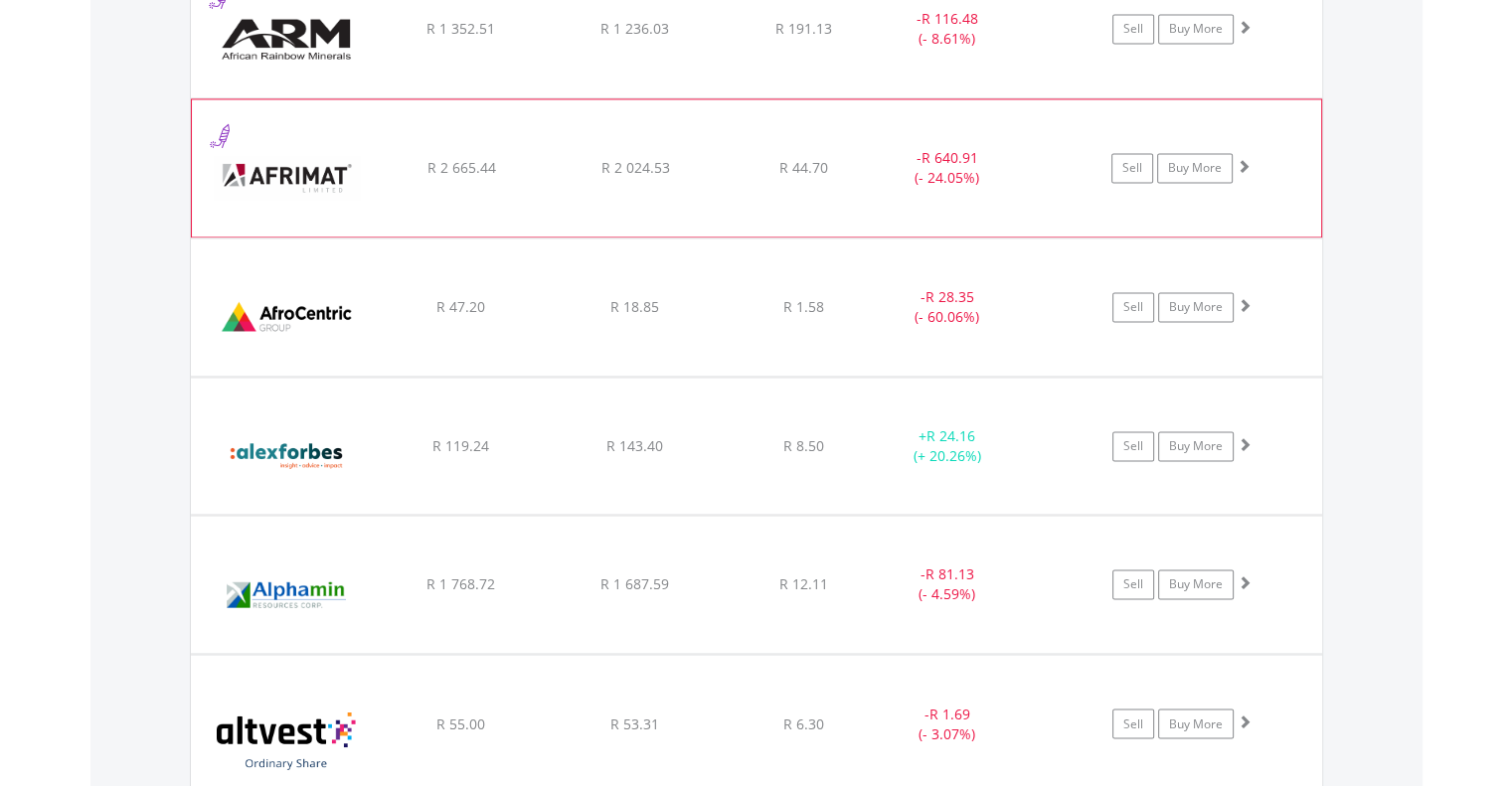 click on "﻿
Afrimat Limited
R 2 665.44
R 2 024.53
R 44.70
-  R 640.91 (- 24.05%)
Sell
Buy More" at bounding box center [756, -1399] 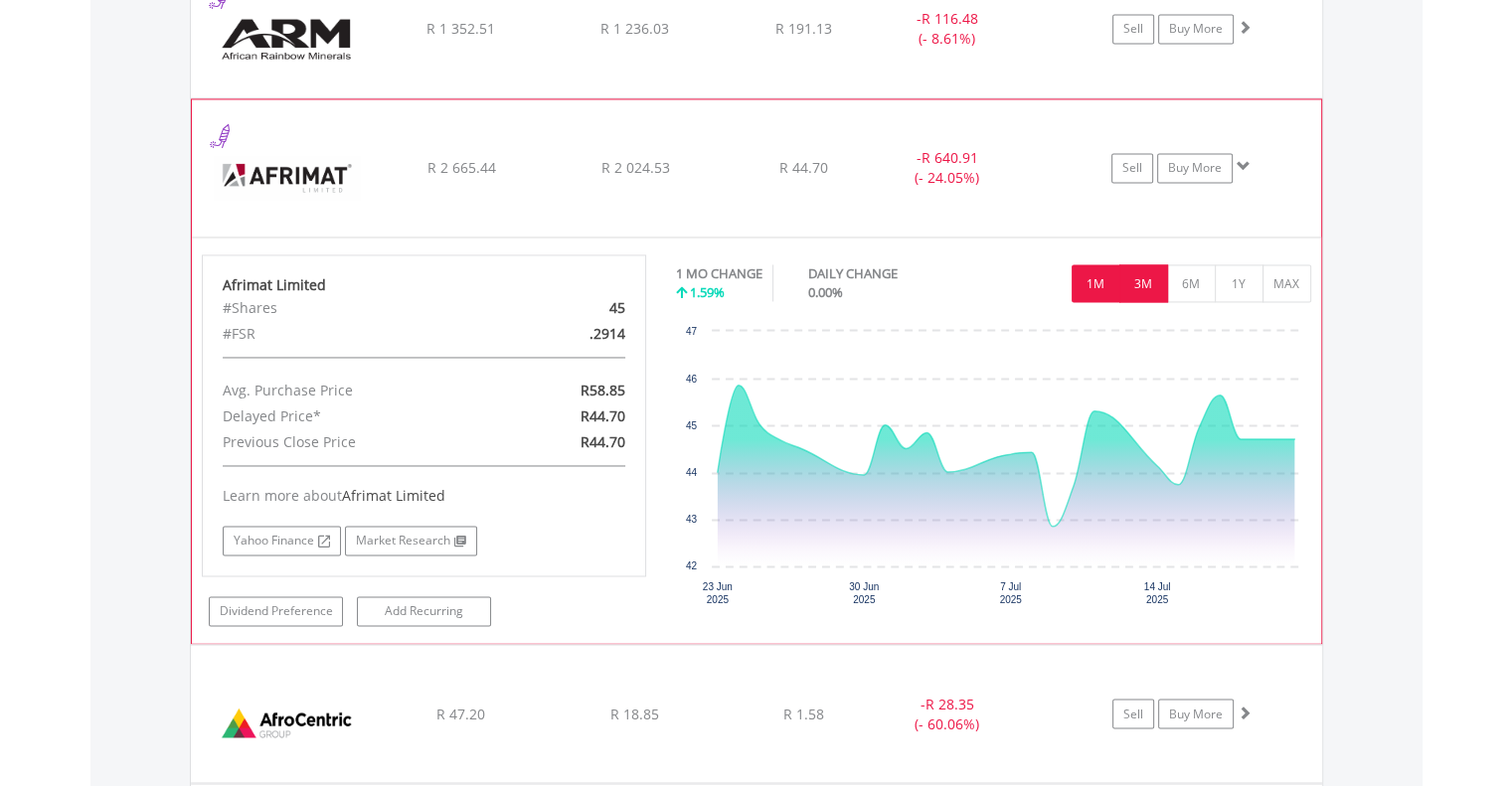 click on "3M" at bounding box center [1143, 283] 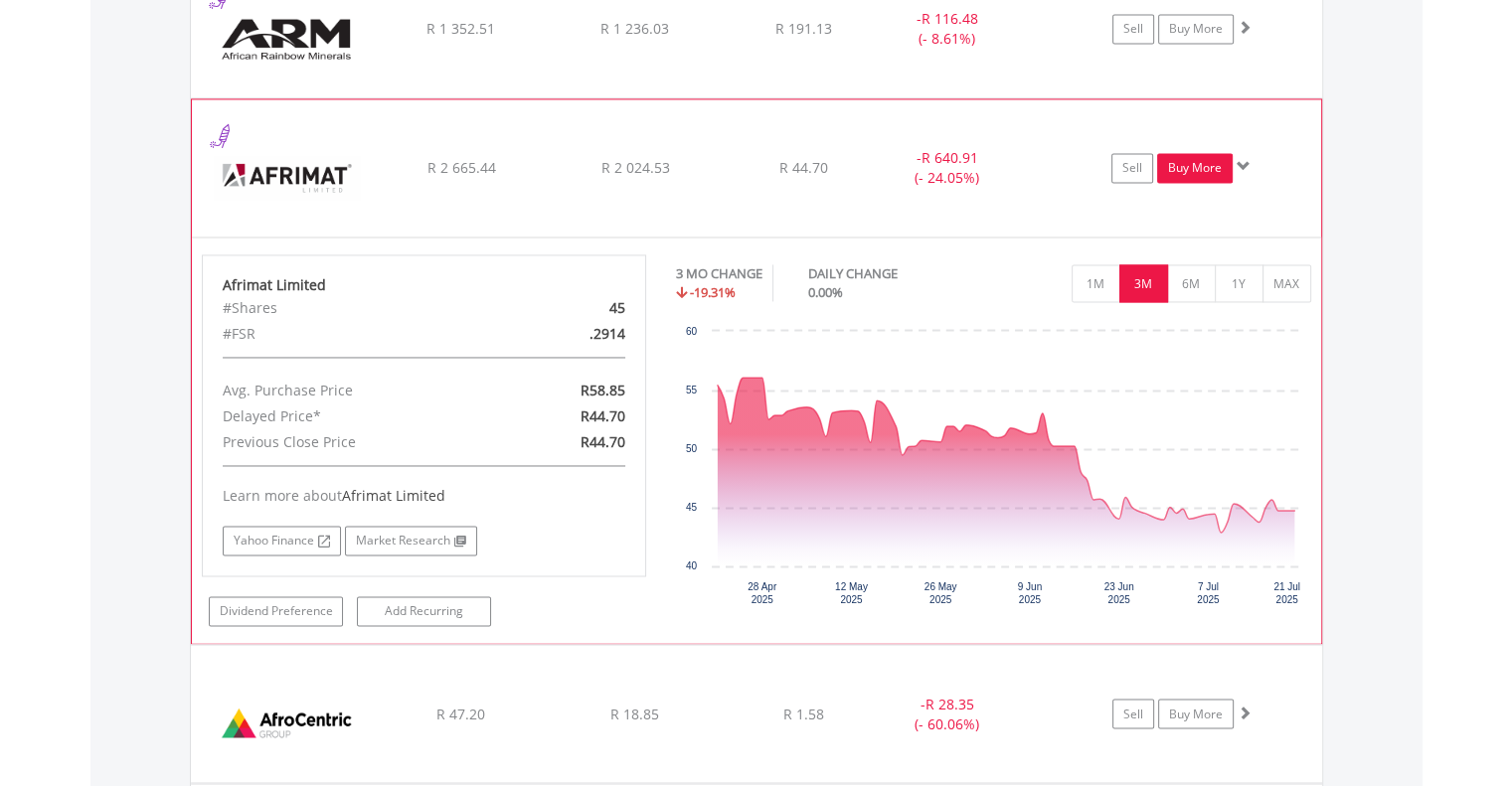 click on "Buy More" at bounding box center (1195, 168) 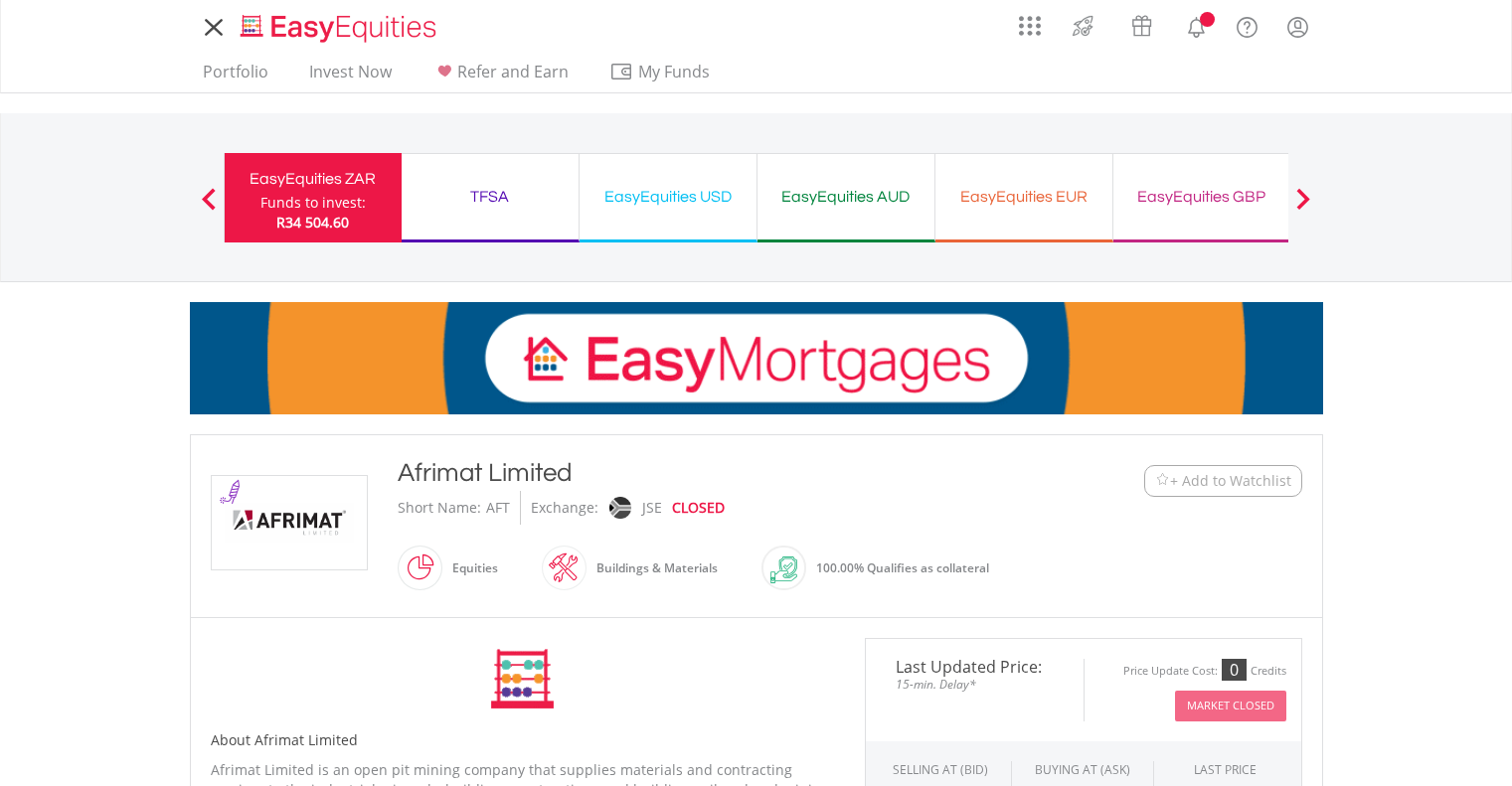 scroll, scrollTop: 0, scrollLeft: 0, axis: both 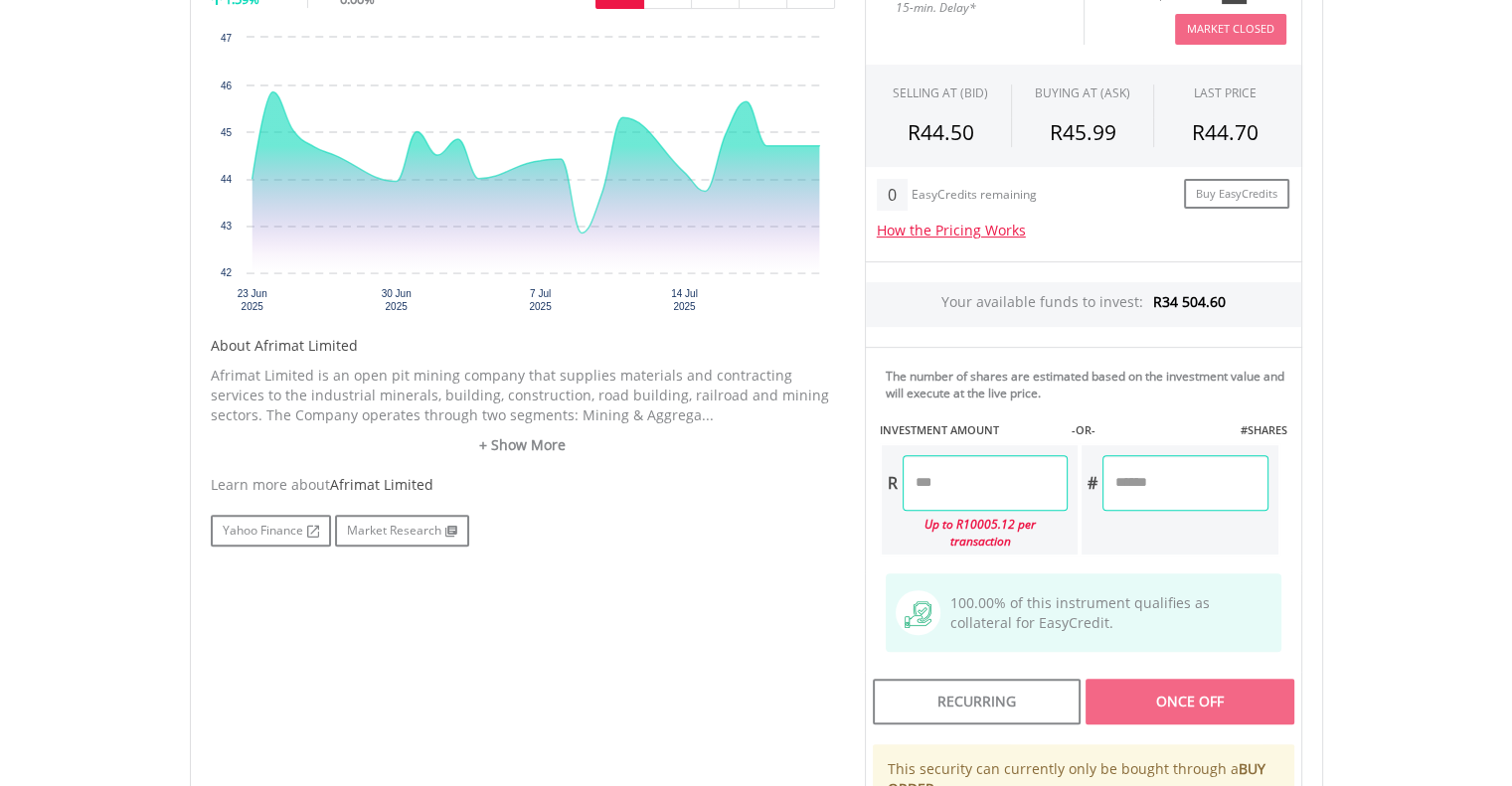 click at bounding box center (985, 483) 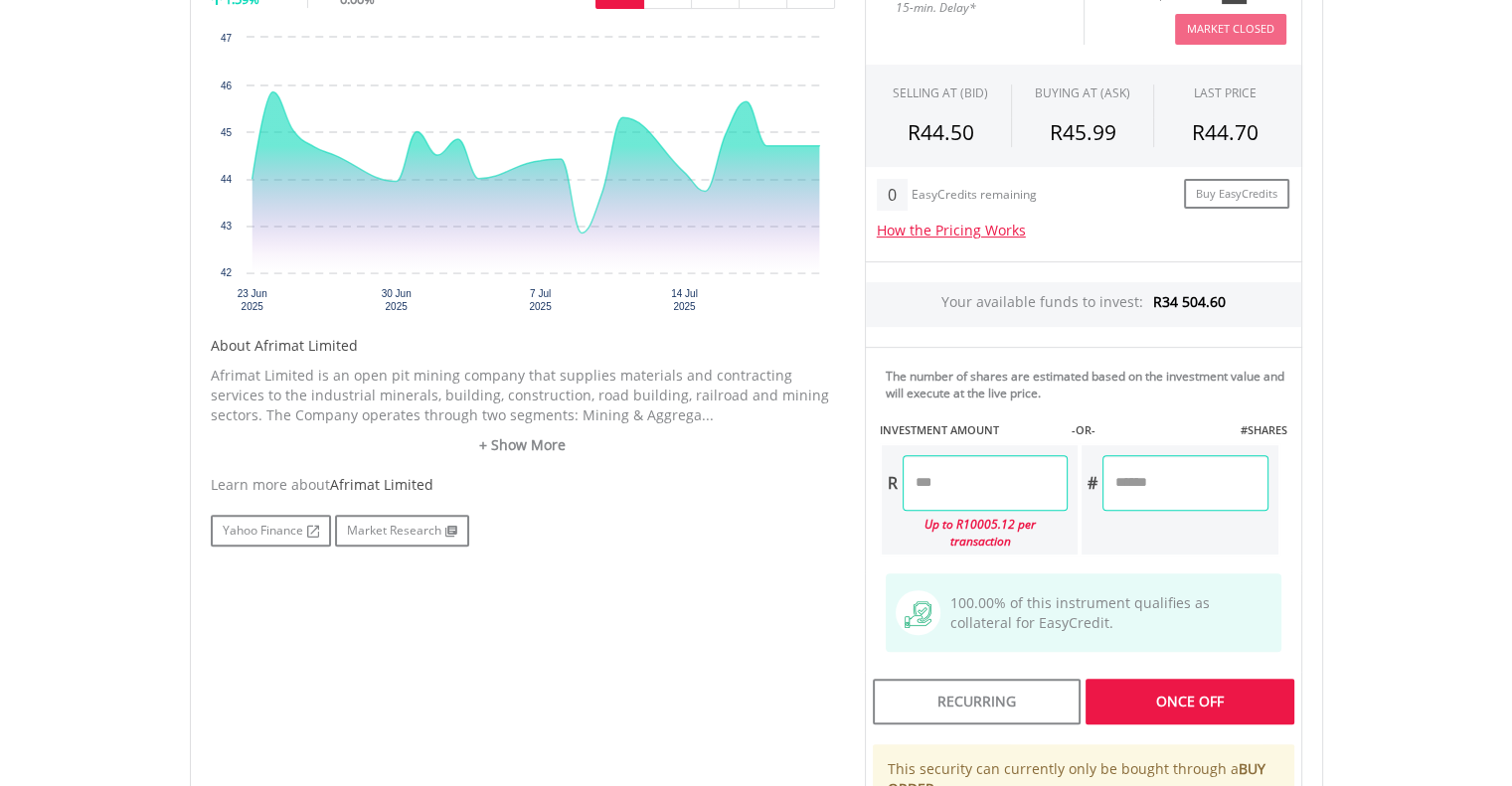 type on "******" 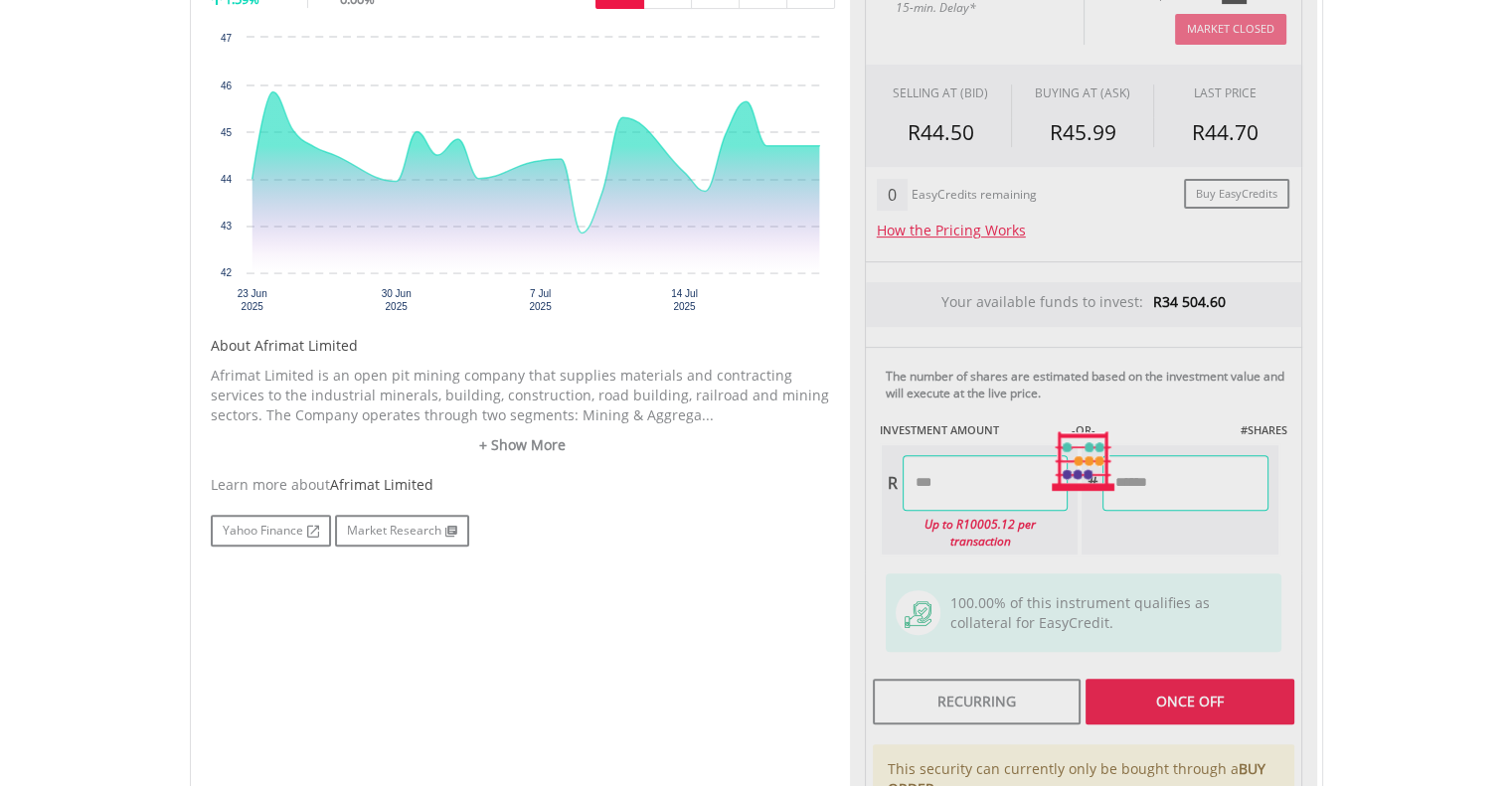 click on "Last Updated Price:
15-min. Delay*
Price Update Cost:
0
Credits
Market Closed
SELLING AT (BID)
BUYING AT                     (ASK)
LAST PRICE
R44.50
R45.99
R44.70
0
Buy EasyCredits" at bounding box center [1084, 461] 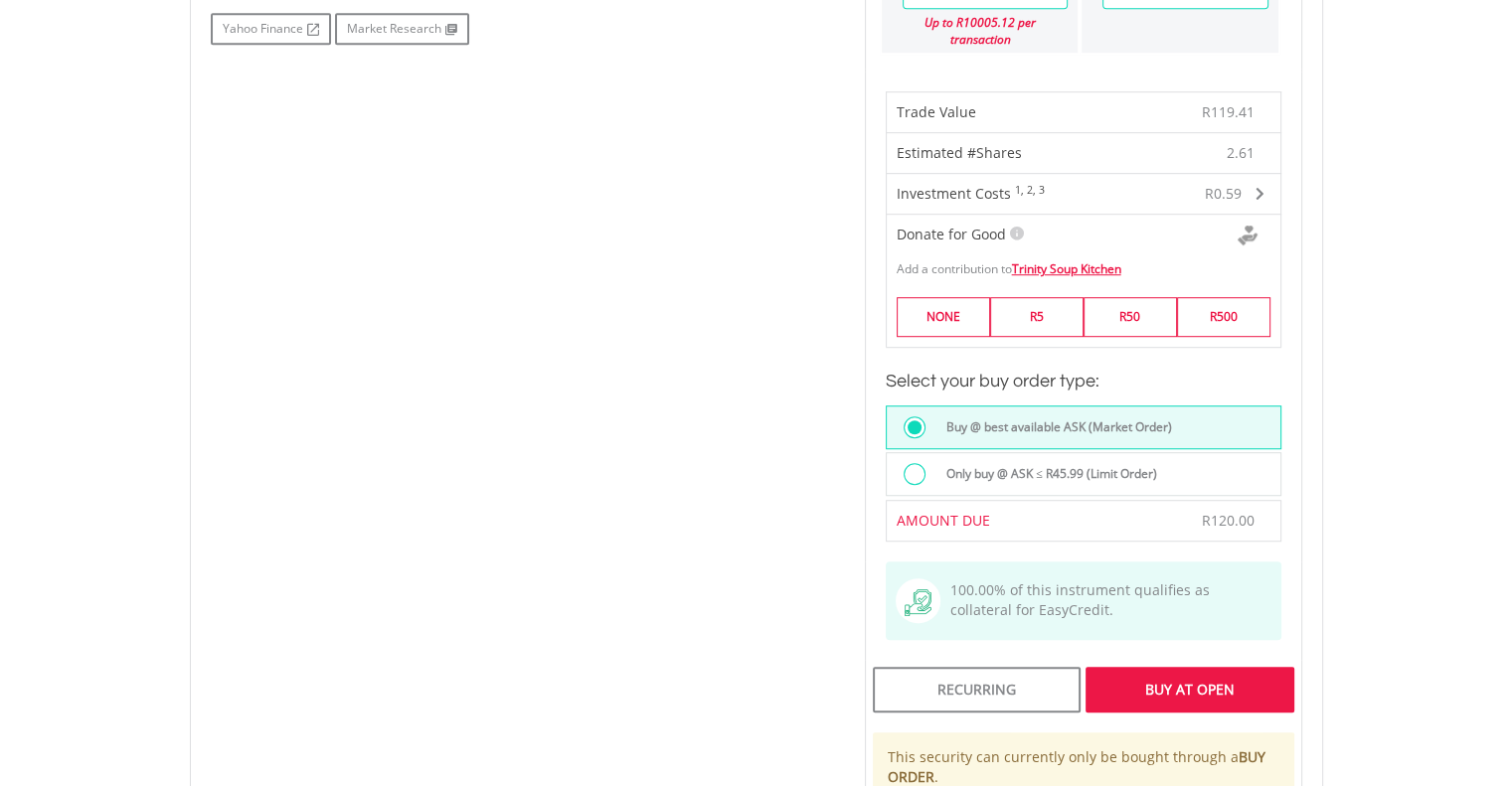 scroll, scrollTop: 1195, scrollLeft: 0, axis: vertical 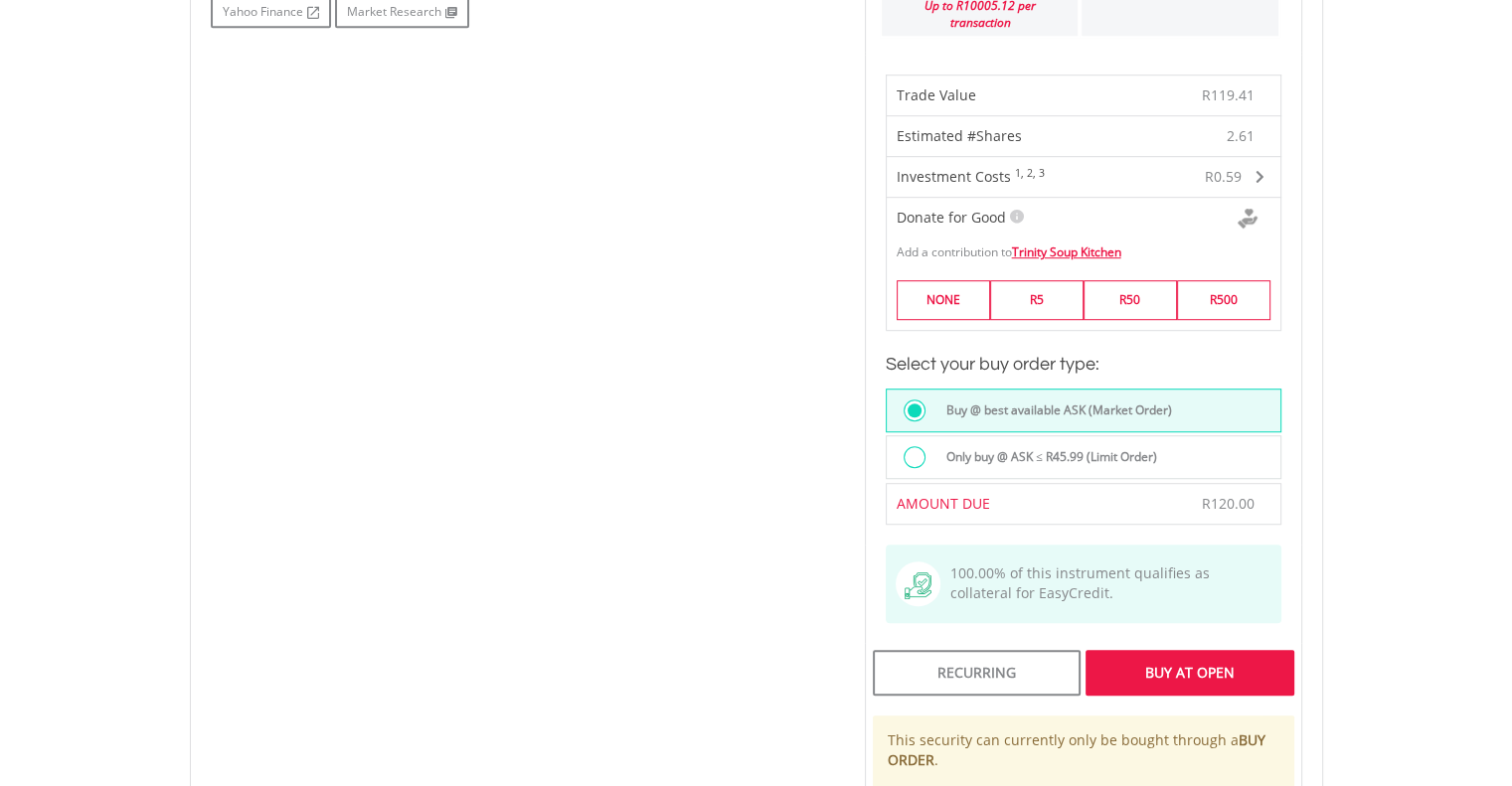 click at bounding box center [915, 457] 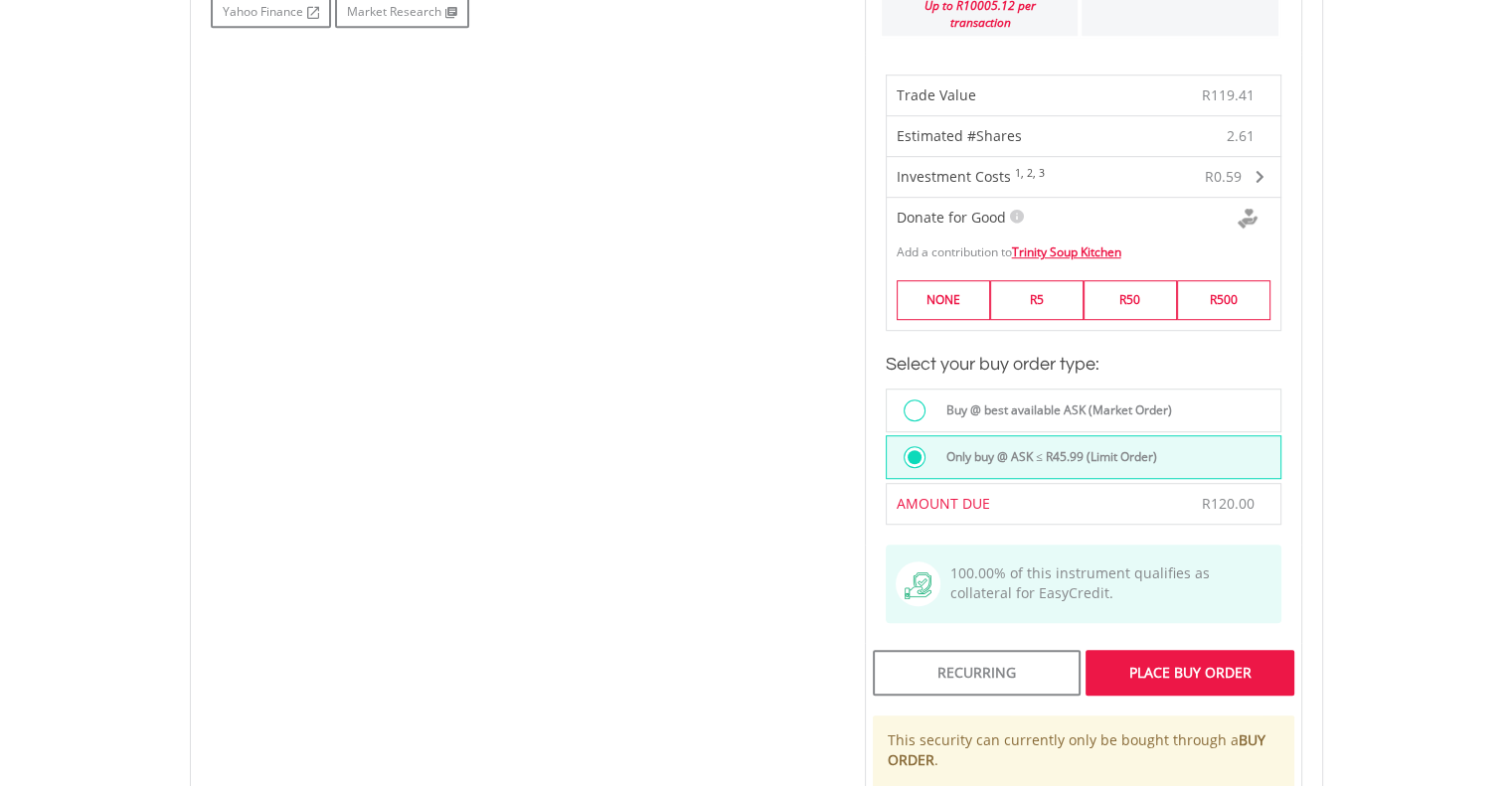 click on "Place Buy Order" at bounding box center (1189, 673) 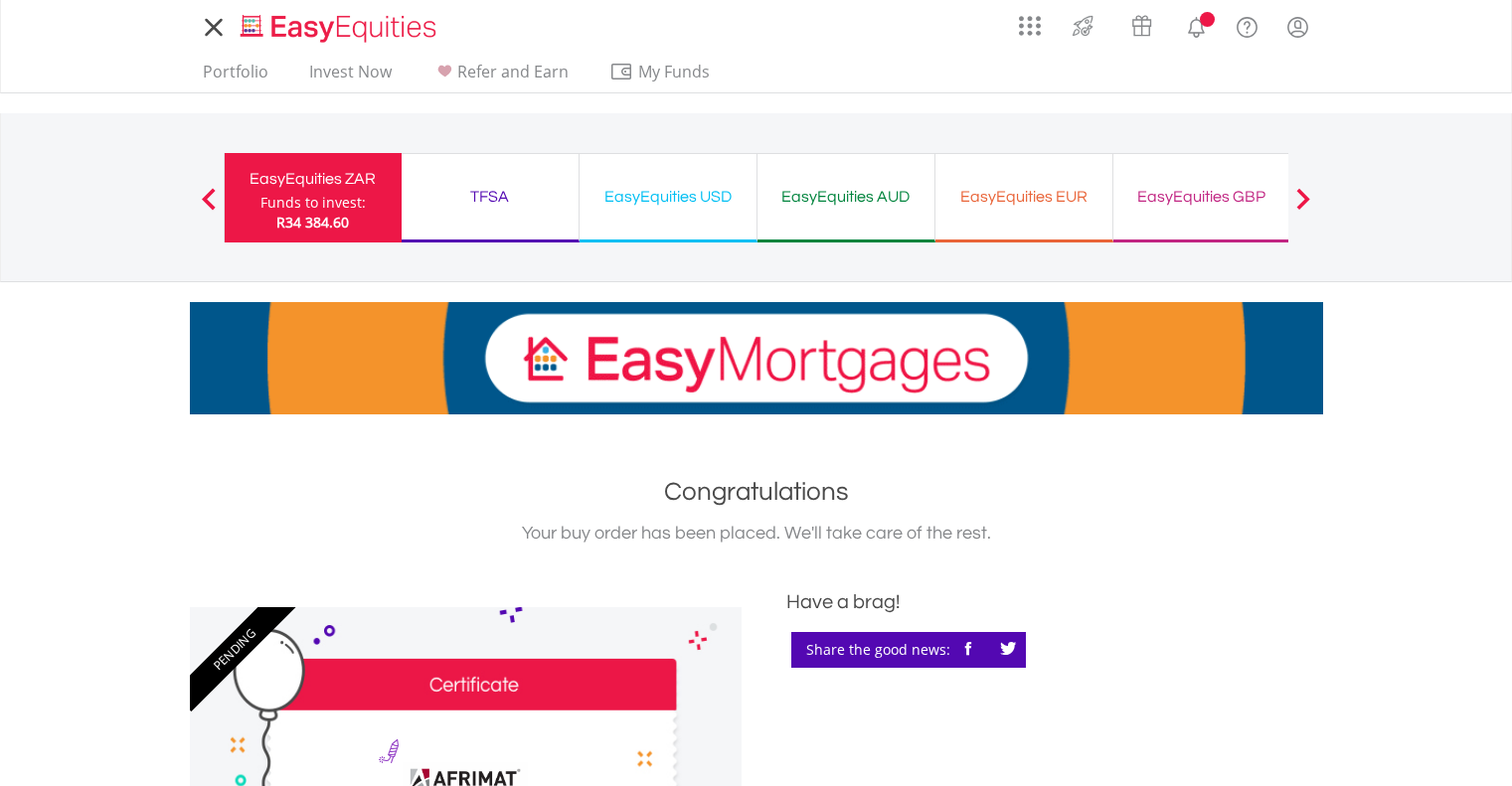 scroll, scrollTop: 0, scrollLeft: 0, axis: both 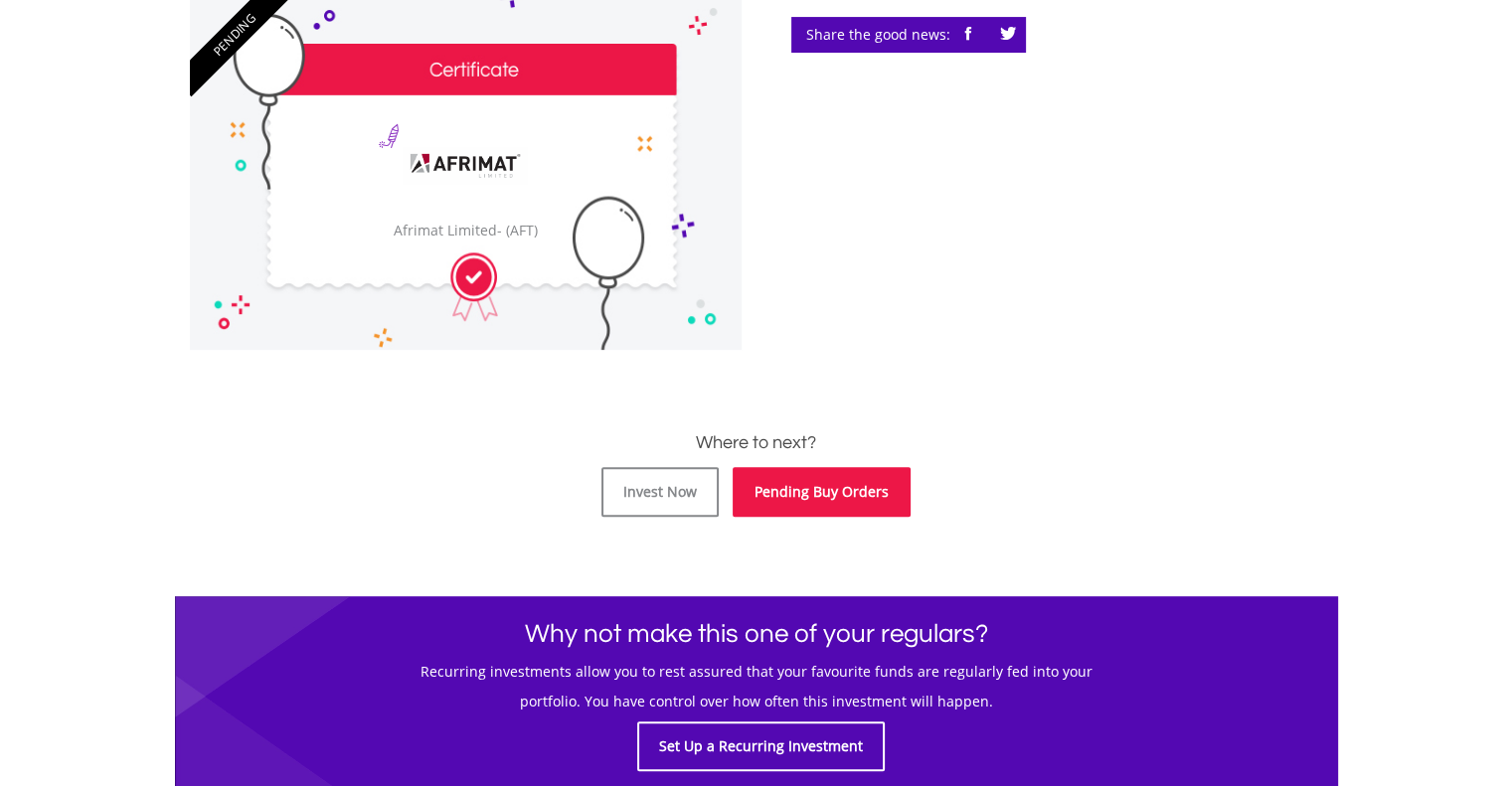 click on "Pending Buy Orders" at bounding box center (821, 492) 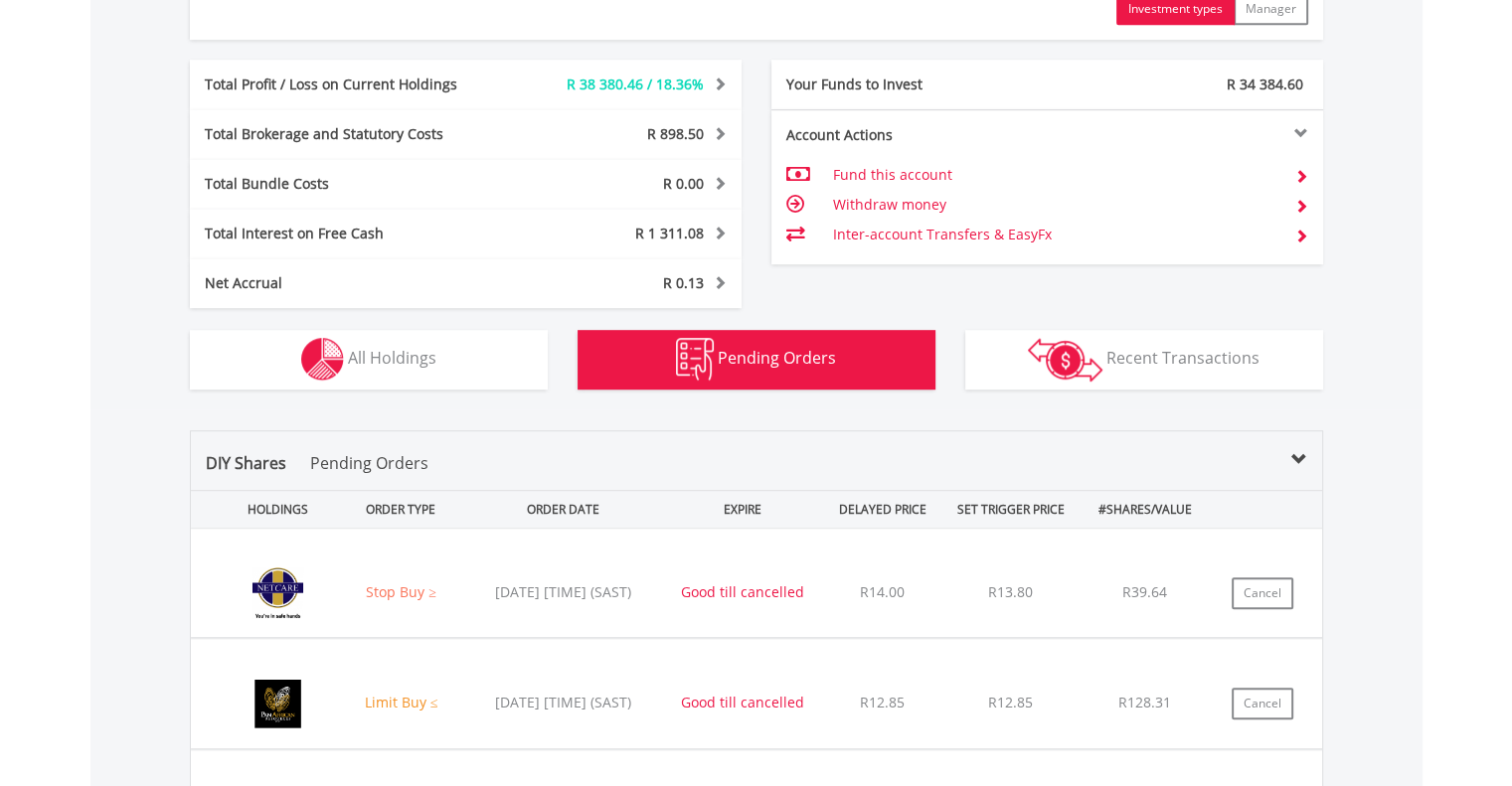 scroll, scrollTop: 1532, scrollLeft: 0, axis: vertical 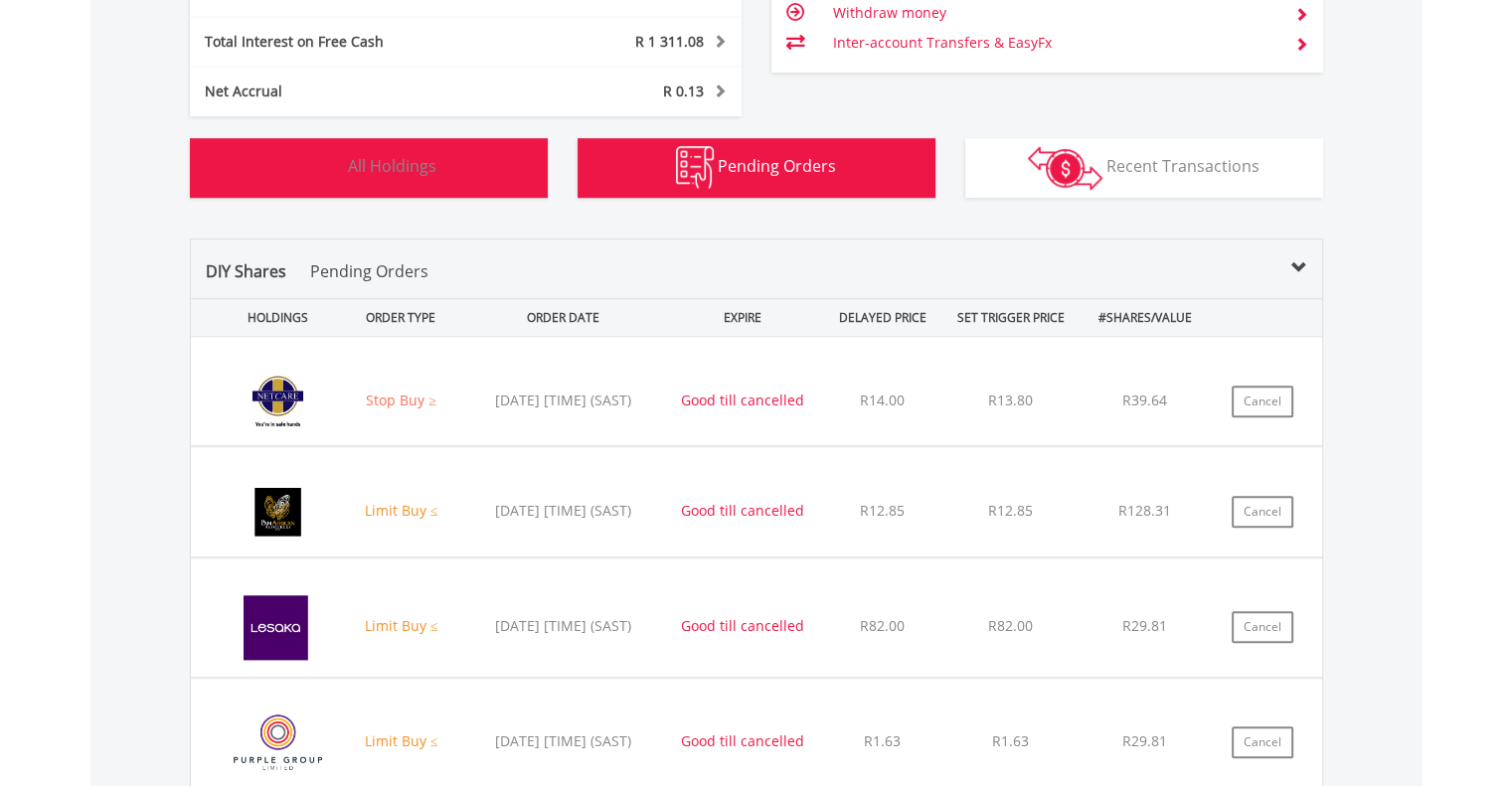 click on "All Holdings" at bounding box center [392, 166] 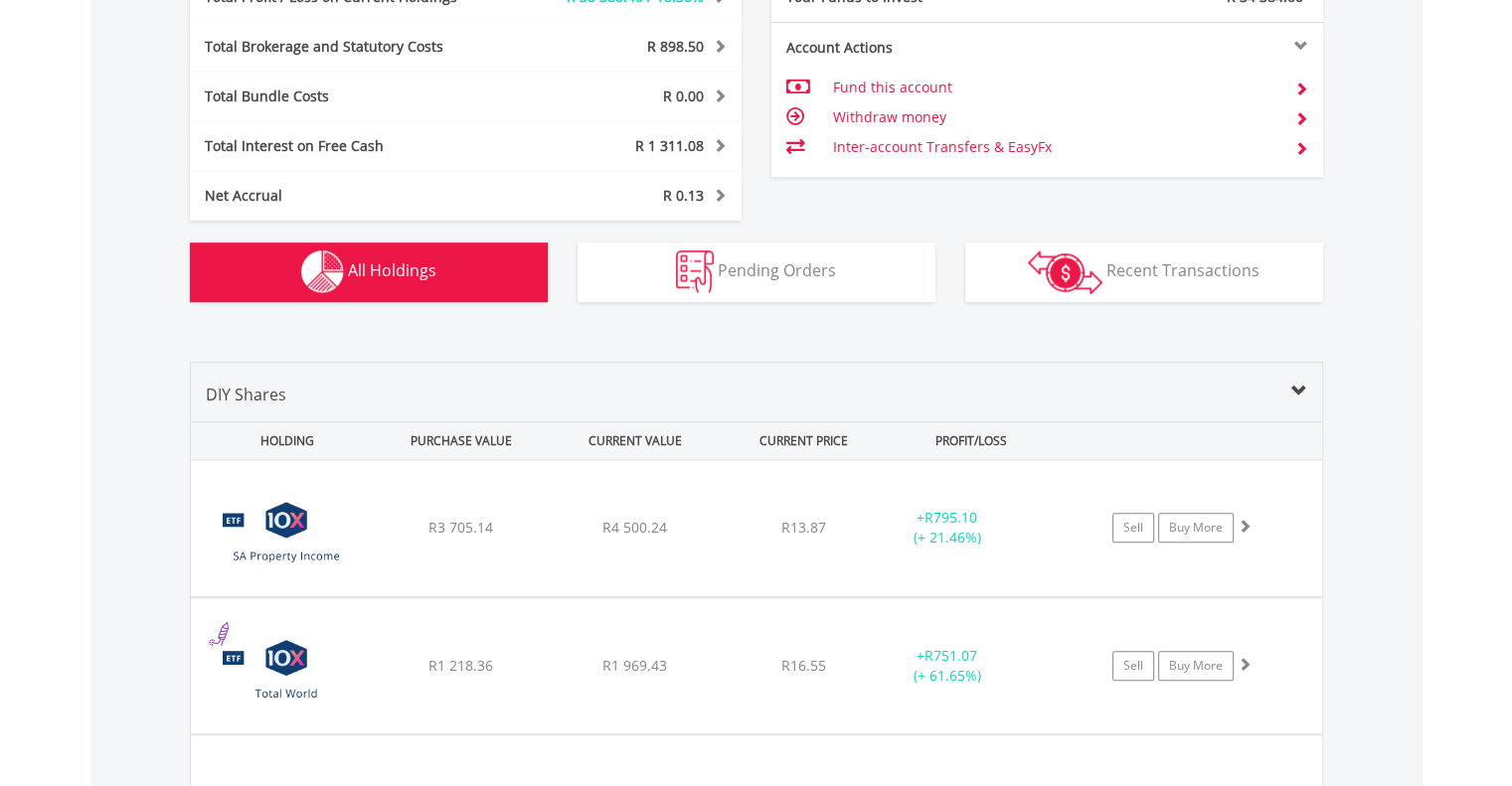 scroll, scrollTop: 1551, scrollLeft: 0, axis: vertical 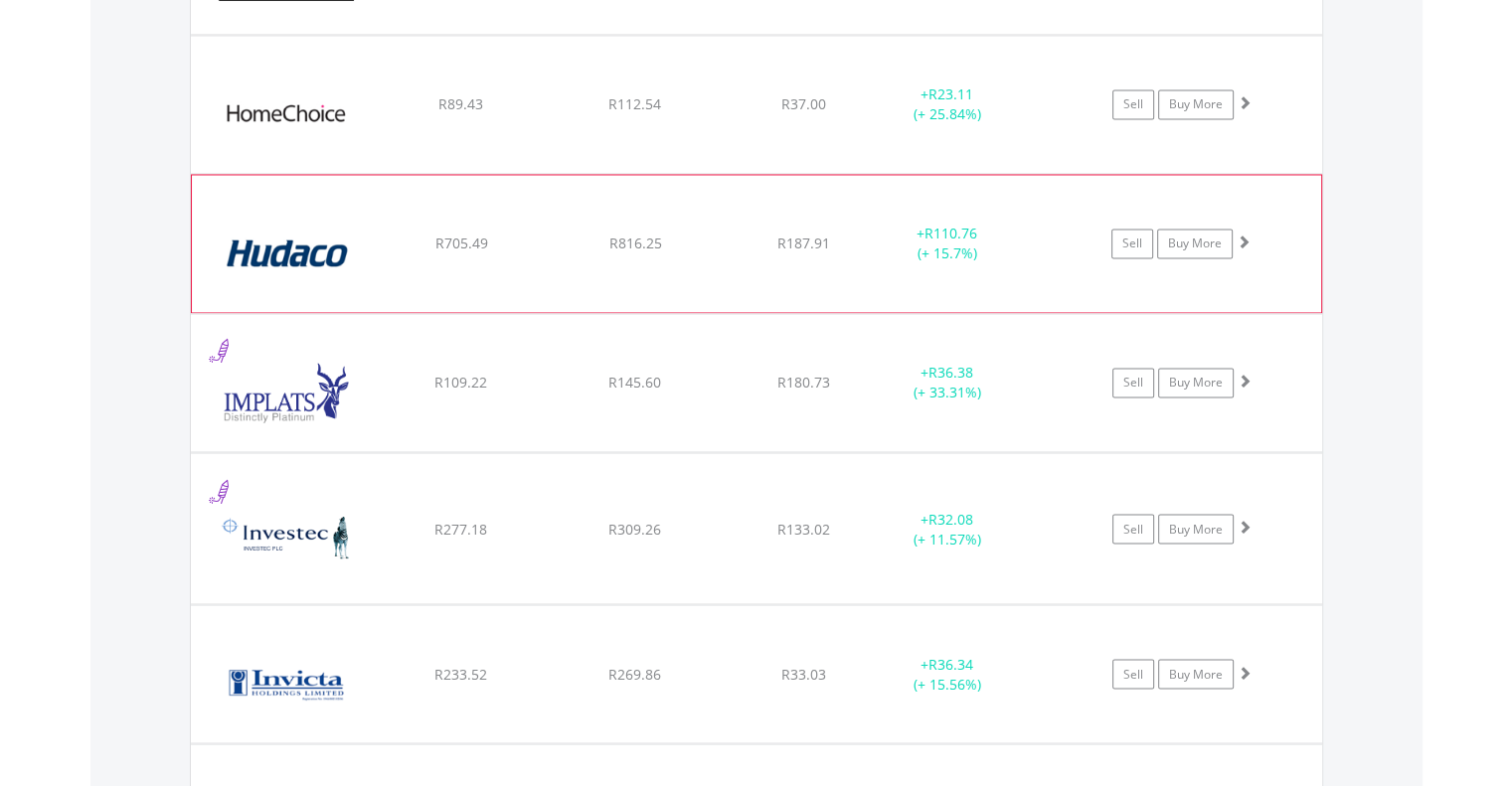 click on "﻿
Hudaco Industries Limited
R705.49
R816.25
R187.91
+  R110.76 (+ 15.7%)
Sell
Buy More" at bounding box center (756, -9167) 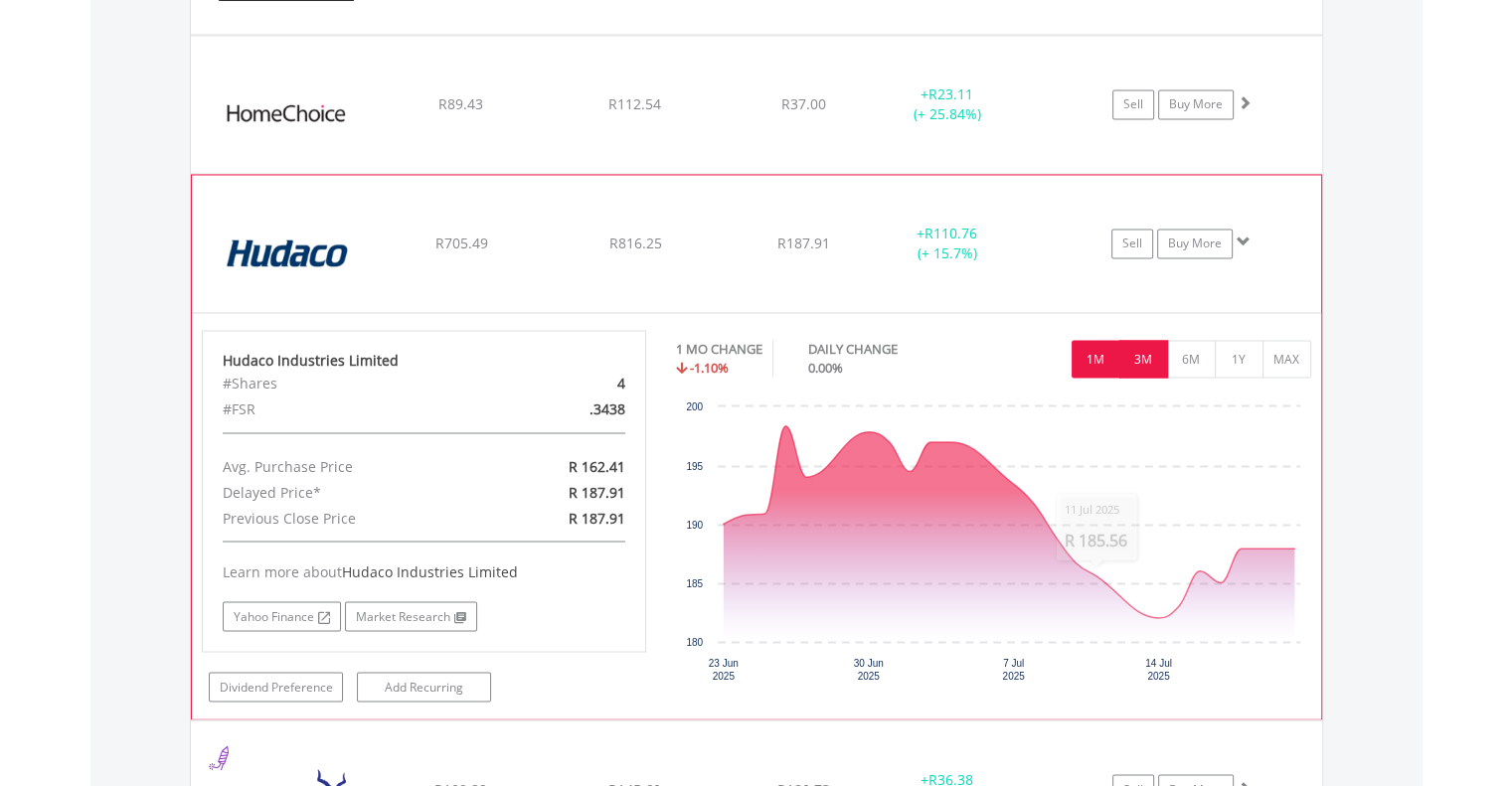 click on "3M" at bounding box center [1143, 359] 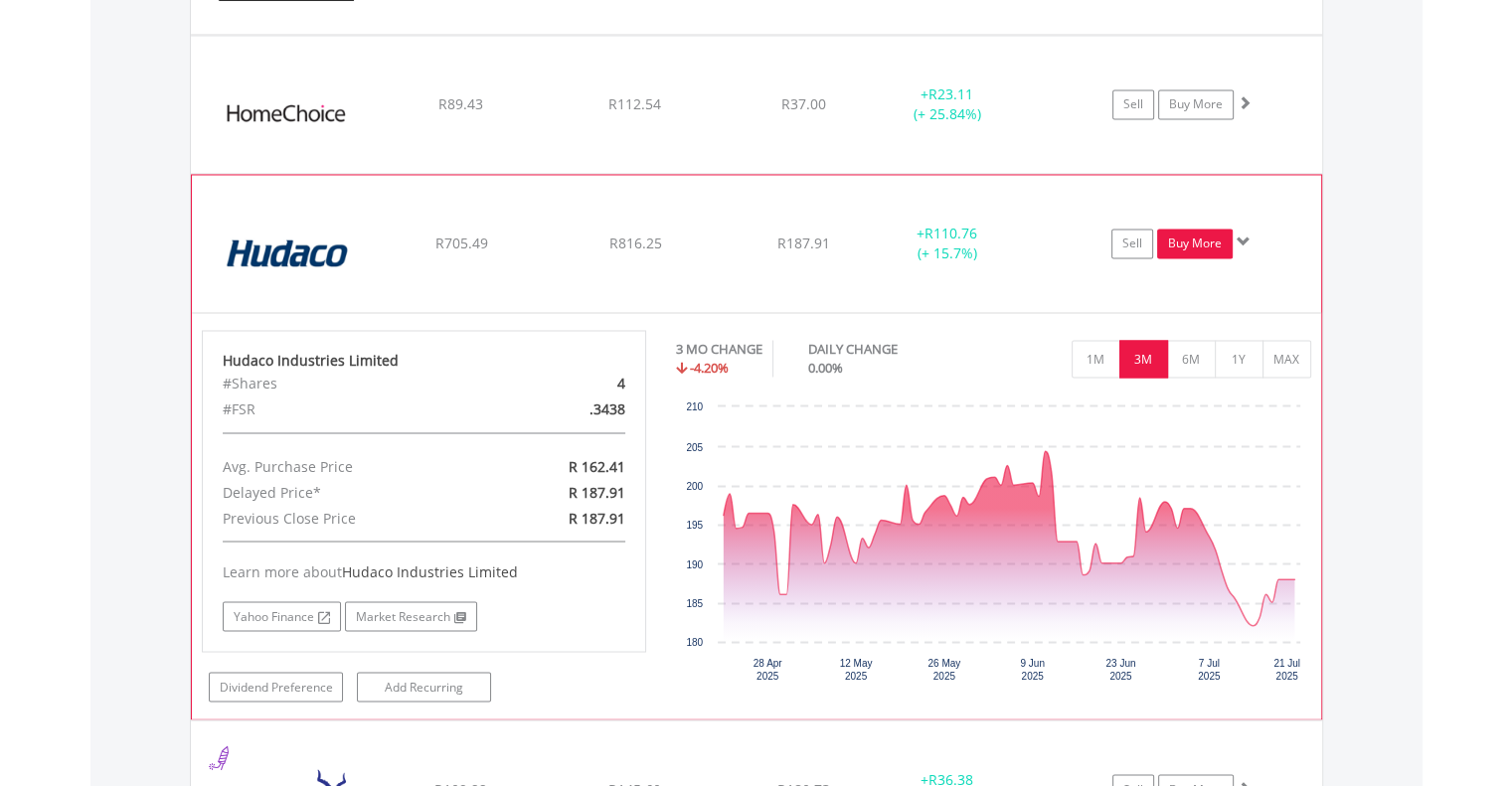 click on "Buy More" at bounding box center (1195, 243) 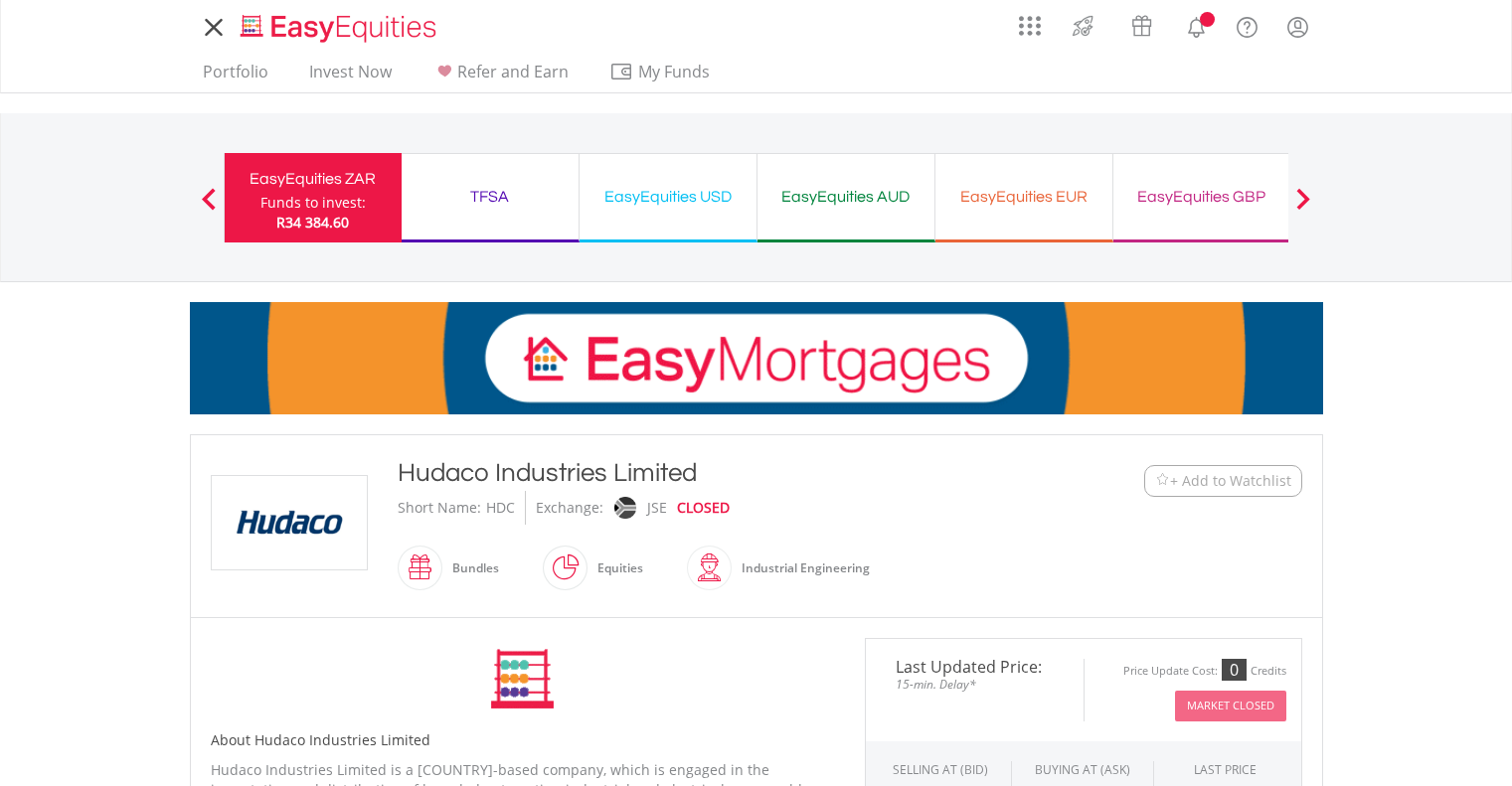 scroll, scrollTop: 0, scrollLeft: 0, axis: both 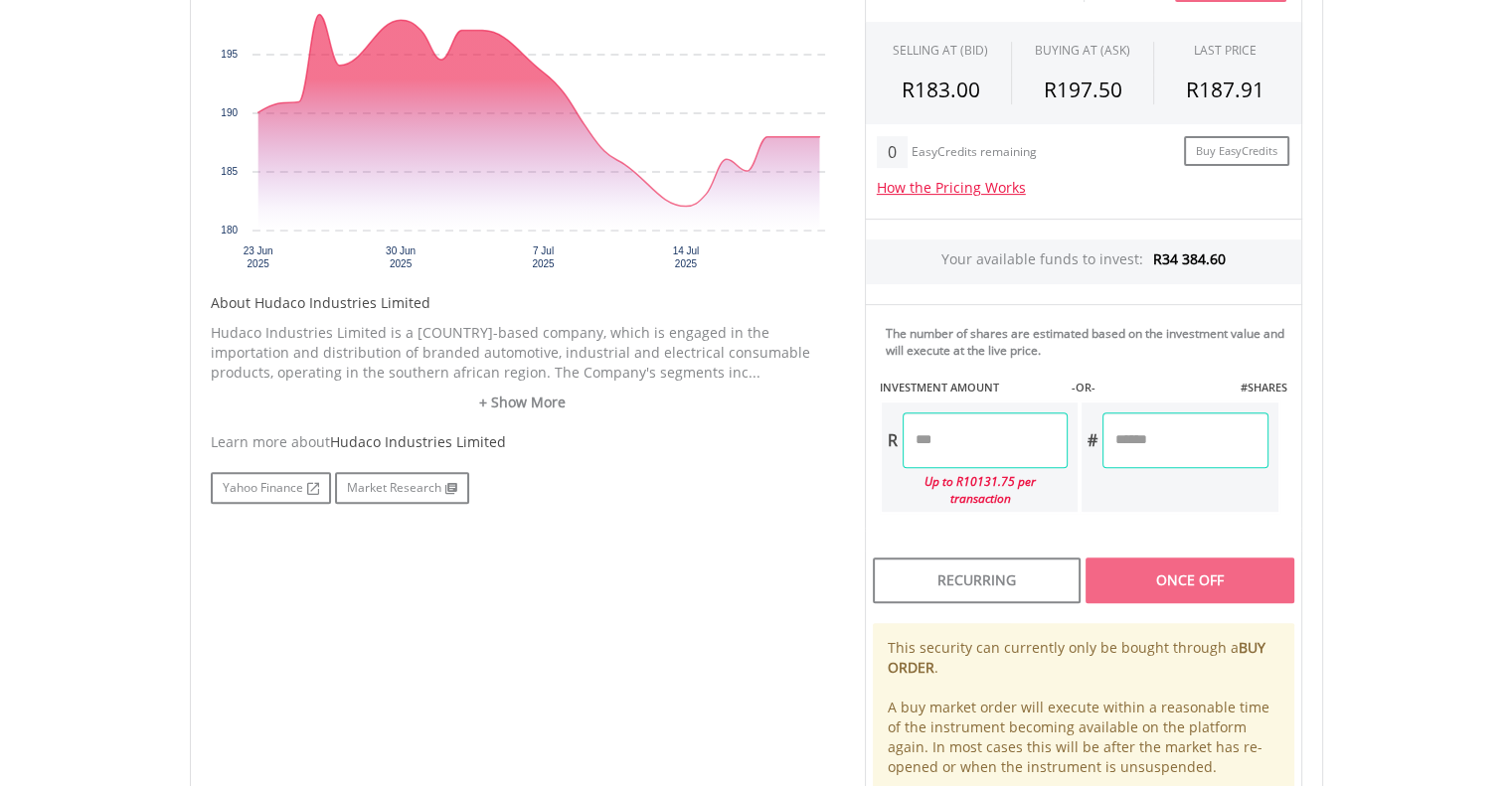 click at bounding box center (985, 440) 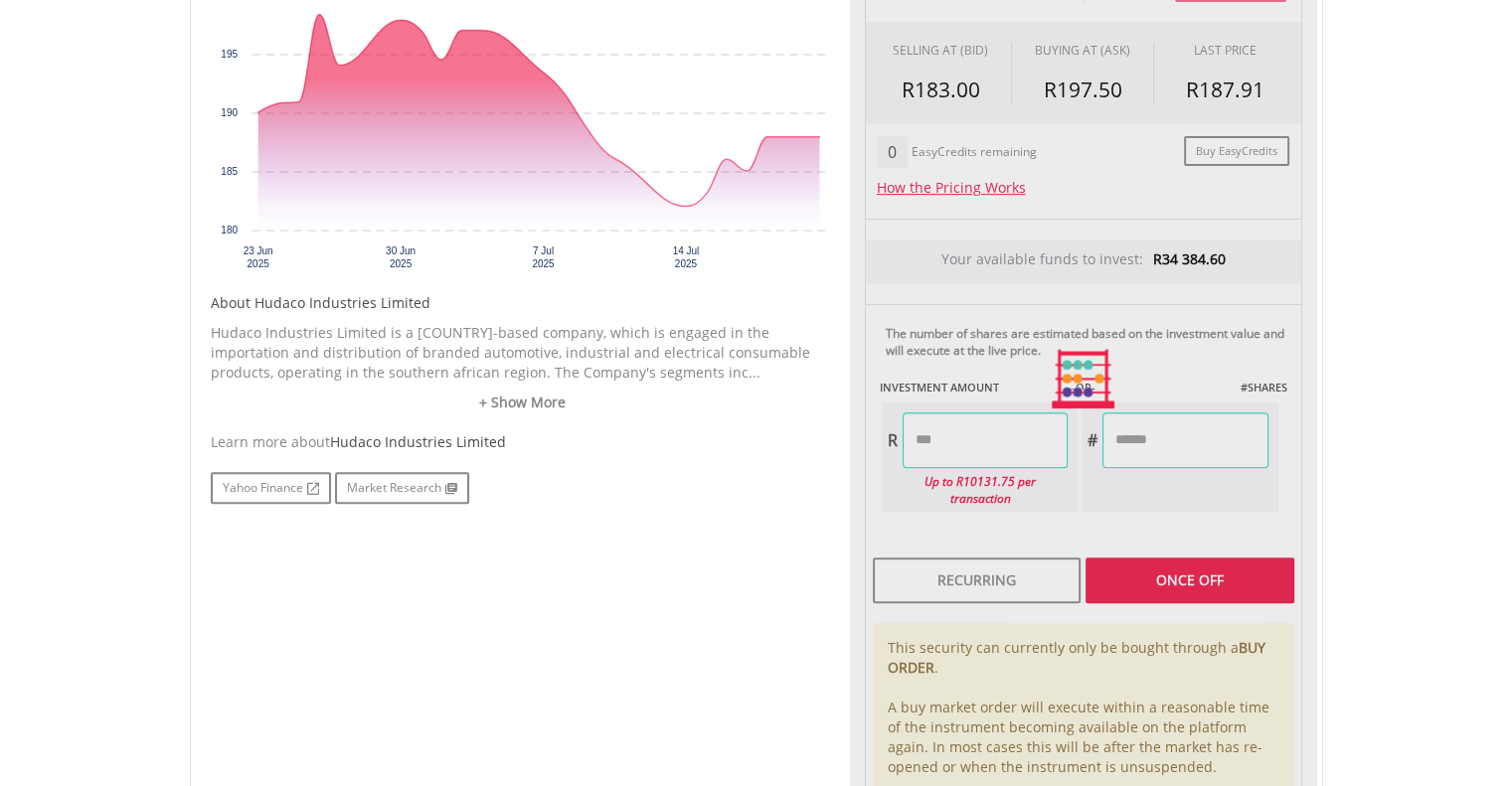 type on "******" 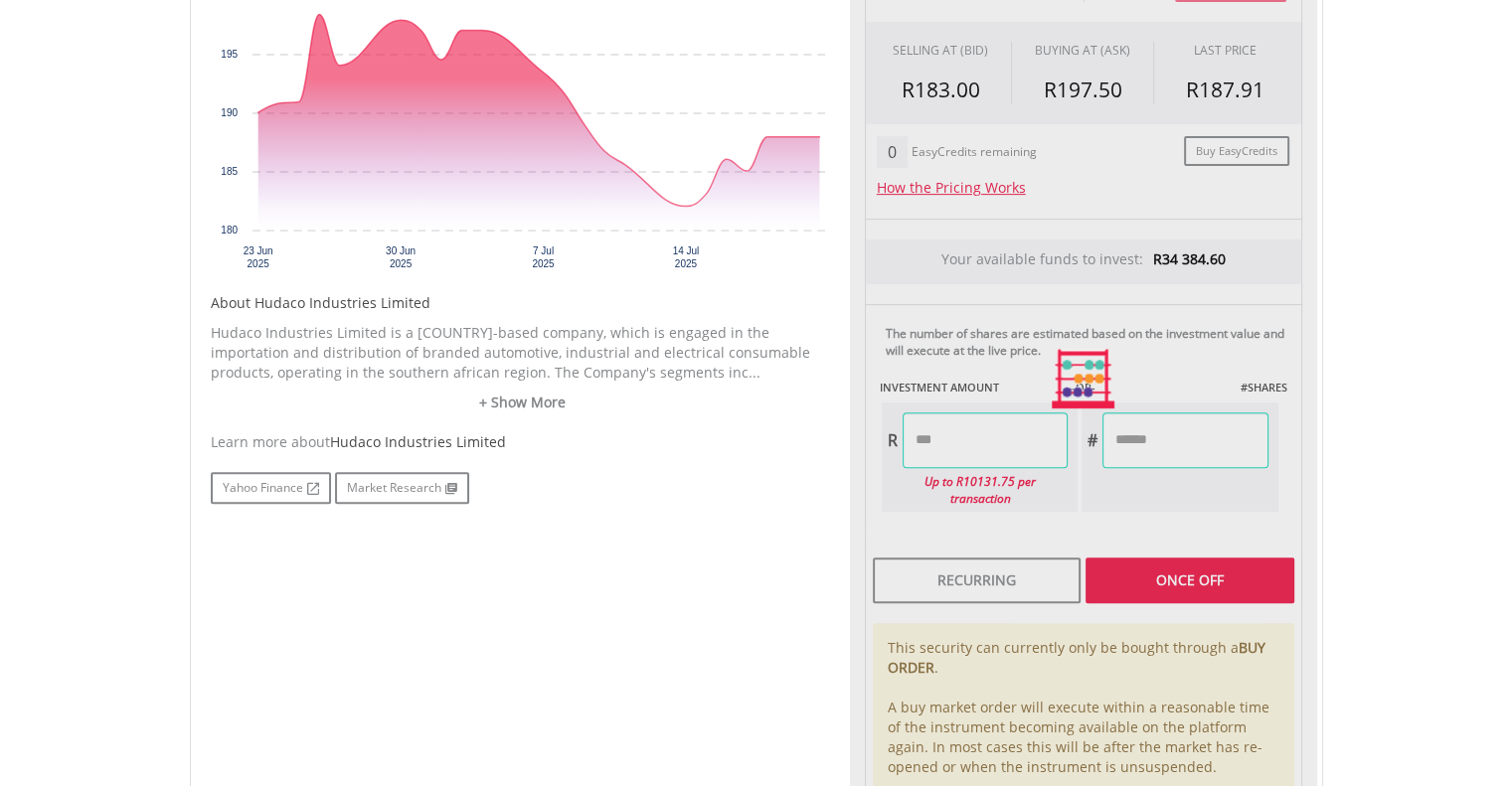 type on "******" 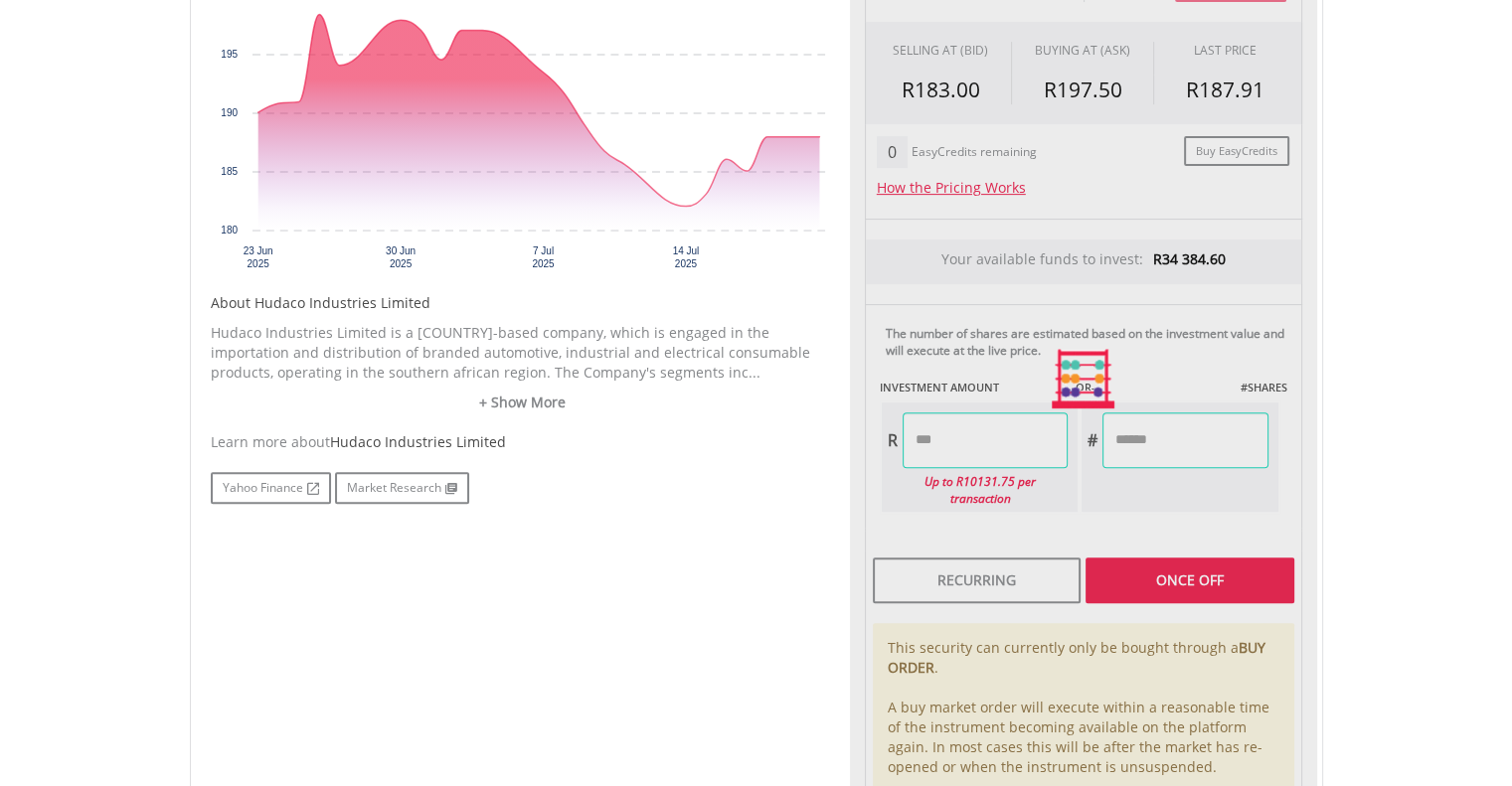 click on "Last Updated Price:
15-min. Delay*
Price Update Cost:
0
Credits
Market Closed
SELLING AT (BID)
BUYING AT                     (ASK)
LAST PRICE
R183.00
R197.50
R187.91
0
R" at bounding box center (1084, 380) 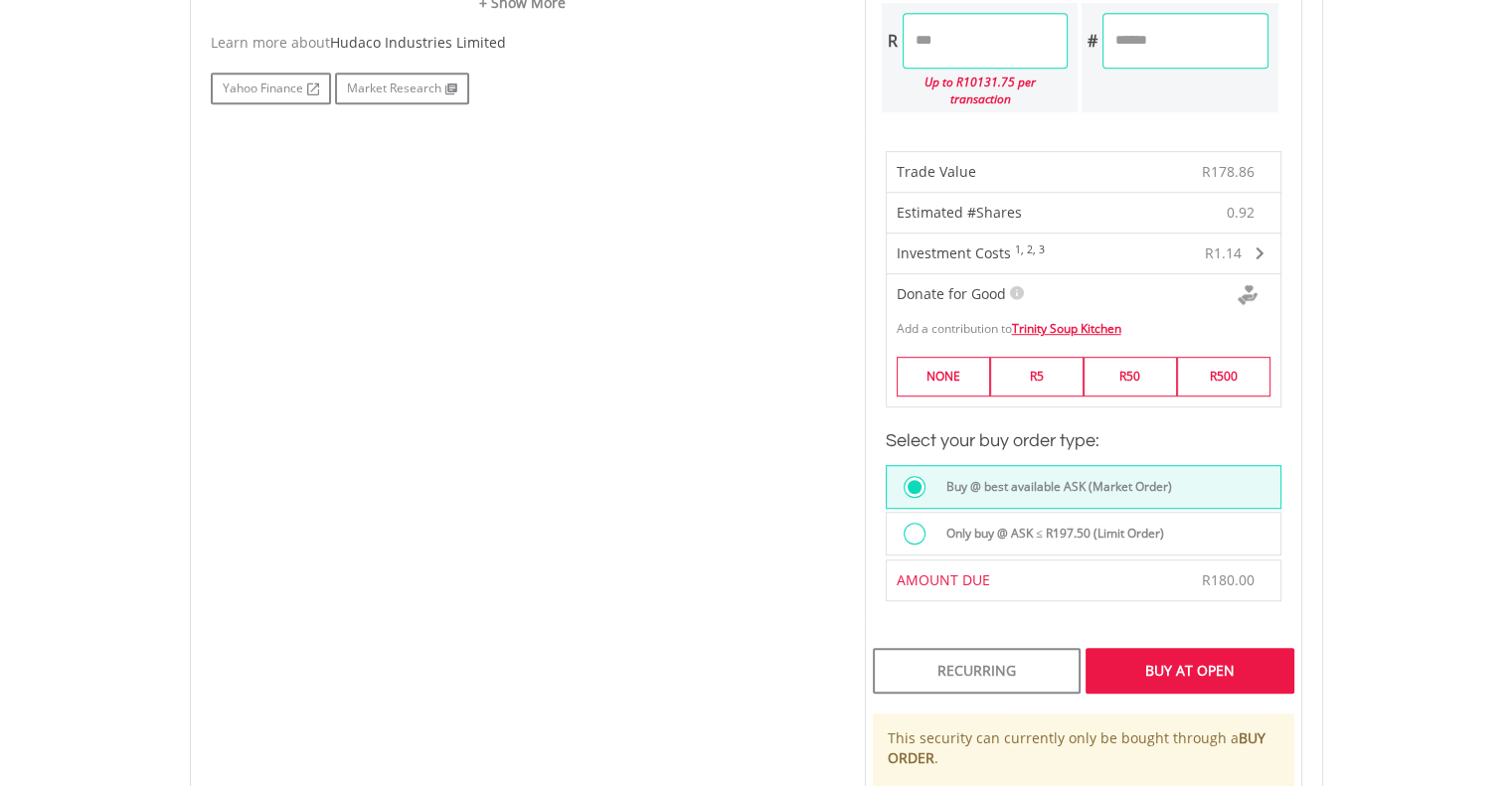 scroll, scrollTop: 1168, scrollLeft: 0, axis: vertical 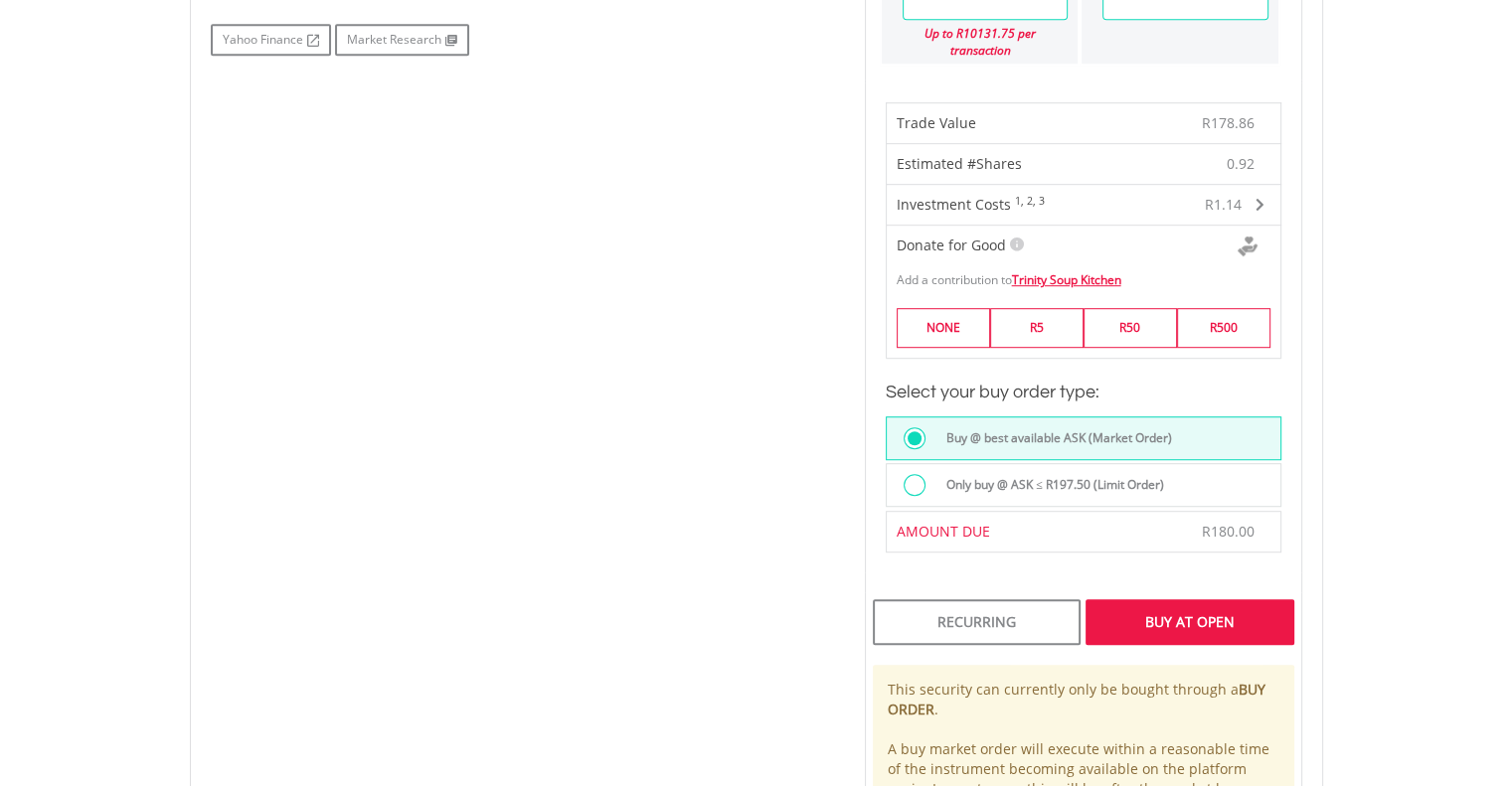 click at bounding box center [915, 485] 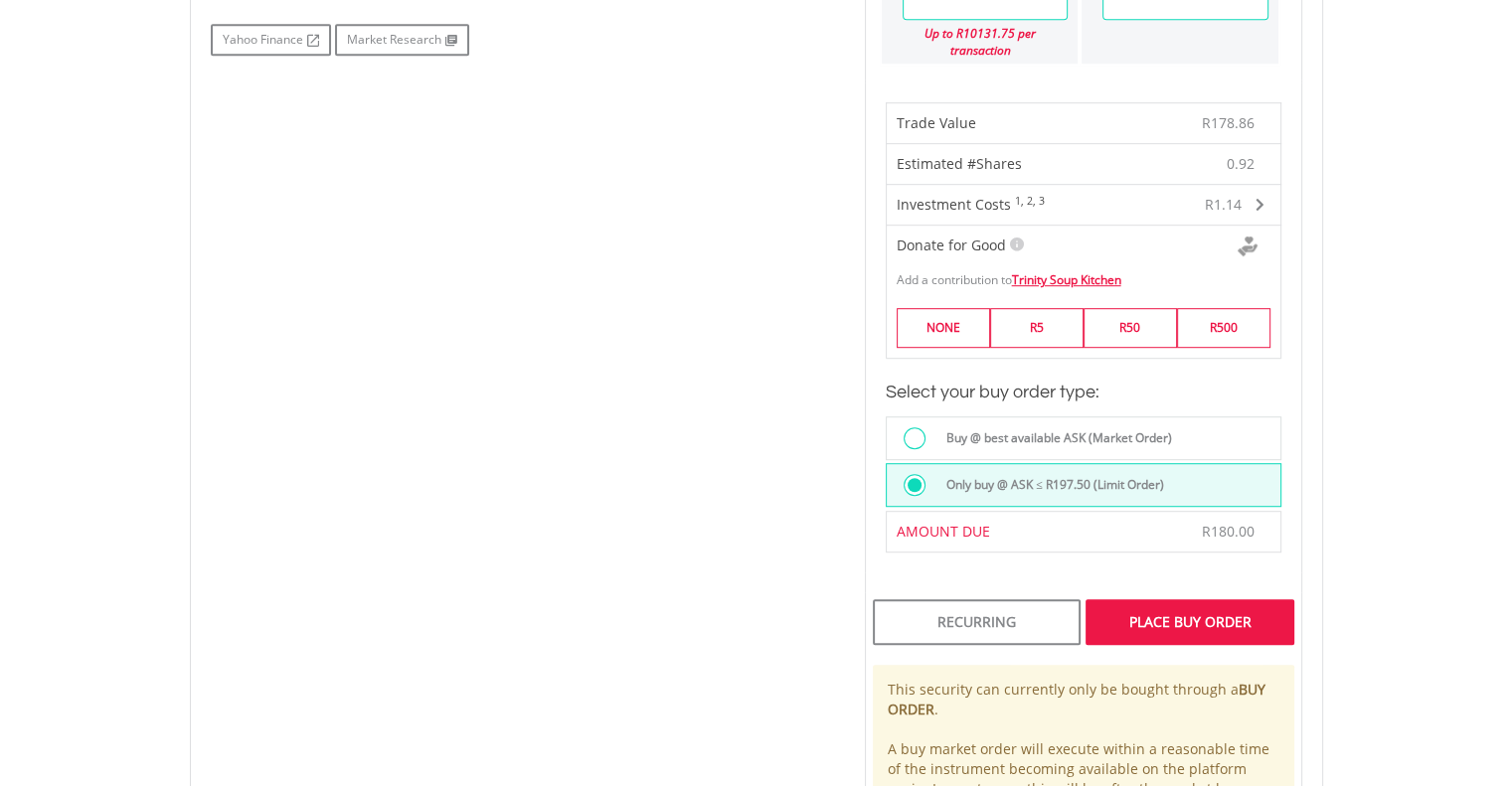 click on "Place Buy Order" at bounding box center [1189, 622] 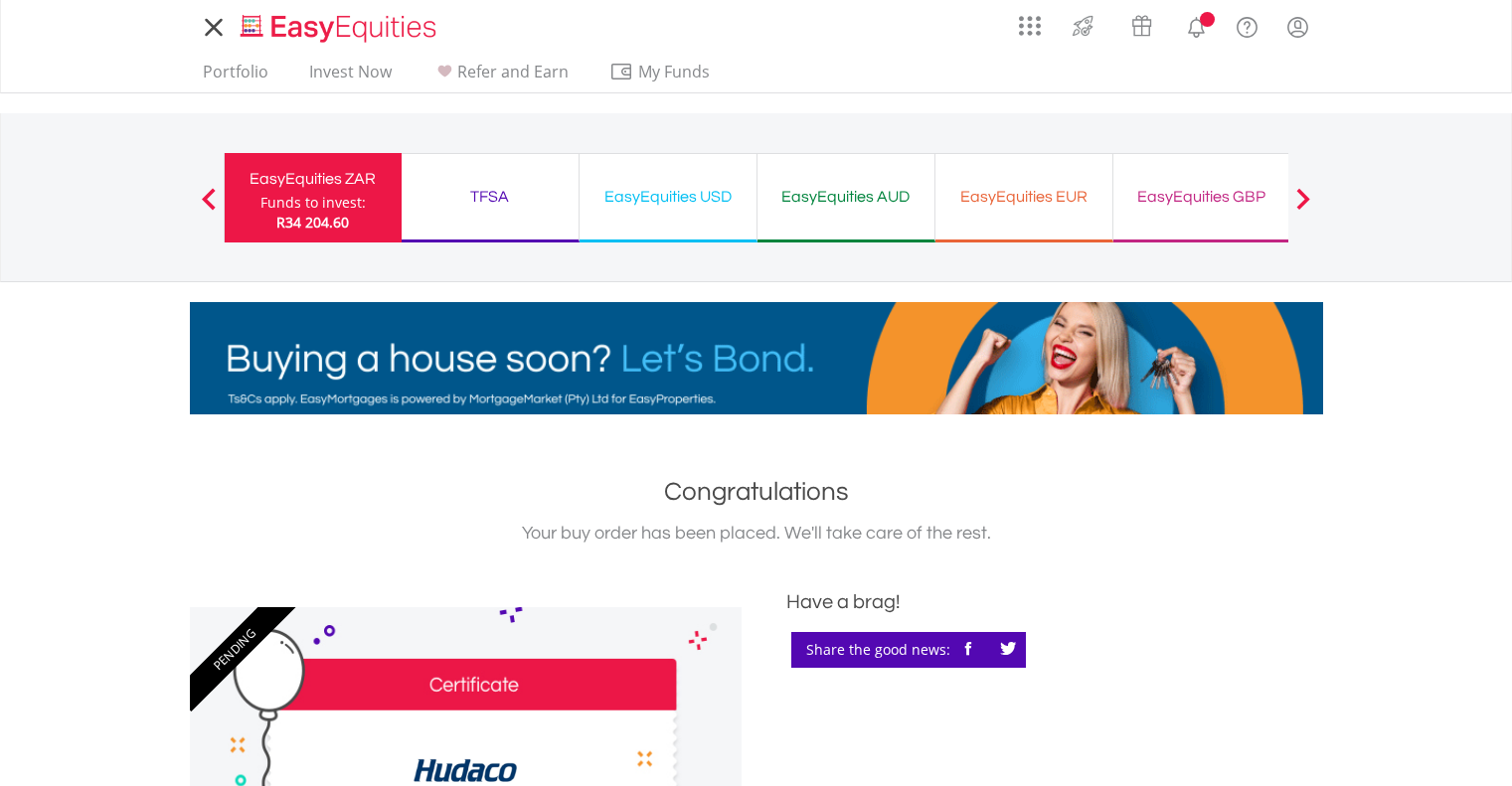 scroll, scrollTop: 0, scrollLeft: 0, axis: both 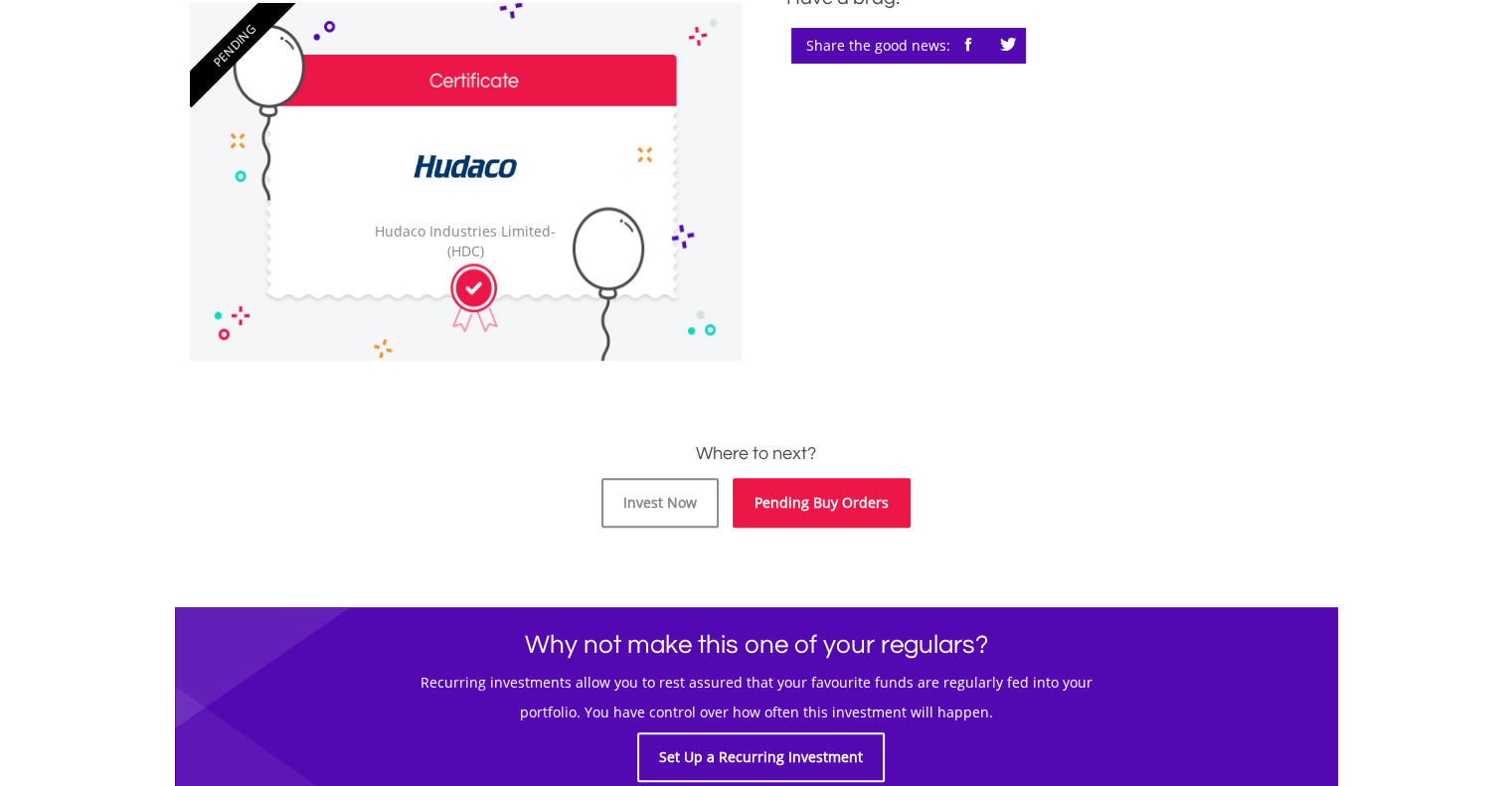 click on "Pending Buy Orders" at bounding box center [821, 503] 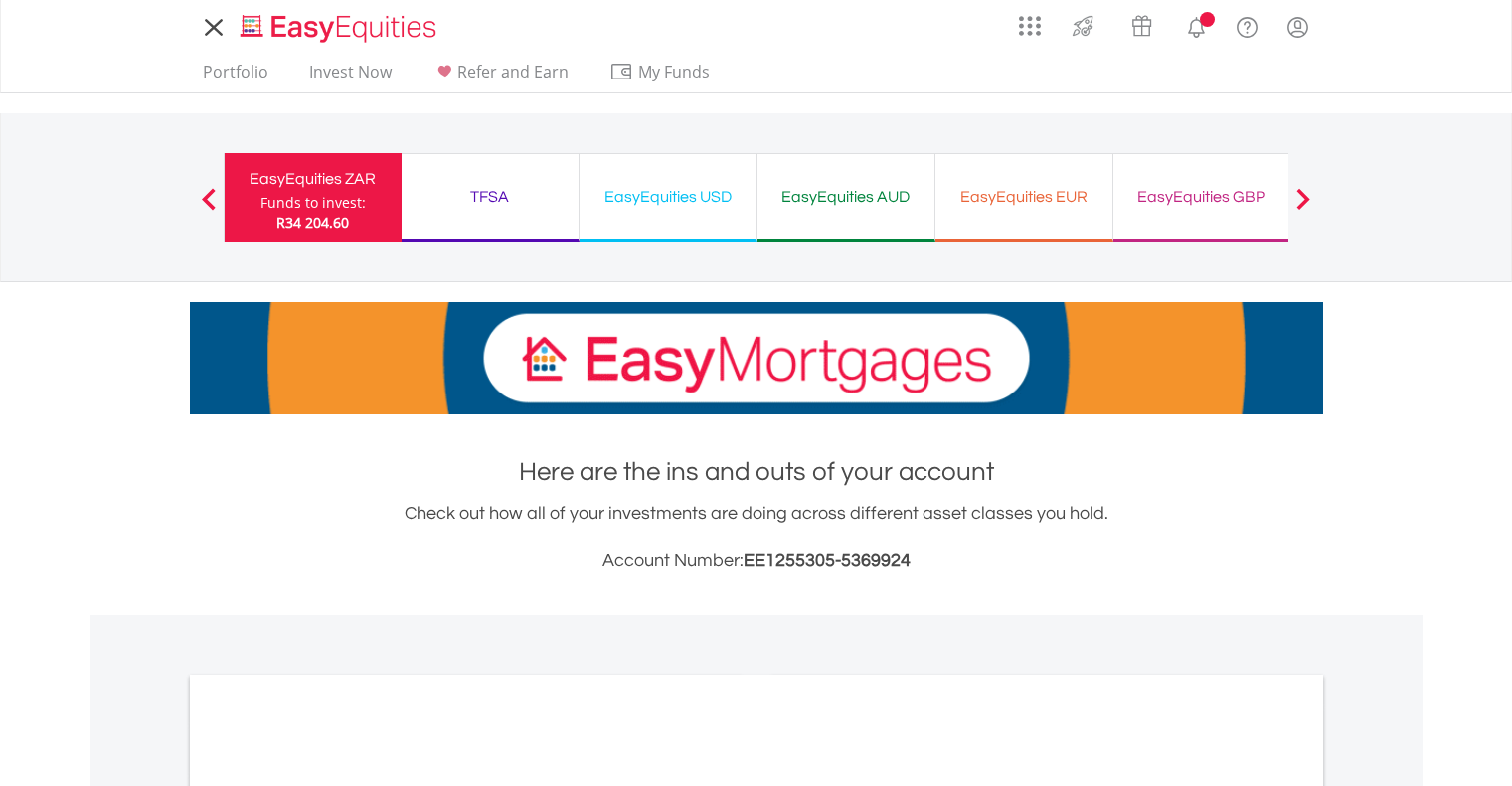 scroll, scrollTop: 0, scrollLeft: 0, axis: both 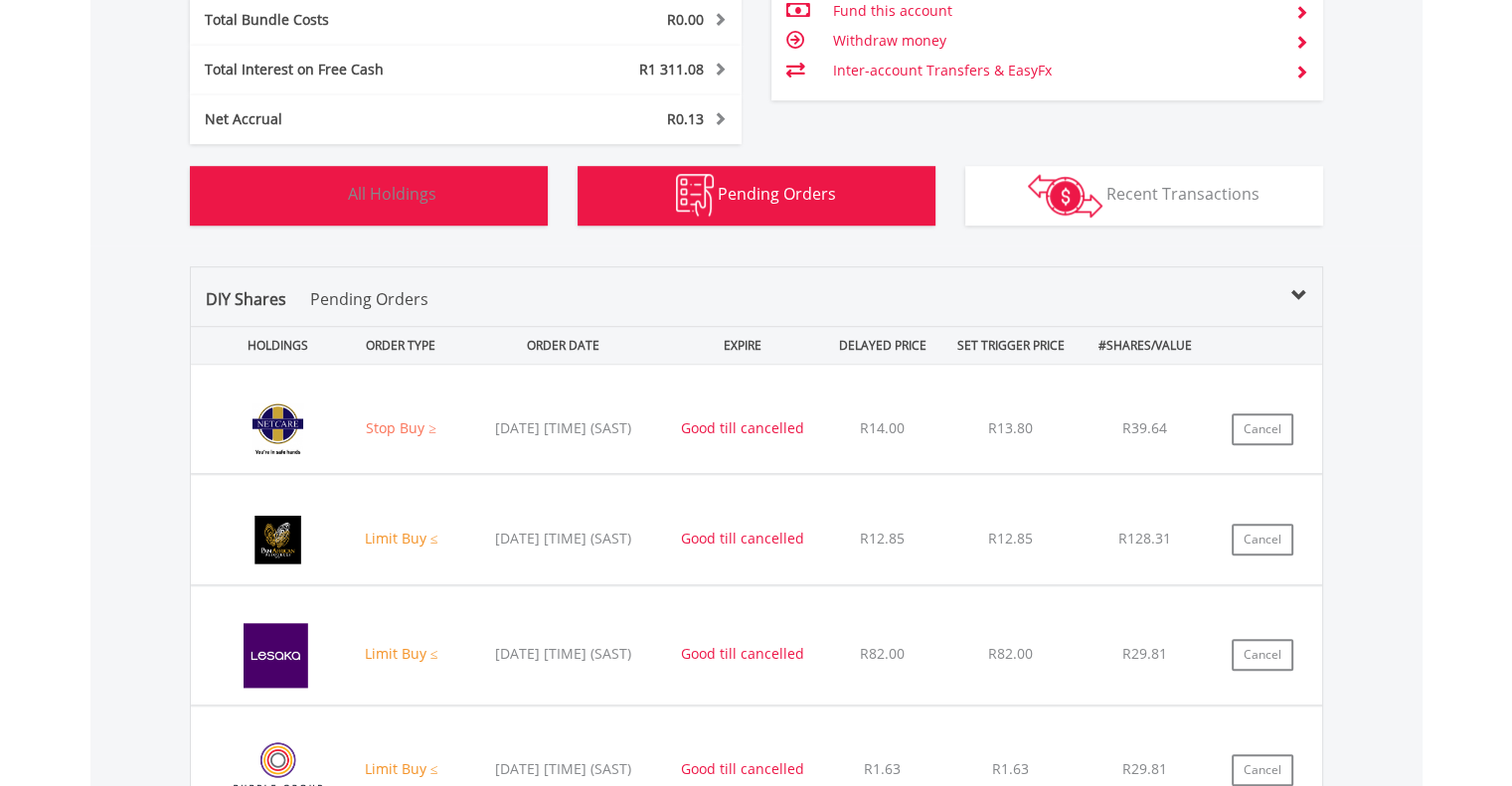 click on "All Holdings" at bounding box center [392, 194] 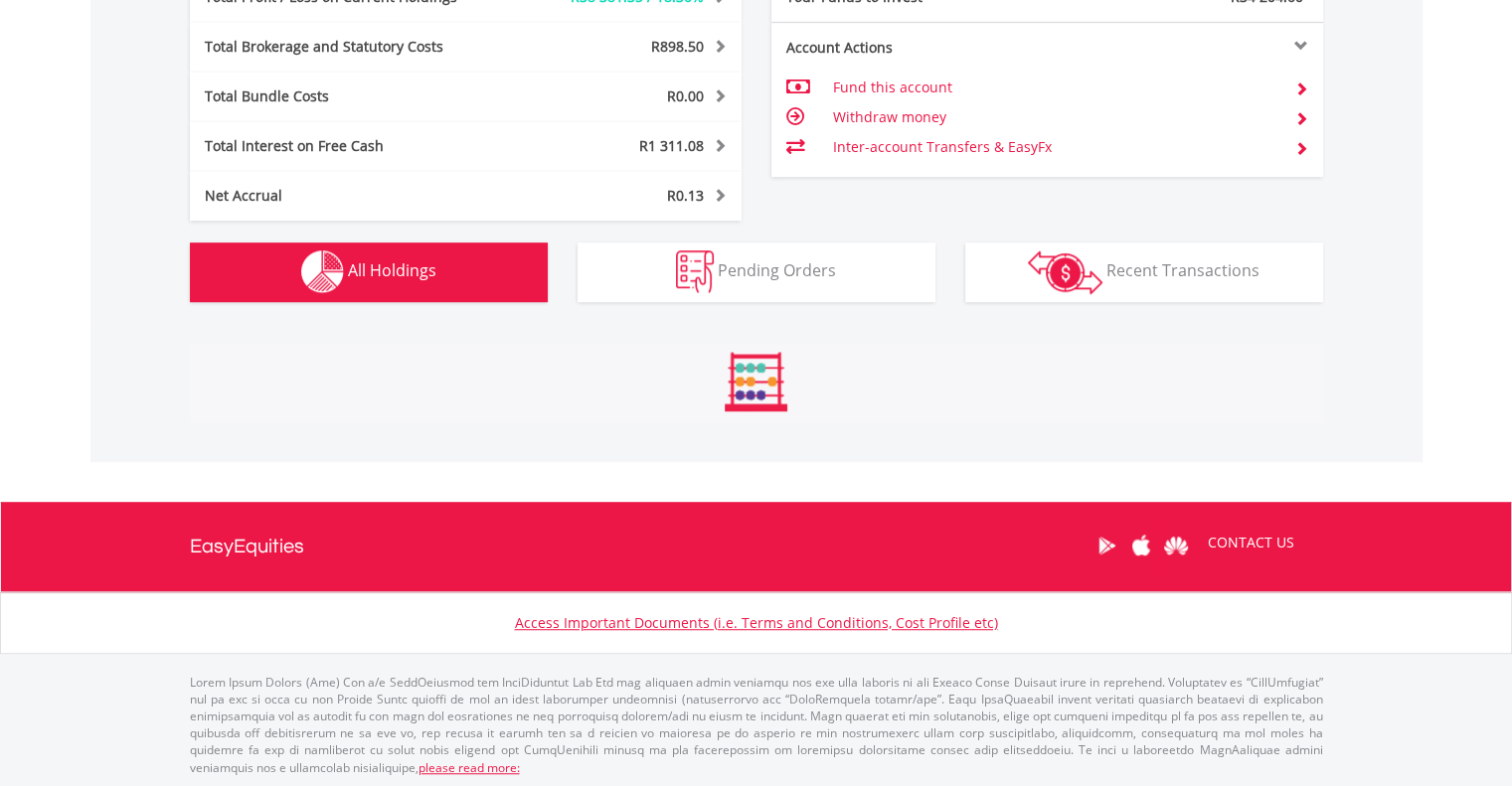 scroll, scrollTop: 1551, scrollLeft: 0, axis: vertical 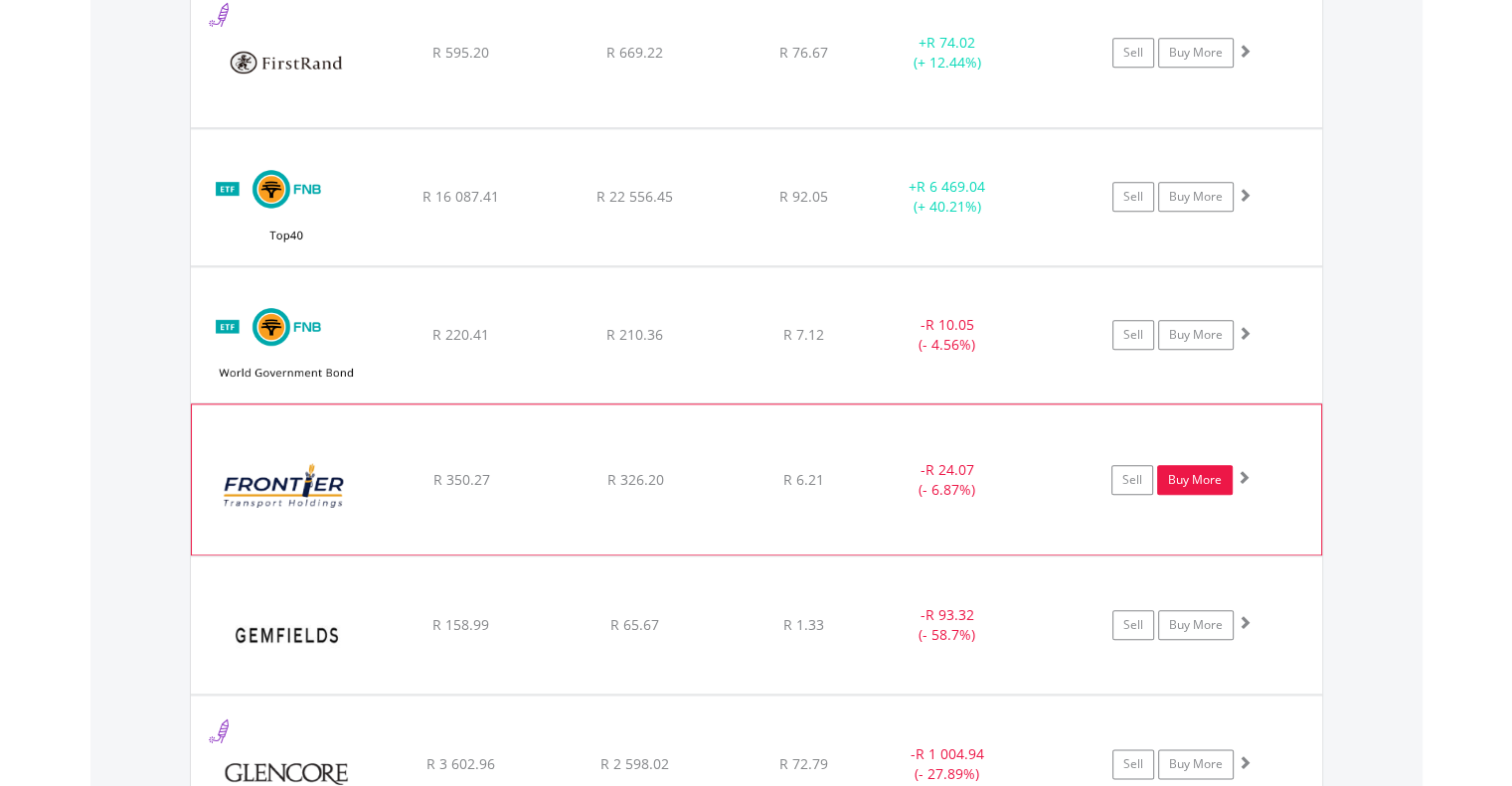 click on "Buy More" at bounding box center (1195, 480) 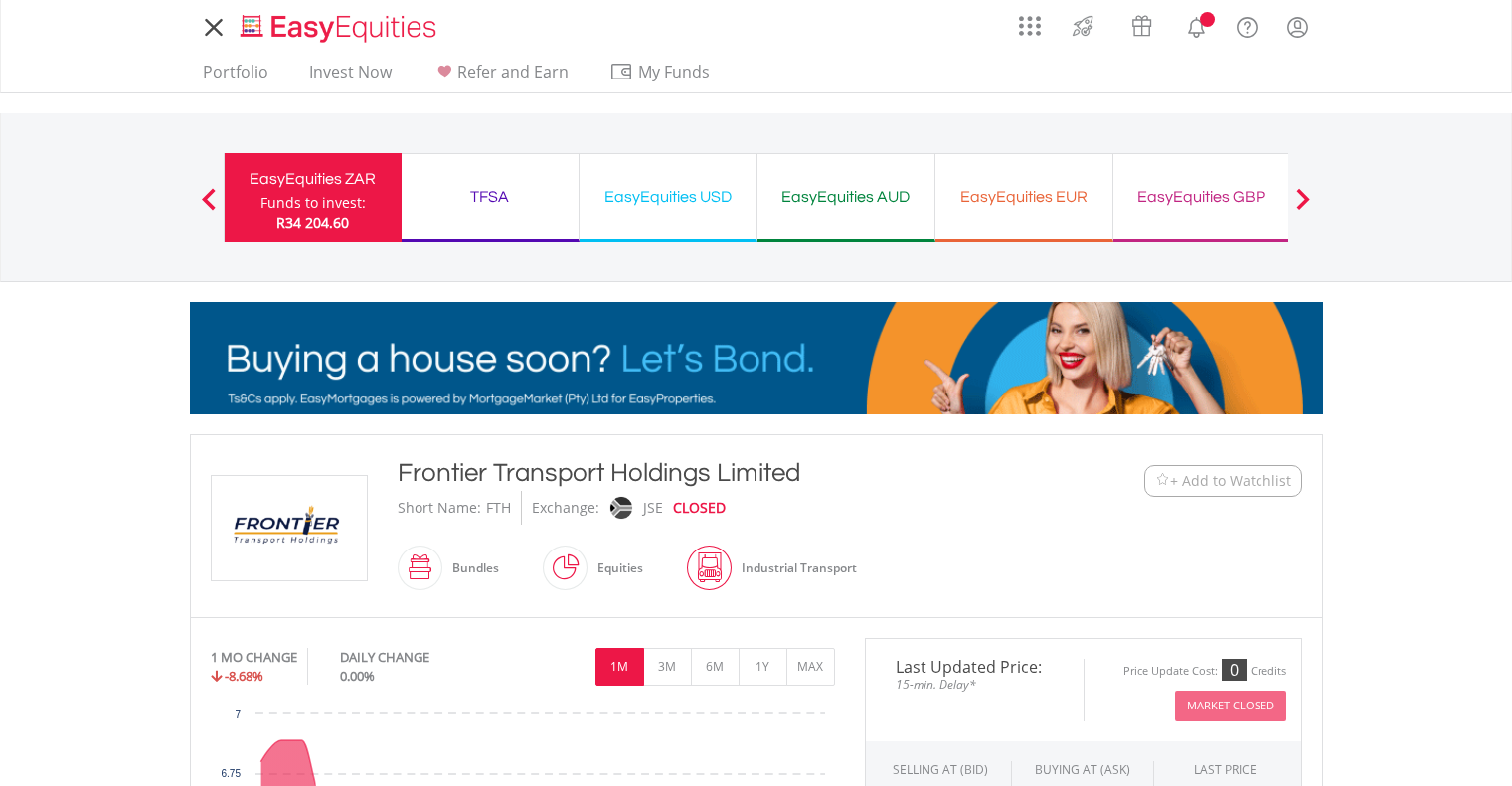 scroll, scrollTop: 0, scrollLeft: 0, axis: both 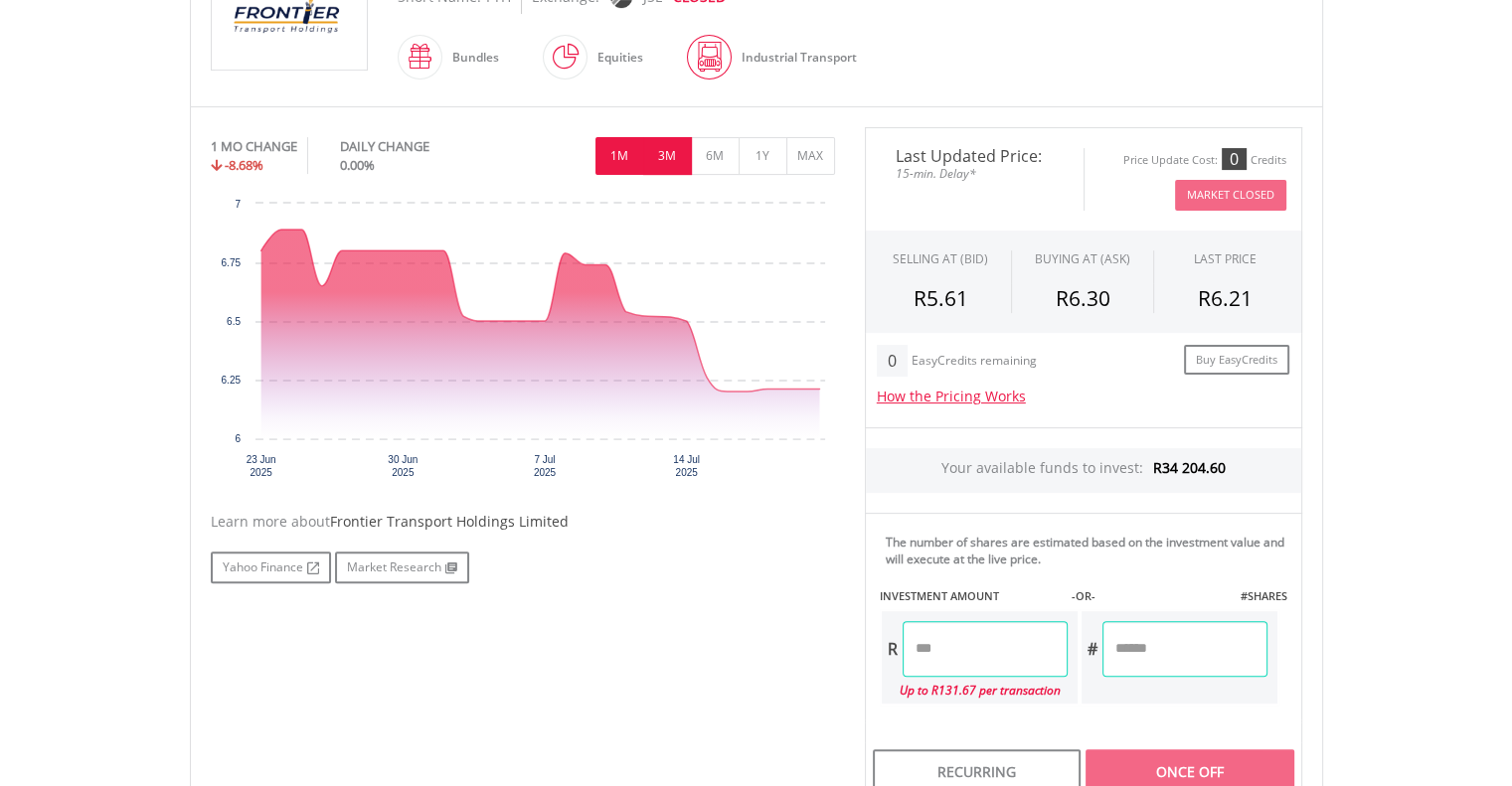 click on "3M" at bounding box center [667, 156] 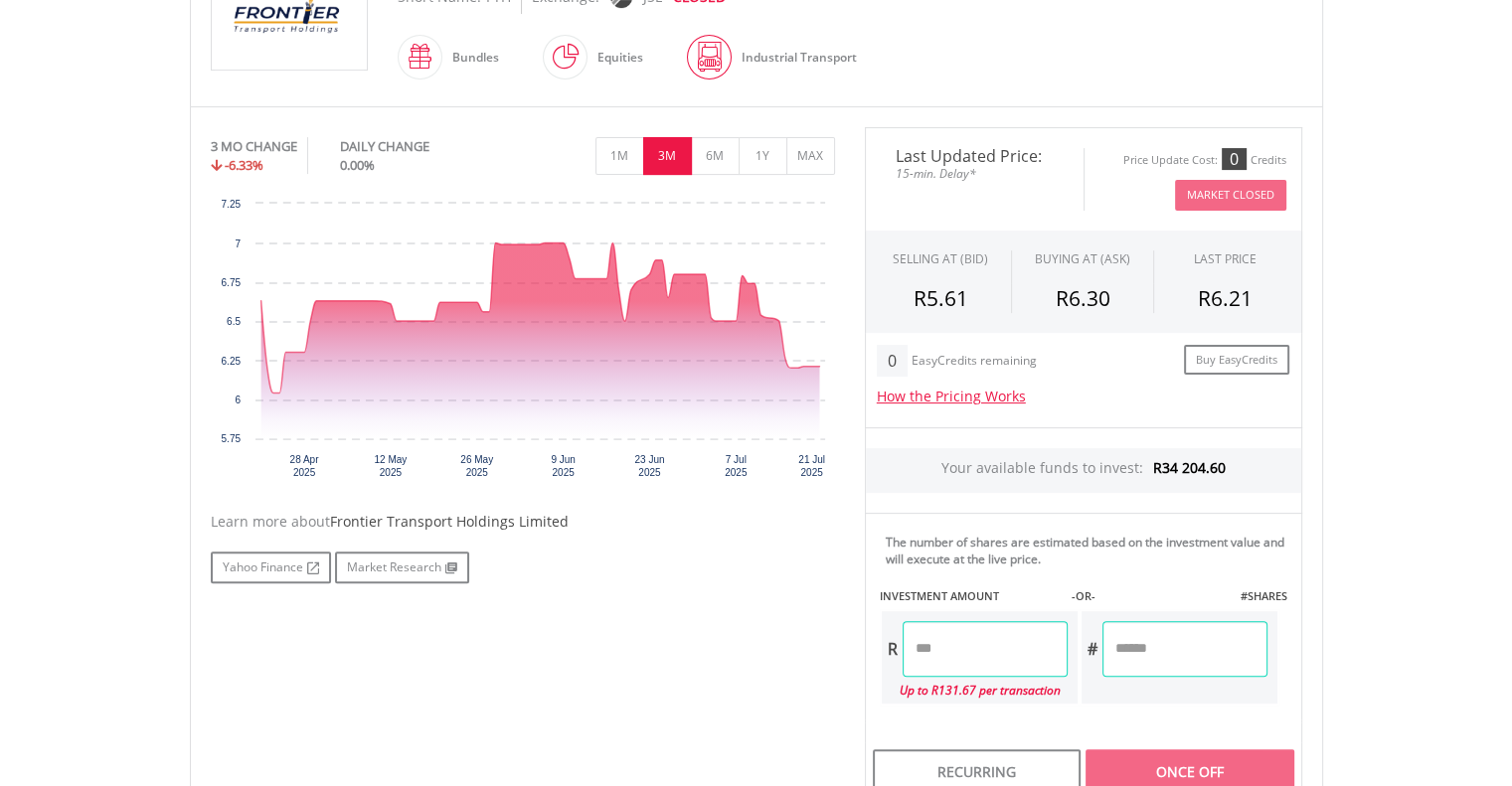 click on "Industrial Transport" at bounding box center [794, 58] 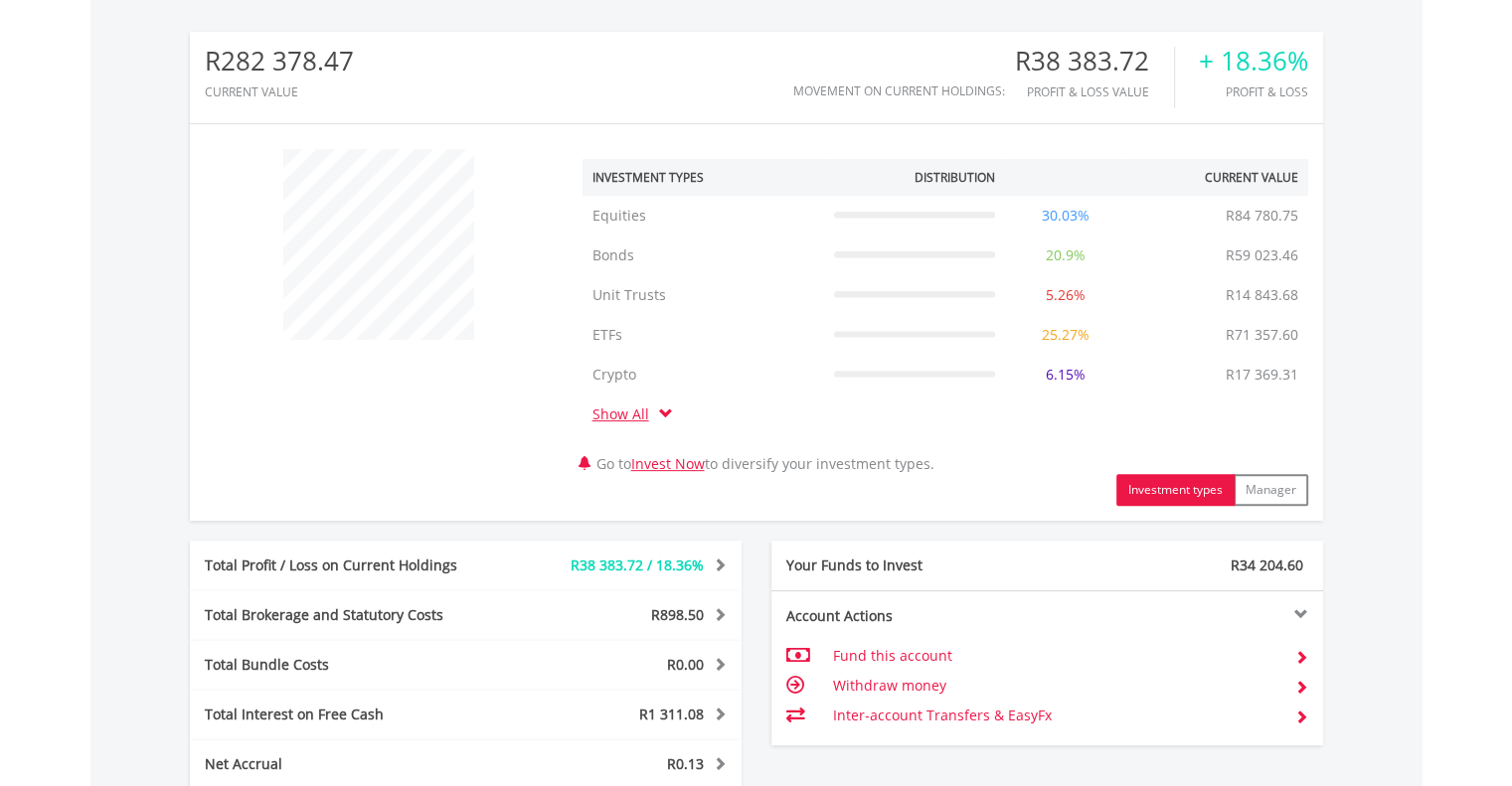scroll, scrollTop: 603, scrollLeft: 0, axis: vertical 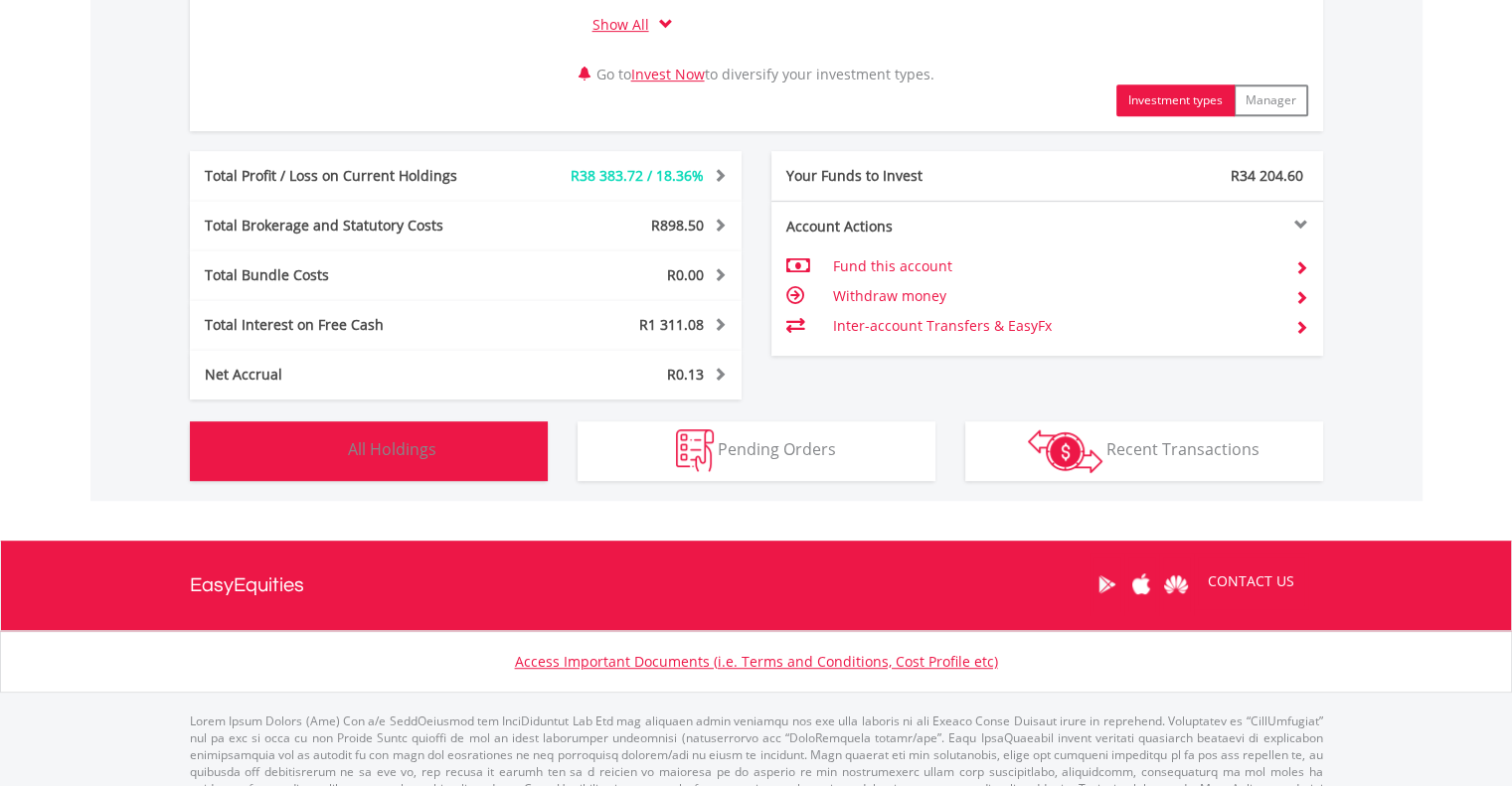 click on "All Holdings" at bounding box center (392, 449) 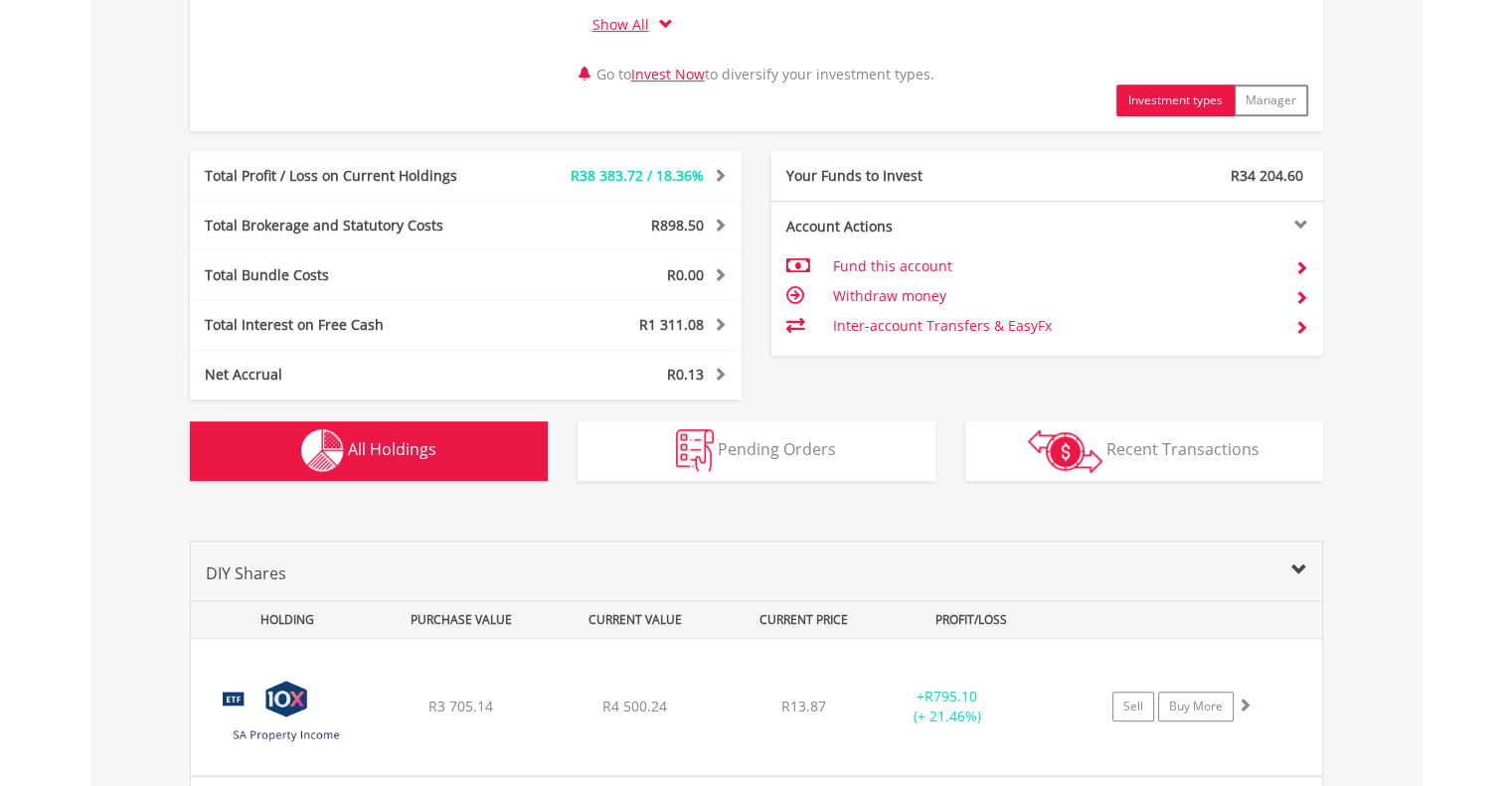 scroll, scrollTop: 1551, scrollLeft: 0, axis: vertical 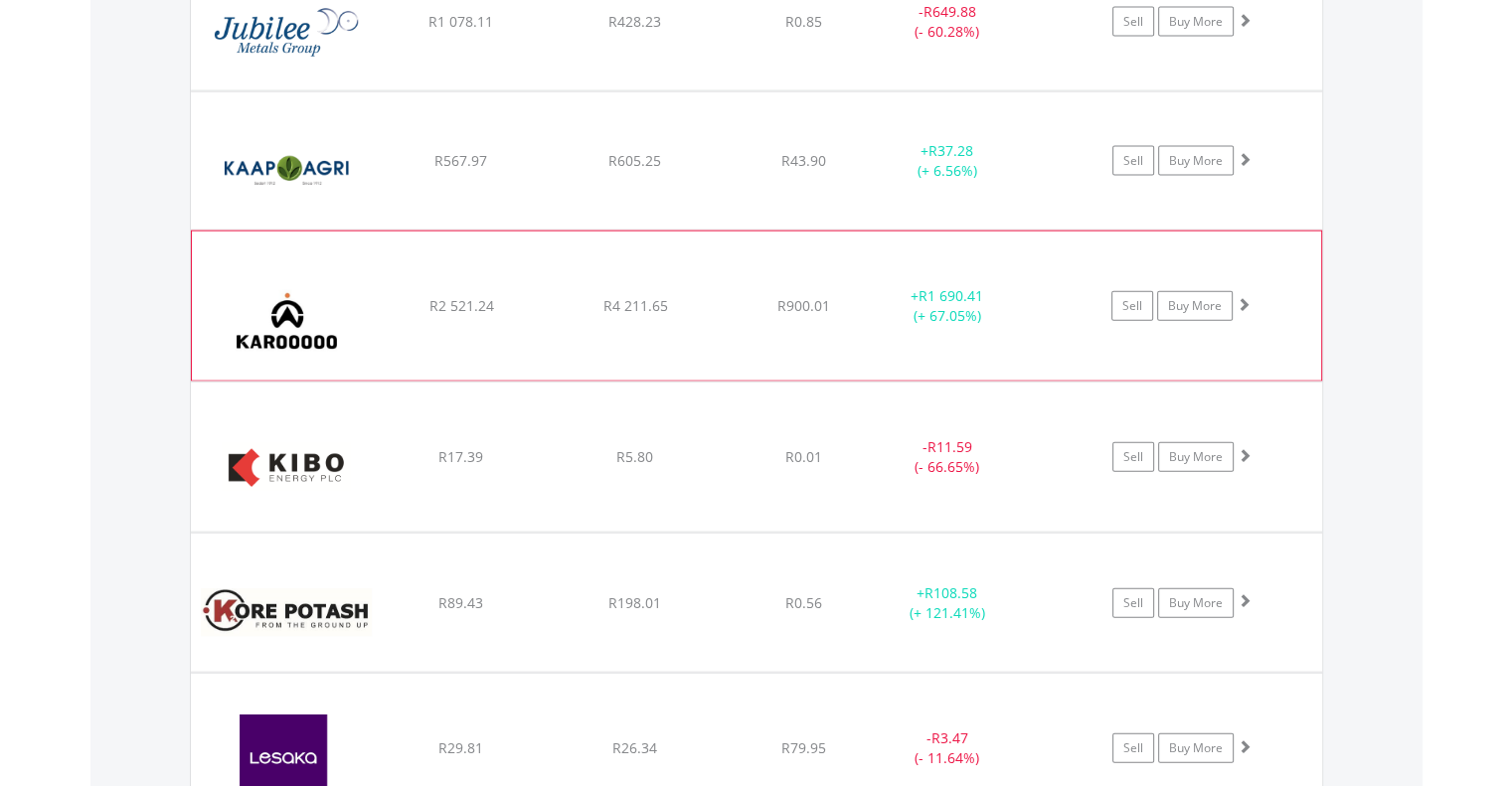 click on "﻿
Karooooo Limited
R2 521.24
R4 211.65
R900.01
+  R1 690.41 (+ 67.05%)
Sell
Buy More" at bounding box center (756, -10373) 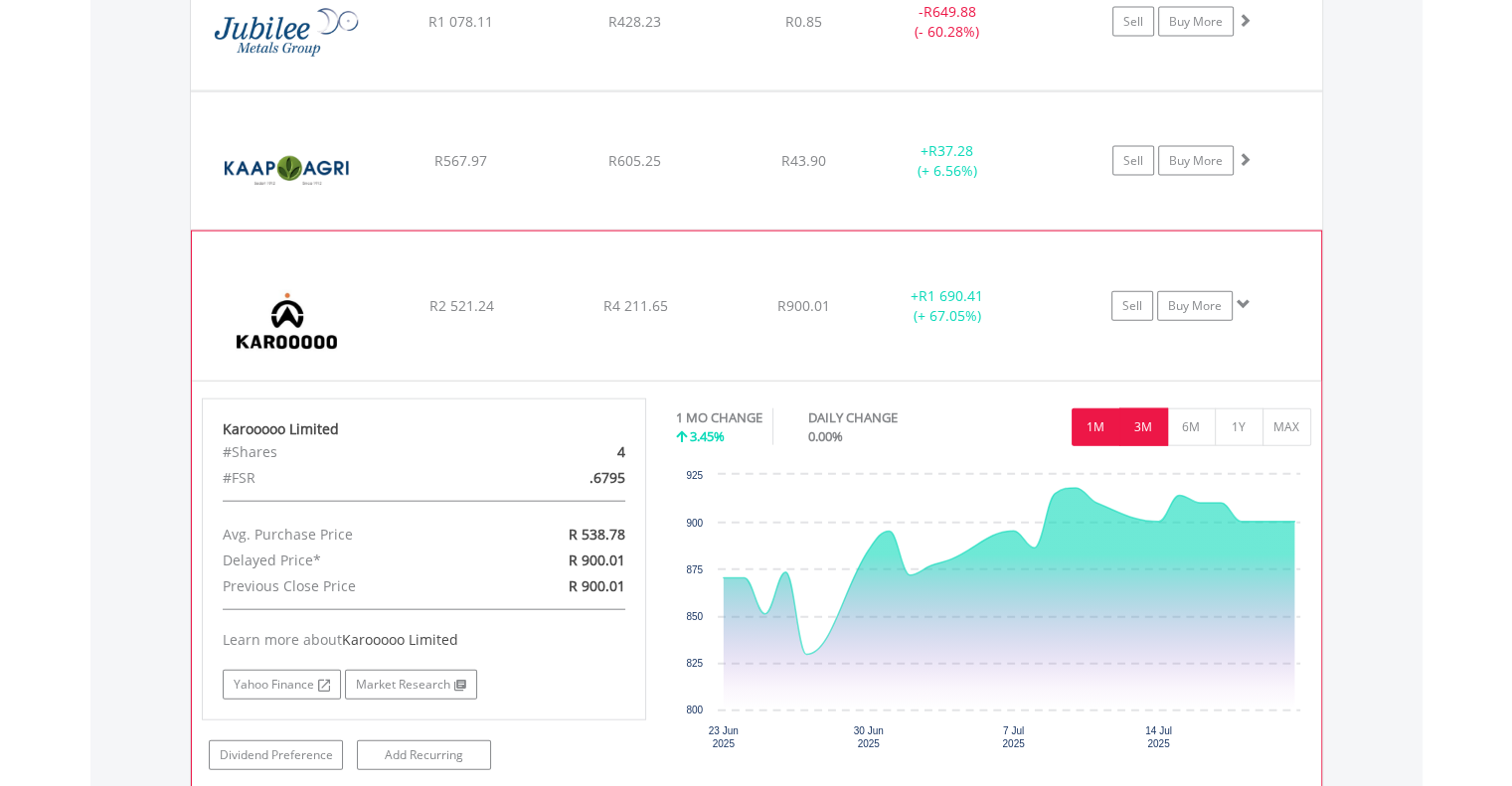 click on "3M" at bounding box center [1143, 427] 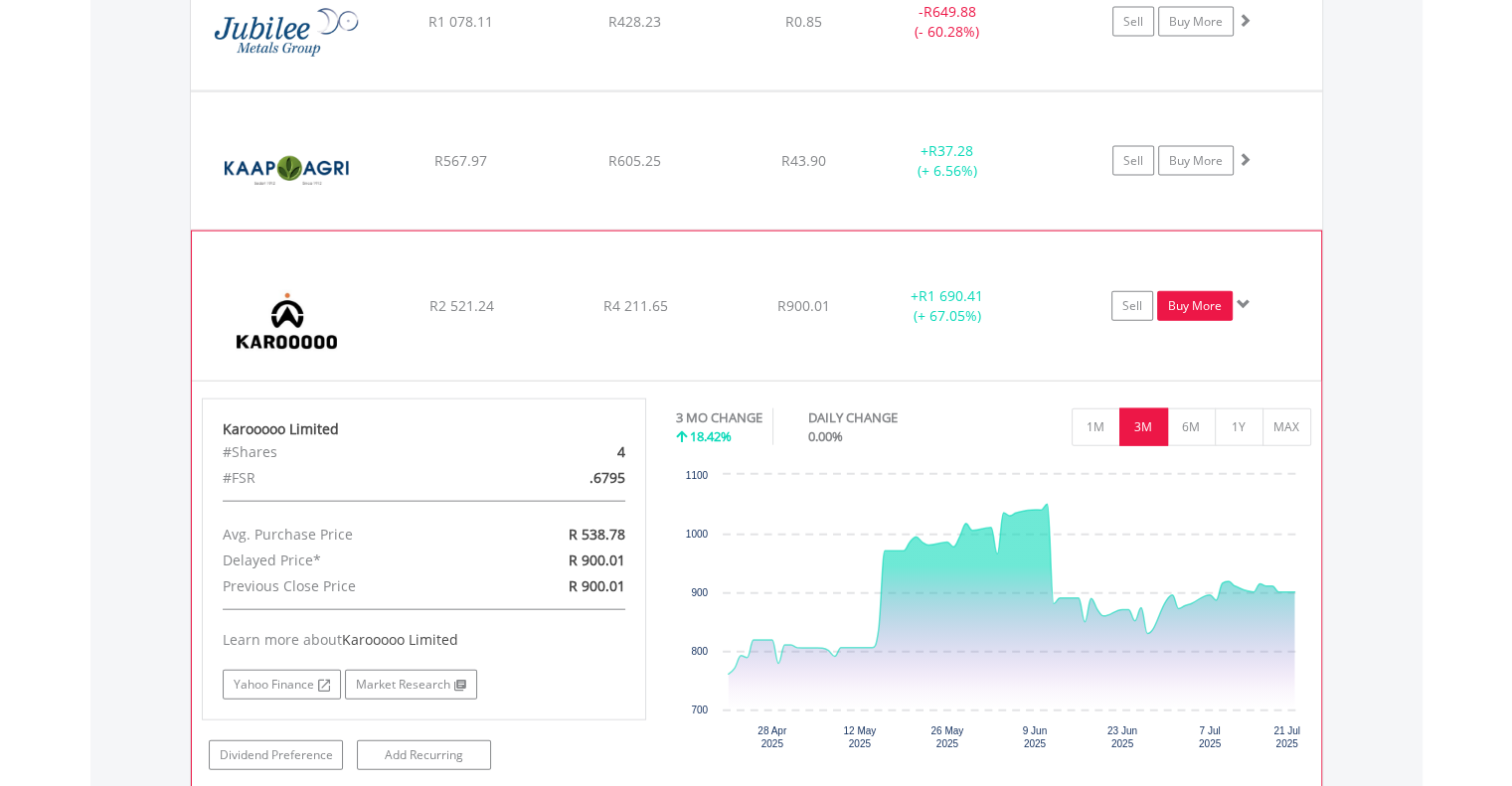 click on "Buy More" at bounding box center [1195, 306] 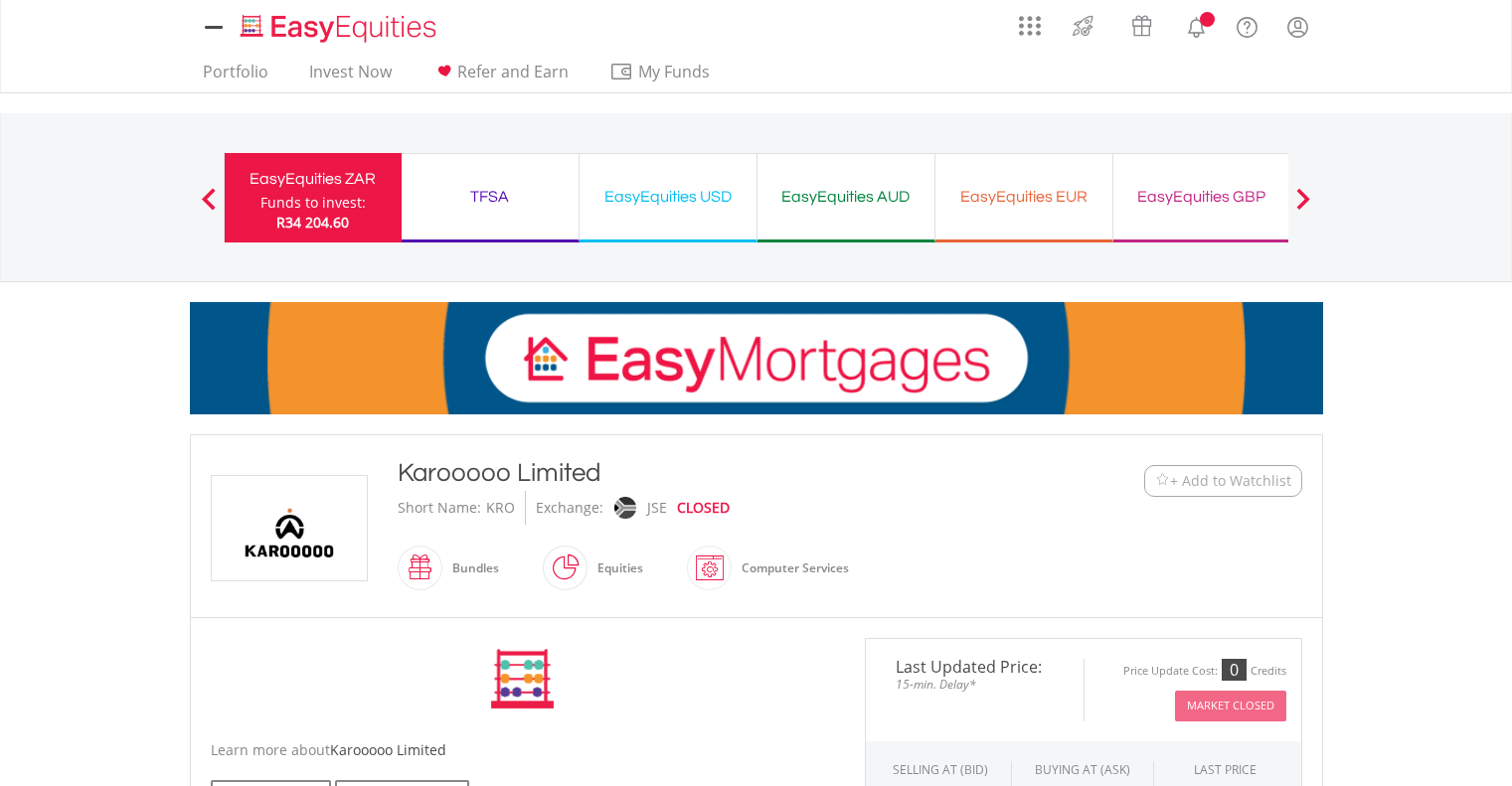 scroll, scrollTop: 0, scrollLeft: 0, axis: both 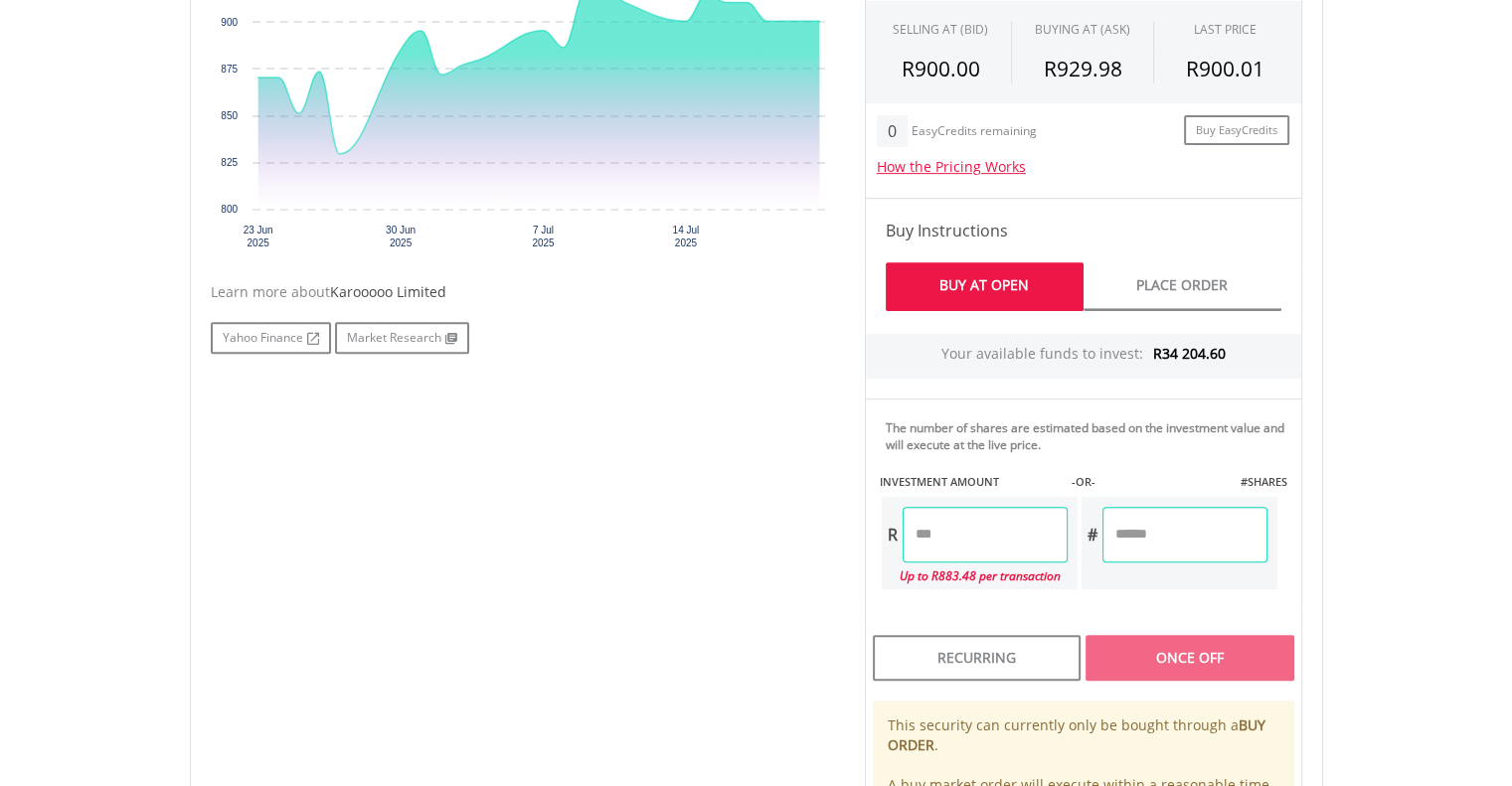 click at bounding box center (985, 535) 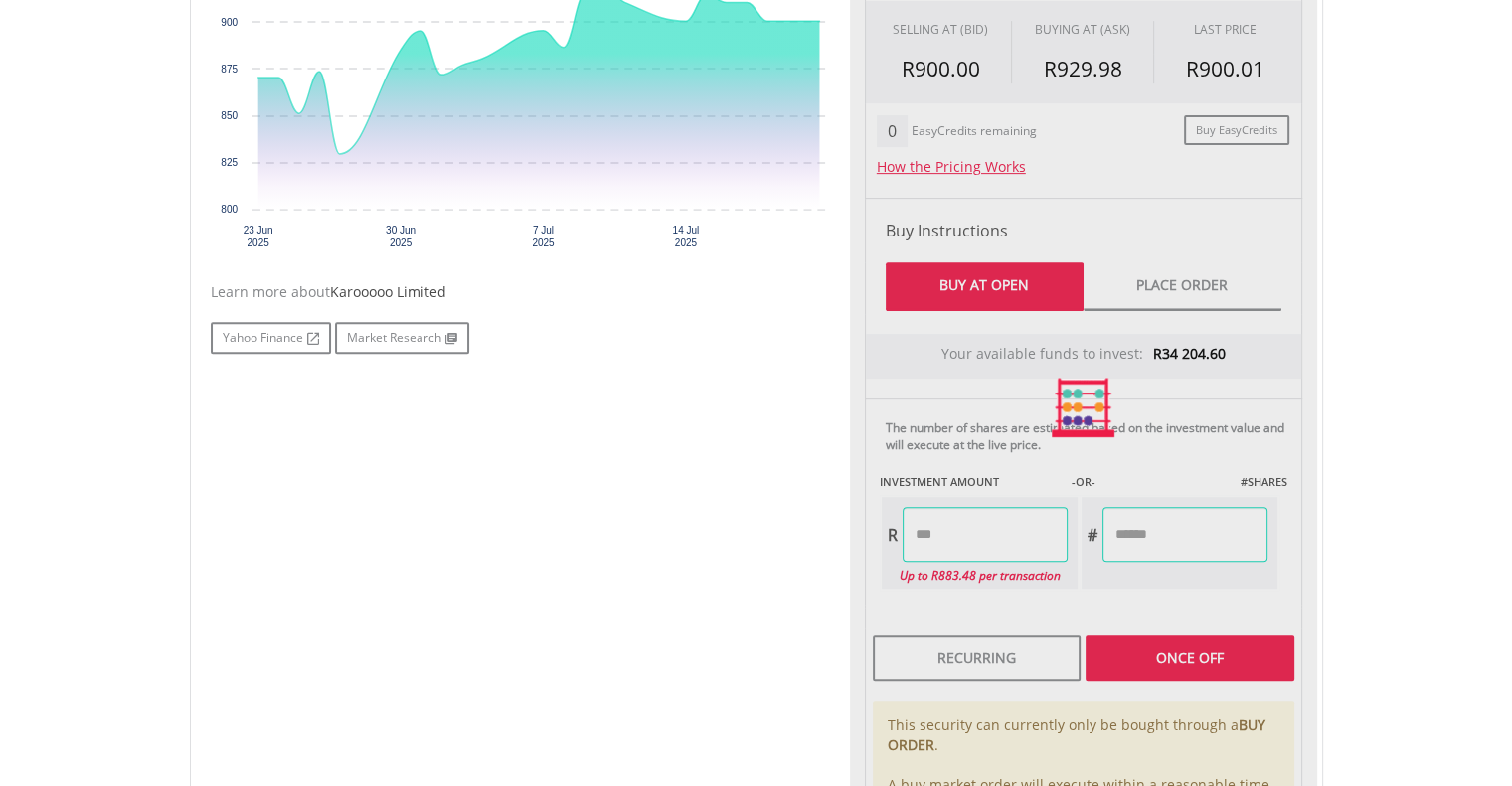 type on "******" 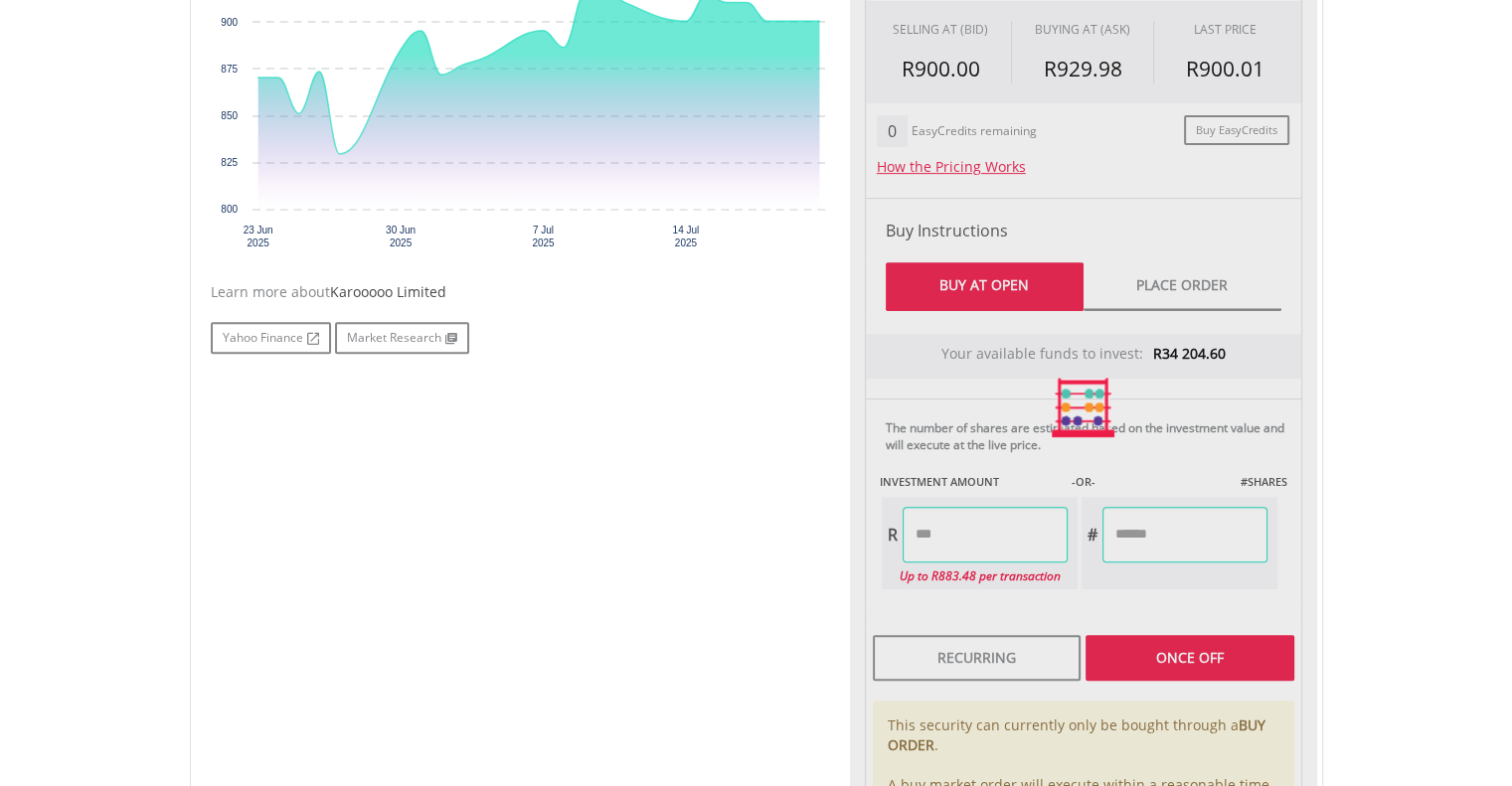 type on "******" 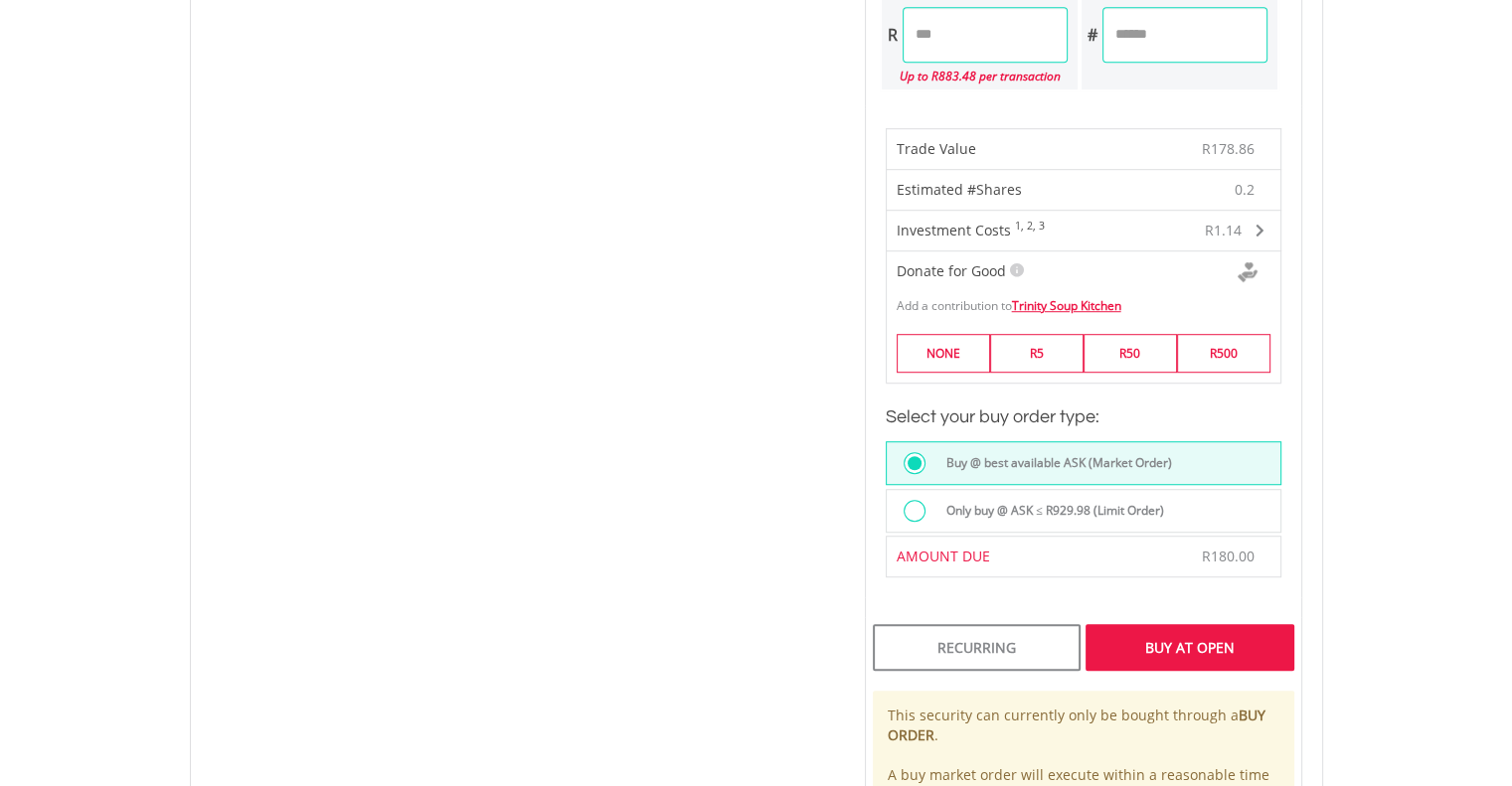 scroll, scrollTop: 1283, scrollLeft: 0, axis: vertical 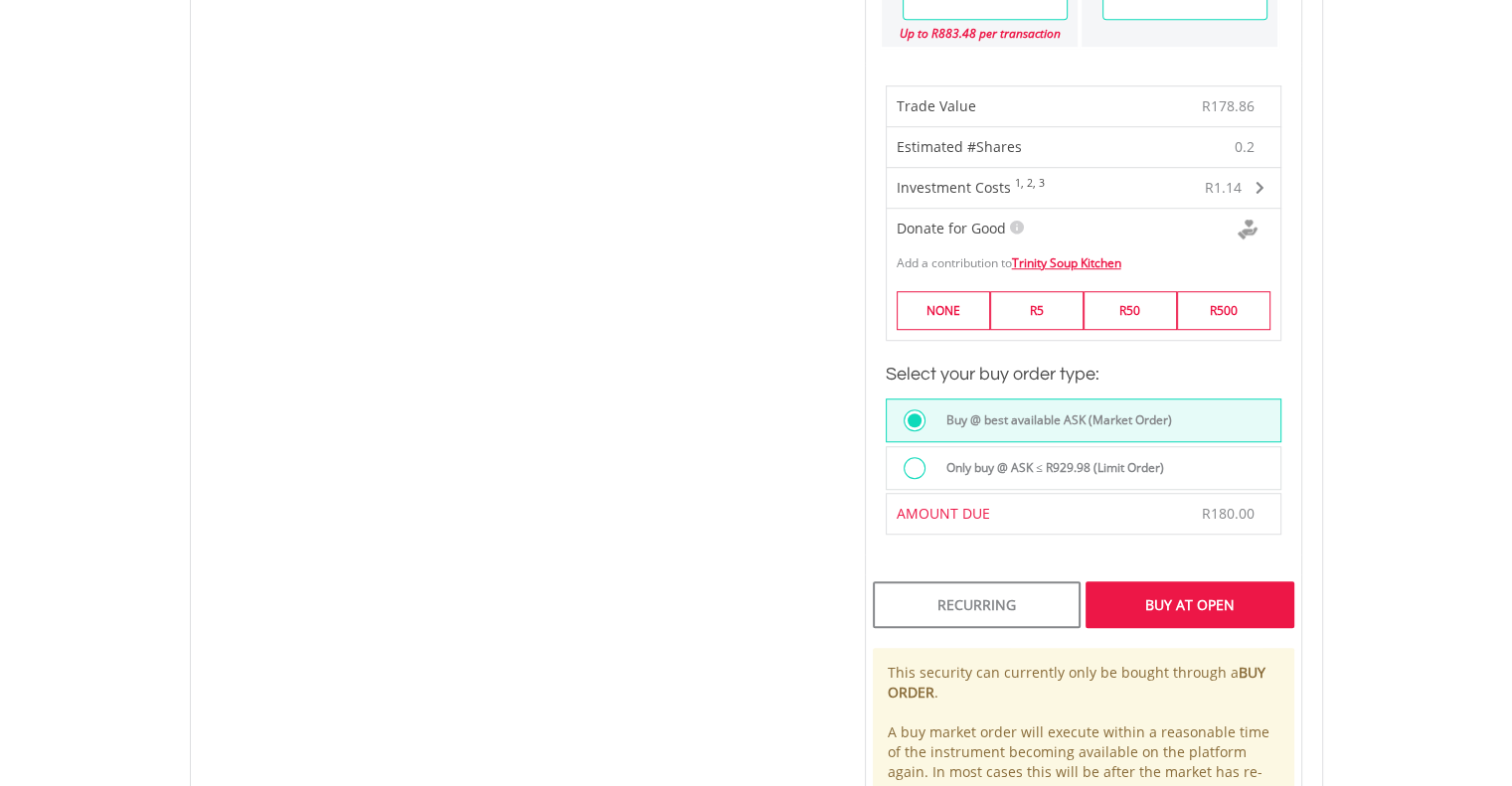 click at bounding box center [915, 468] 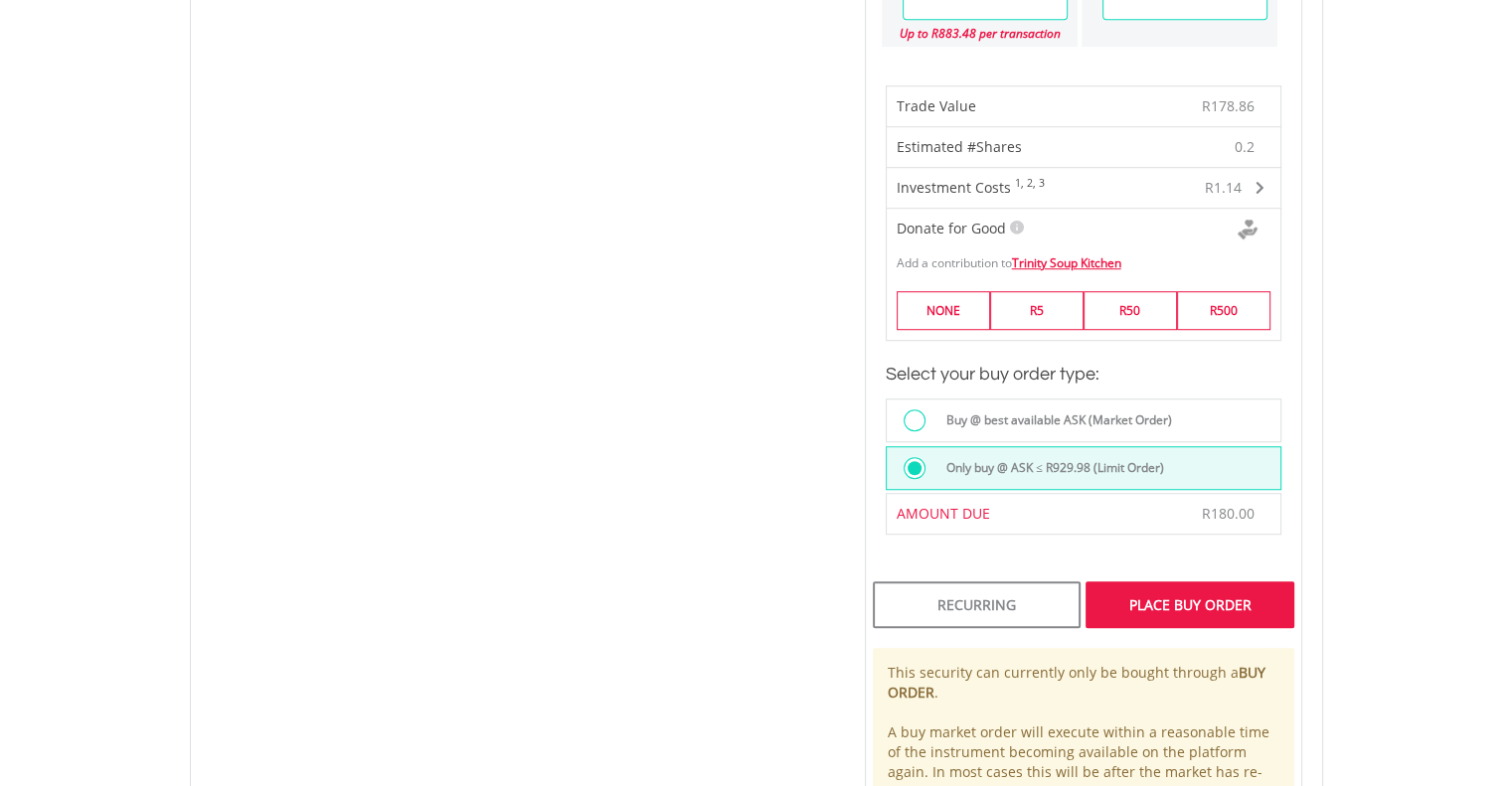 click on "Place Buy Order" at bounding box center [1189, 604] 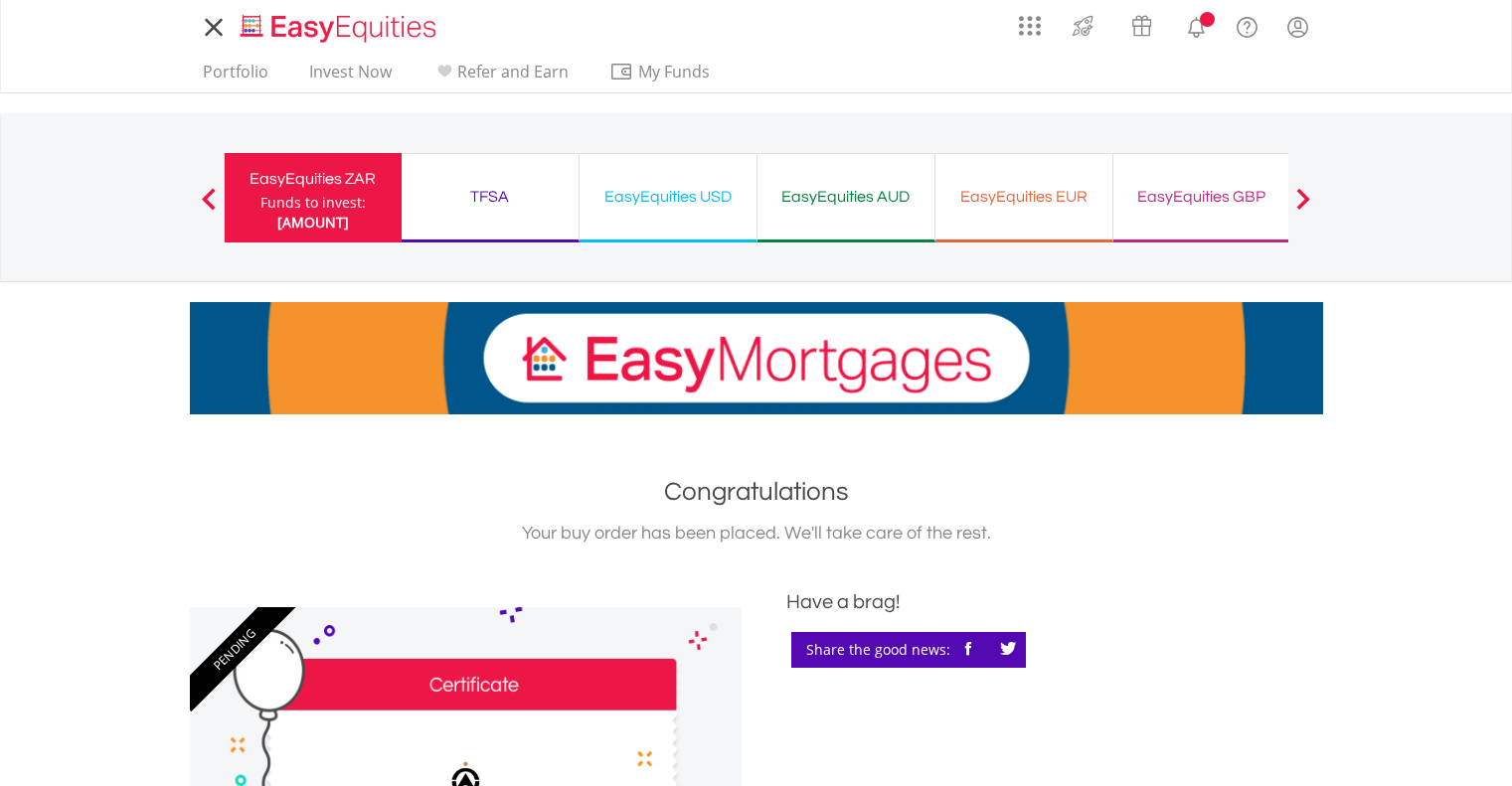 scroll, scrollTop: 0, scrollLeft: 0, axis: both 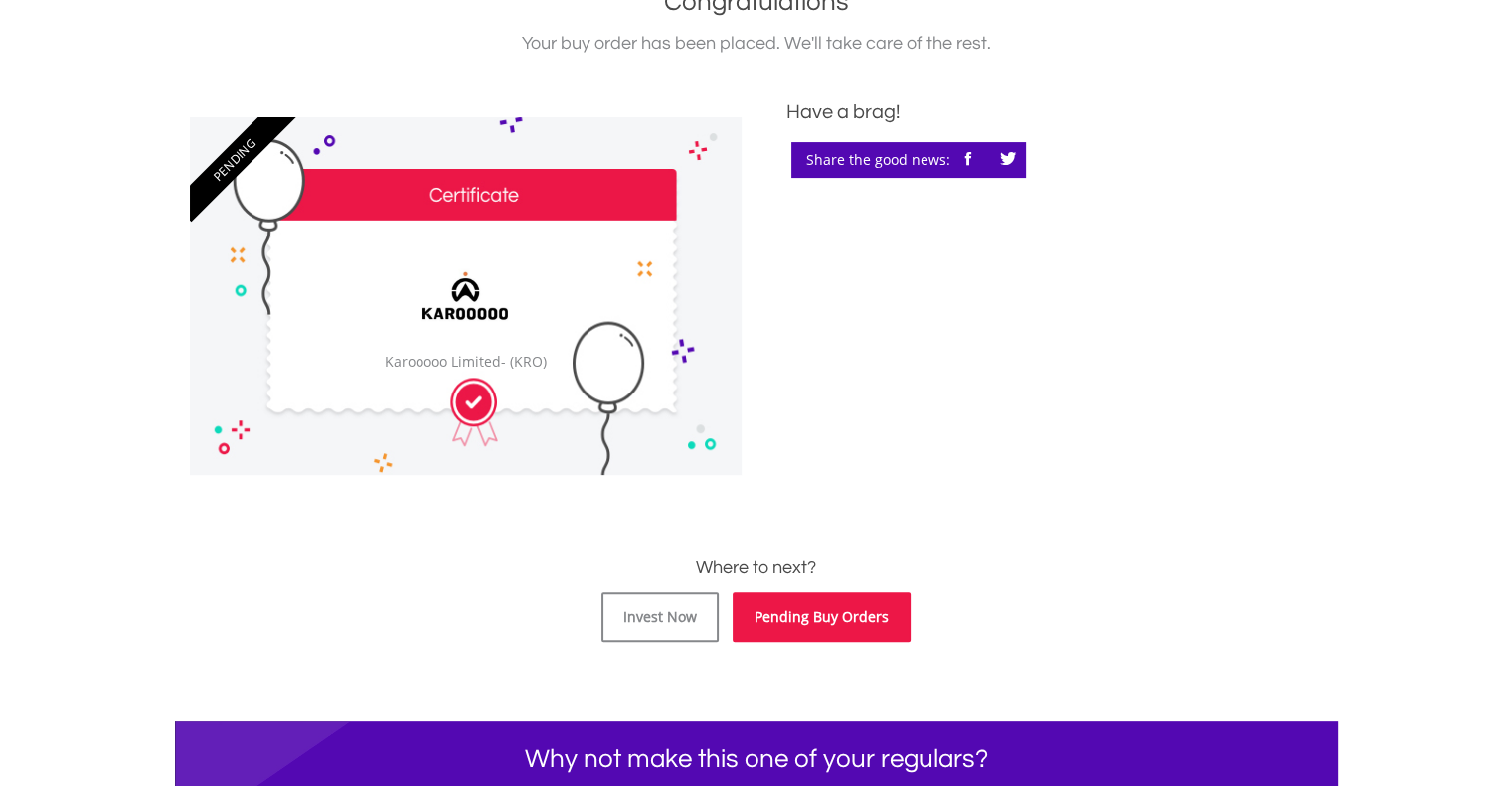 click on "Pending Buy Orders" at bounding box center (821, 617) 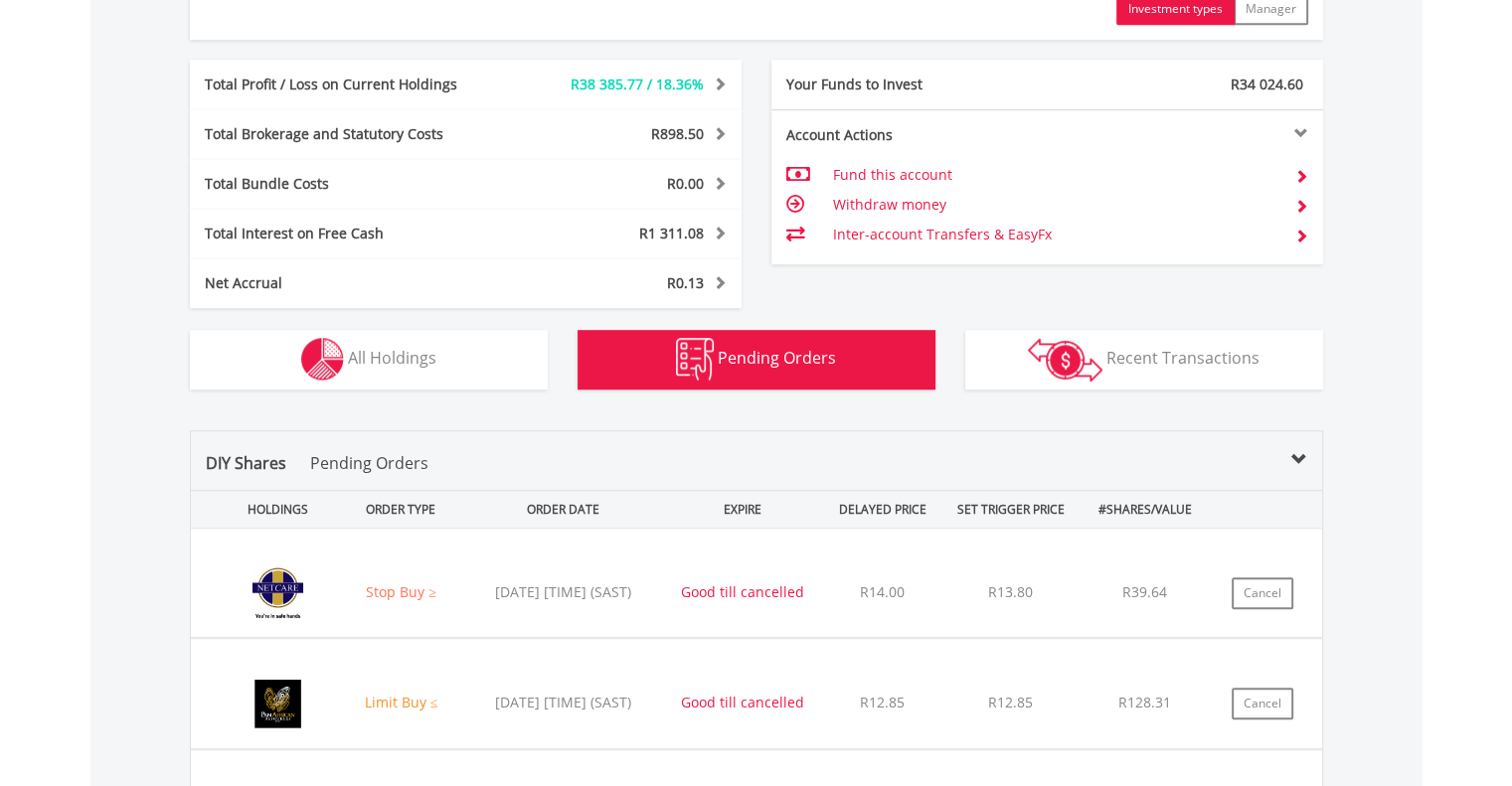 scroll, scrollTop: 1532, scrollLeft: 0, axis: vertical 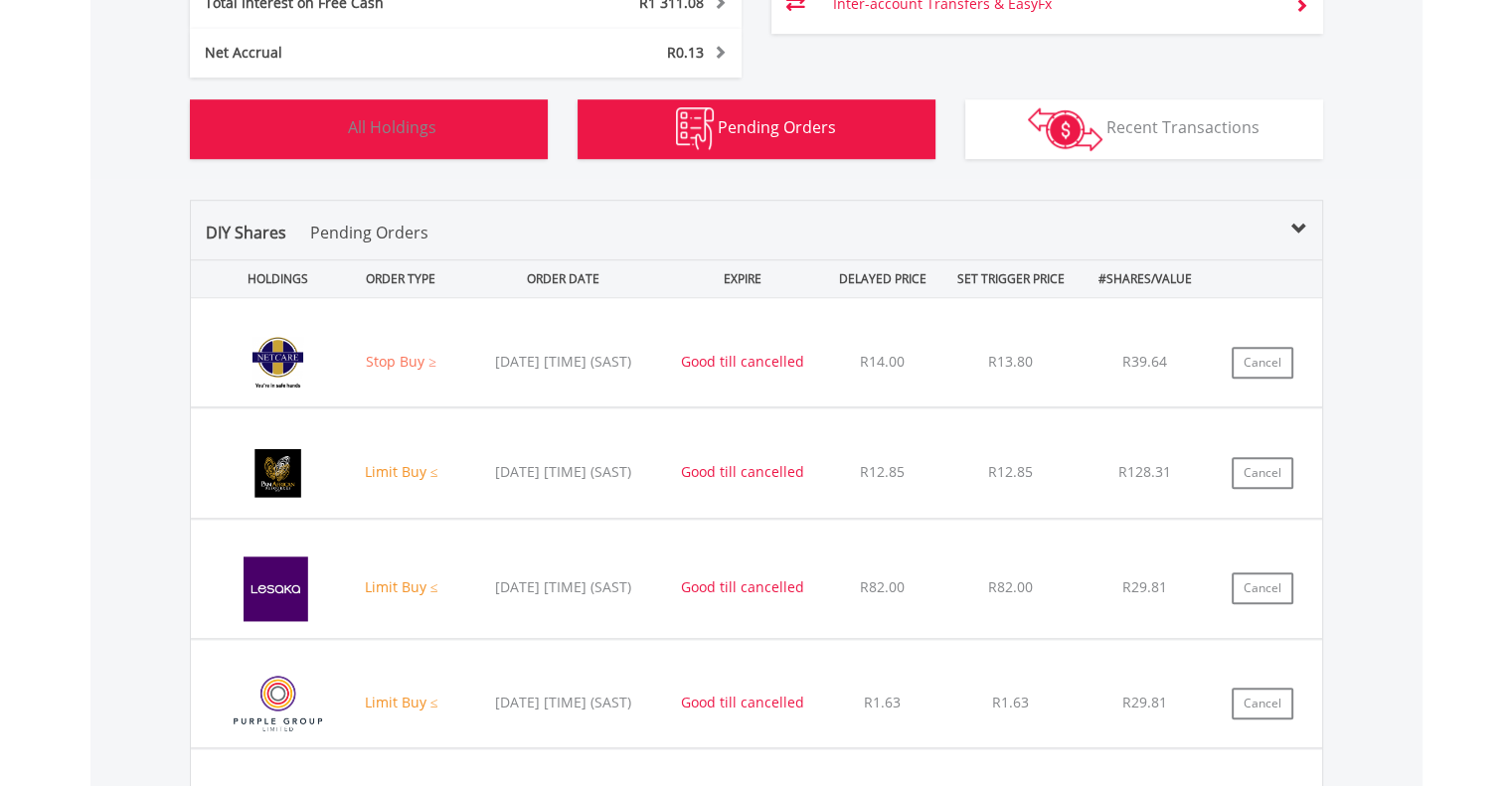click on "All Holdings" at bounding box center [392, 127] 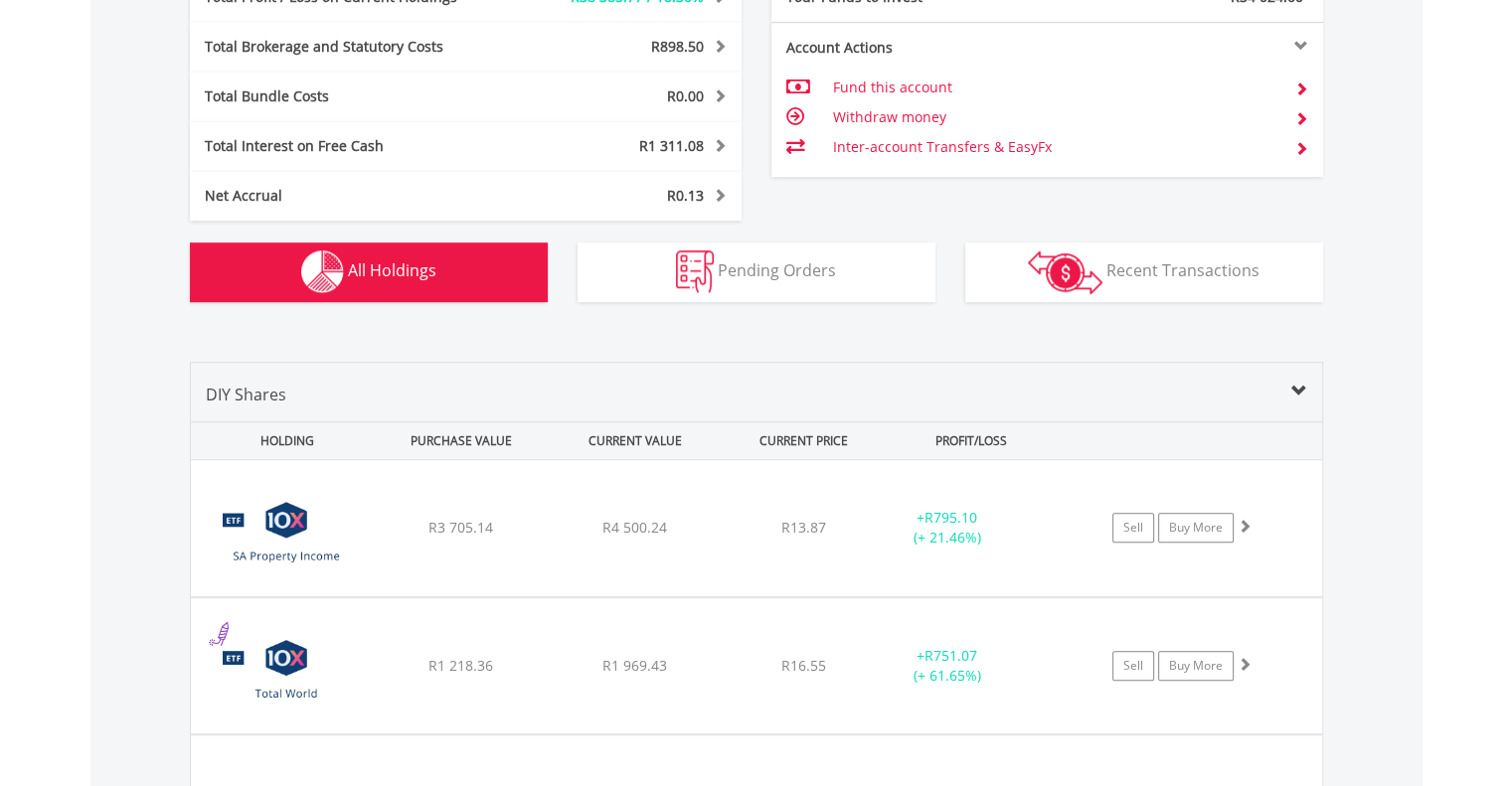 scroll, scrollTop: 1551, scrollLeft: 0, axis: vertical 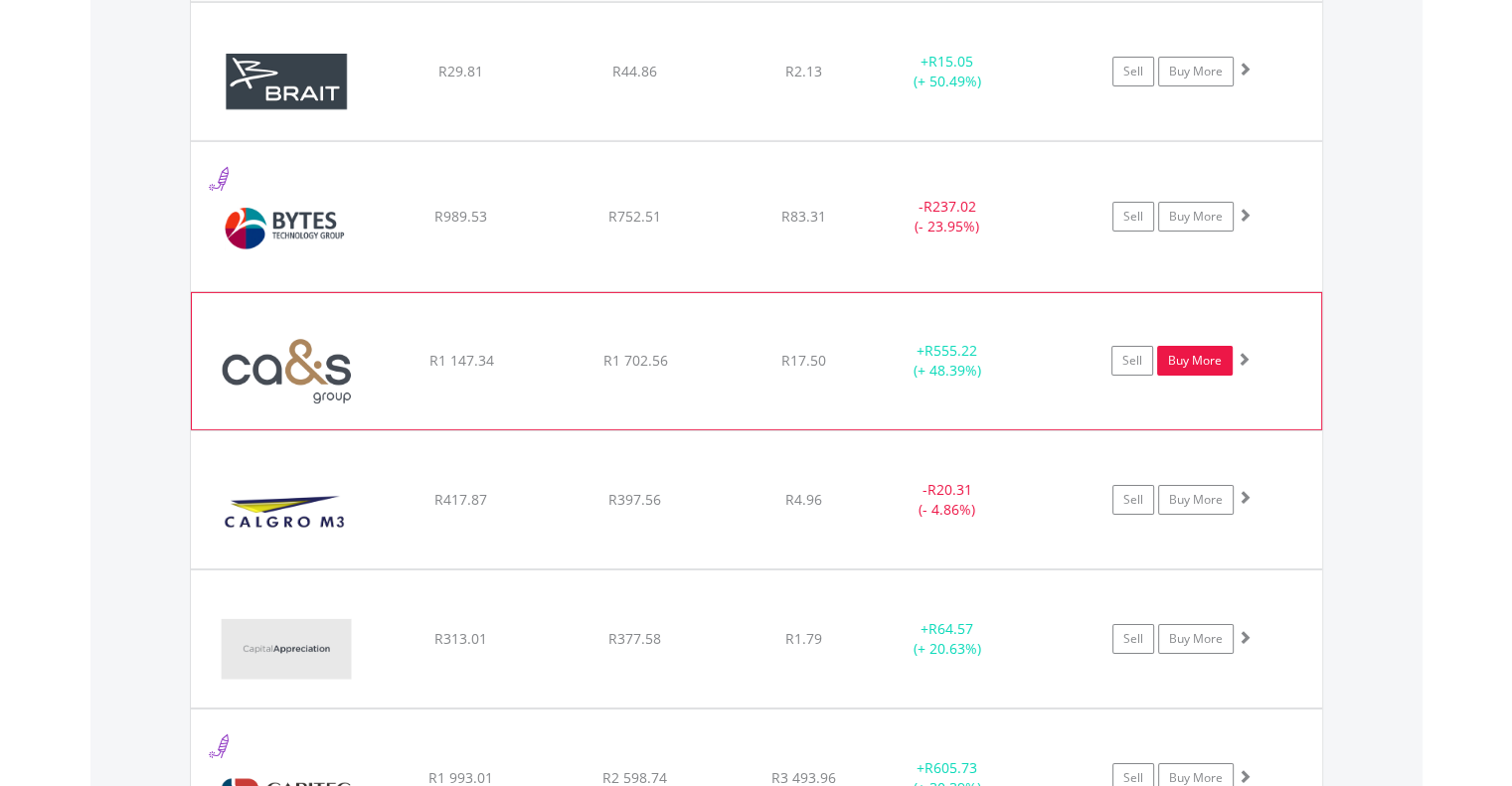 click on "Buy More" at bounding box center [1195, 361] 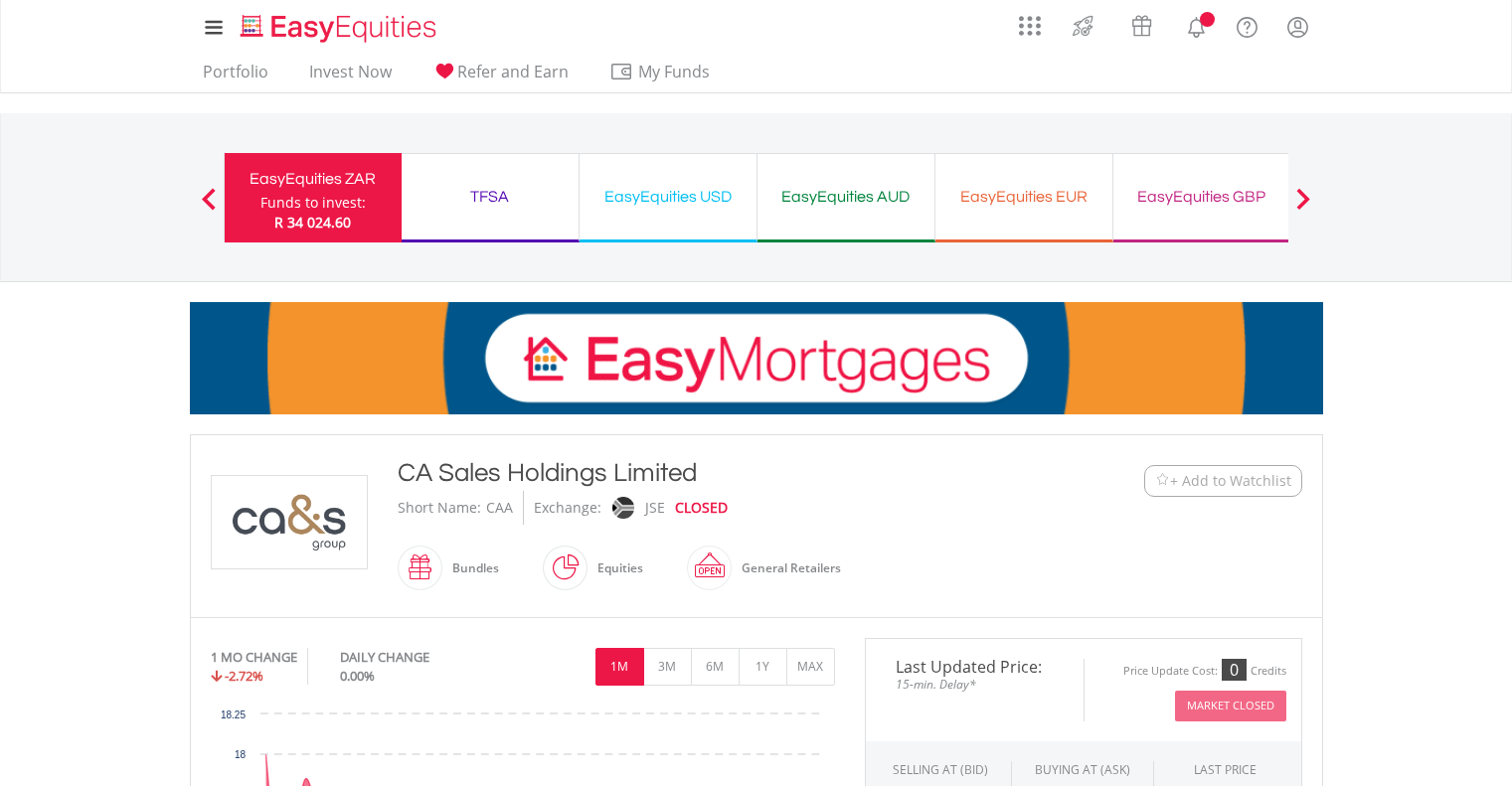 scroll, scrollTop: 0, scrollLeft: 0, axis: both 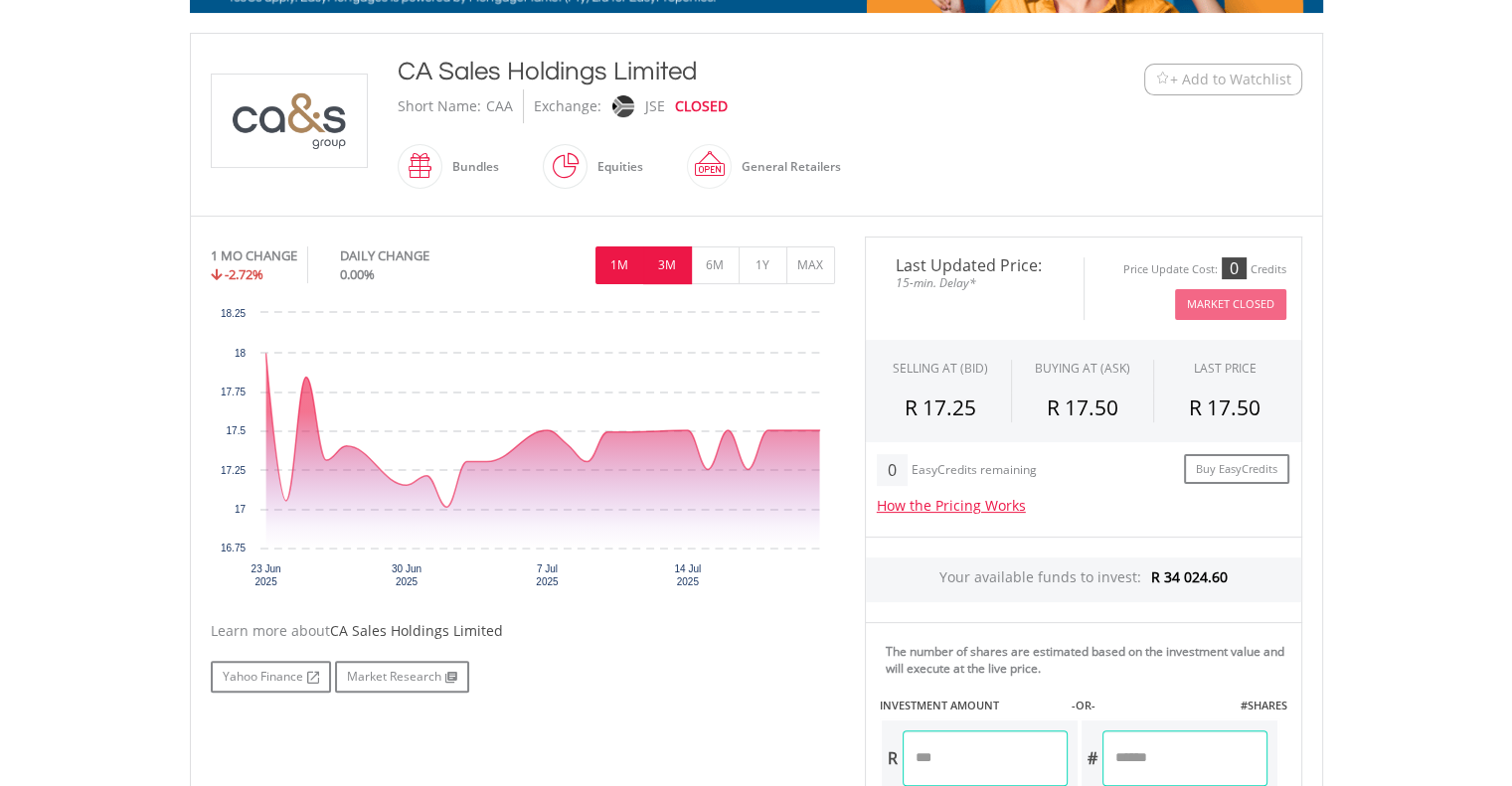click on "3M" at bounding box center (667, 265) 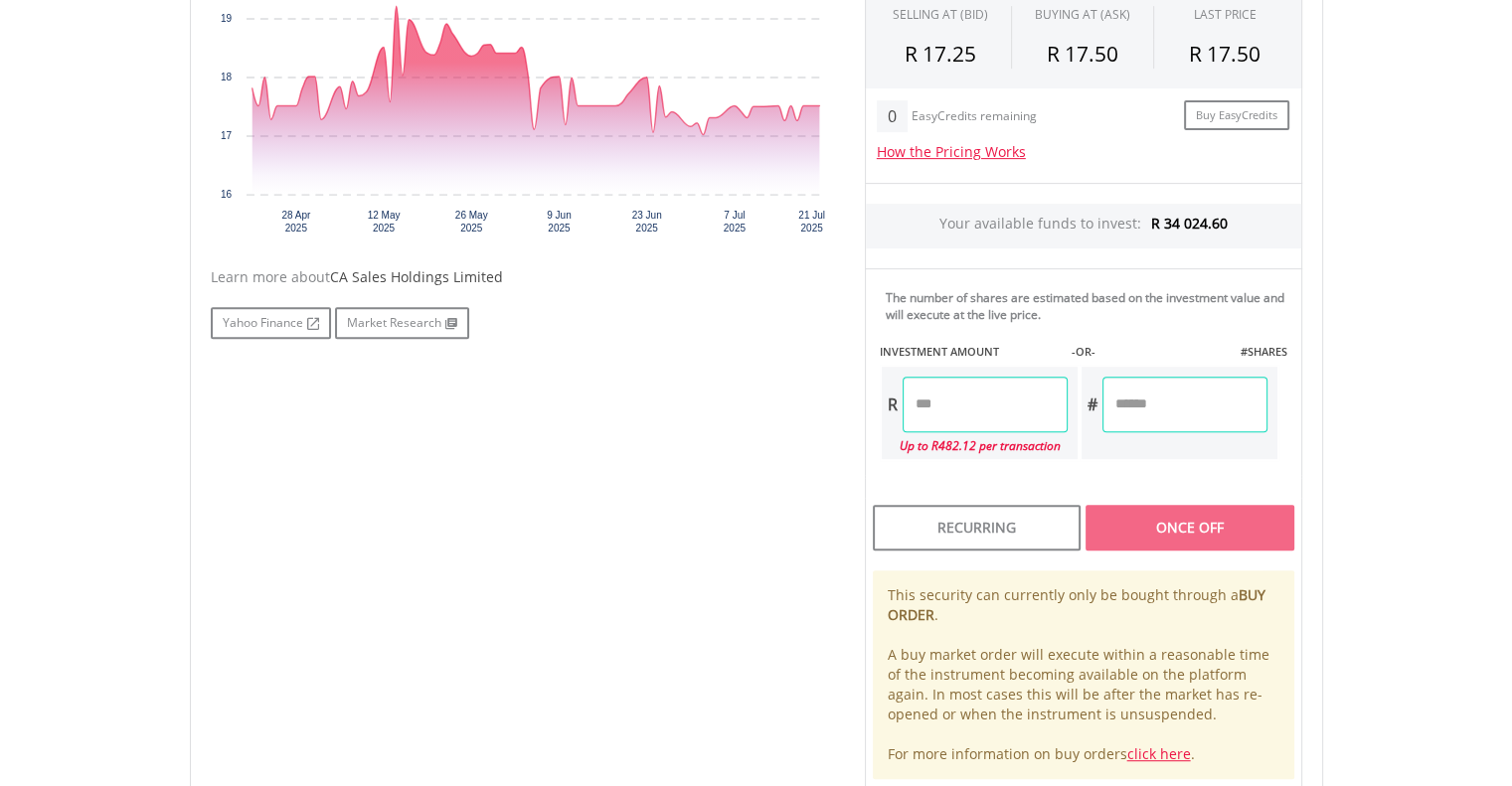 scroll, scrollTop: 771, scrollLeft: 0, axis: vertical 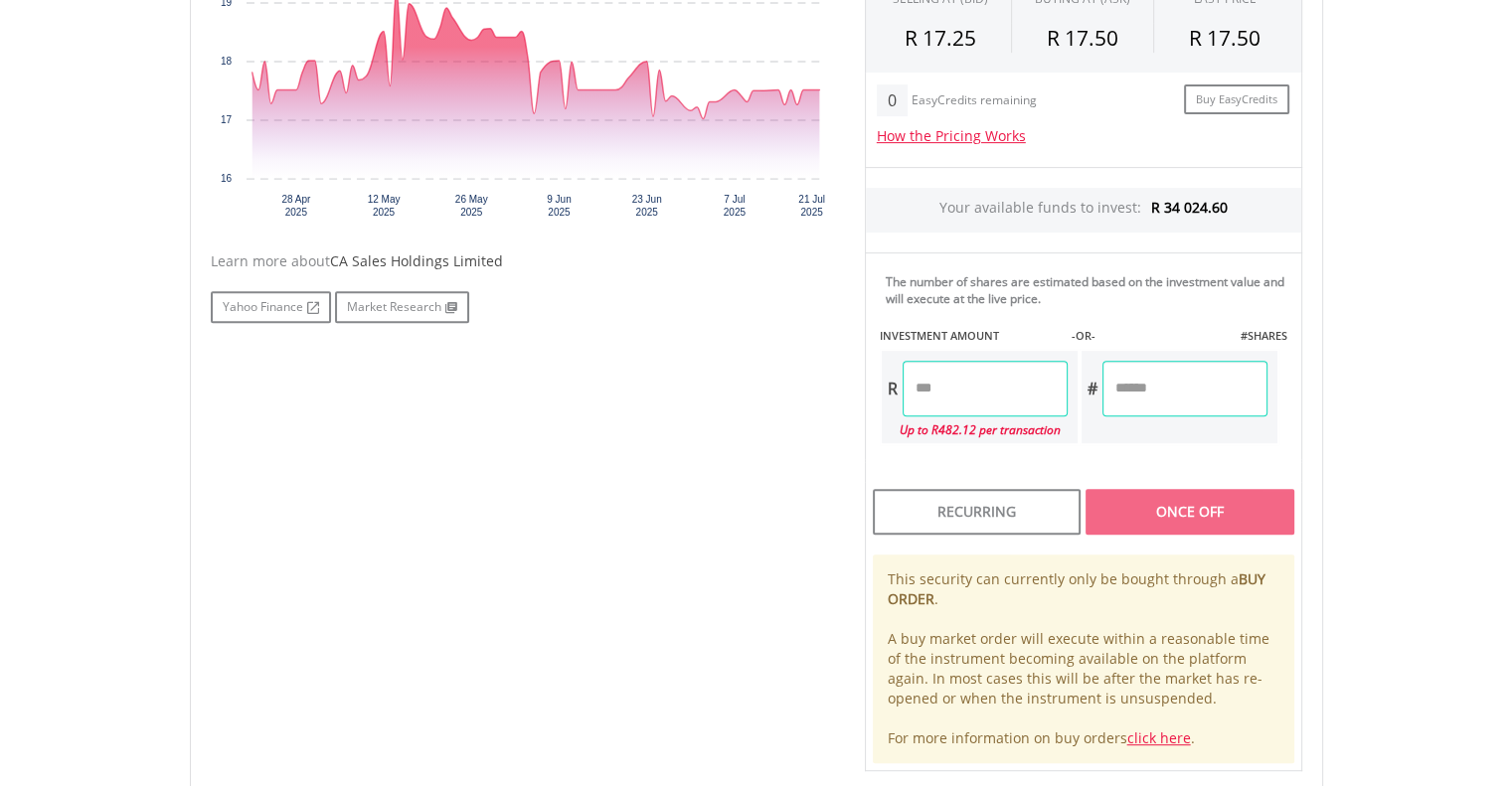 click at bounding box center [985, 389] 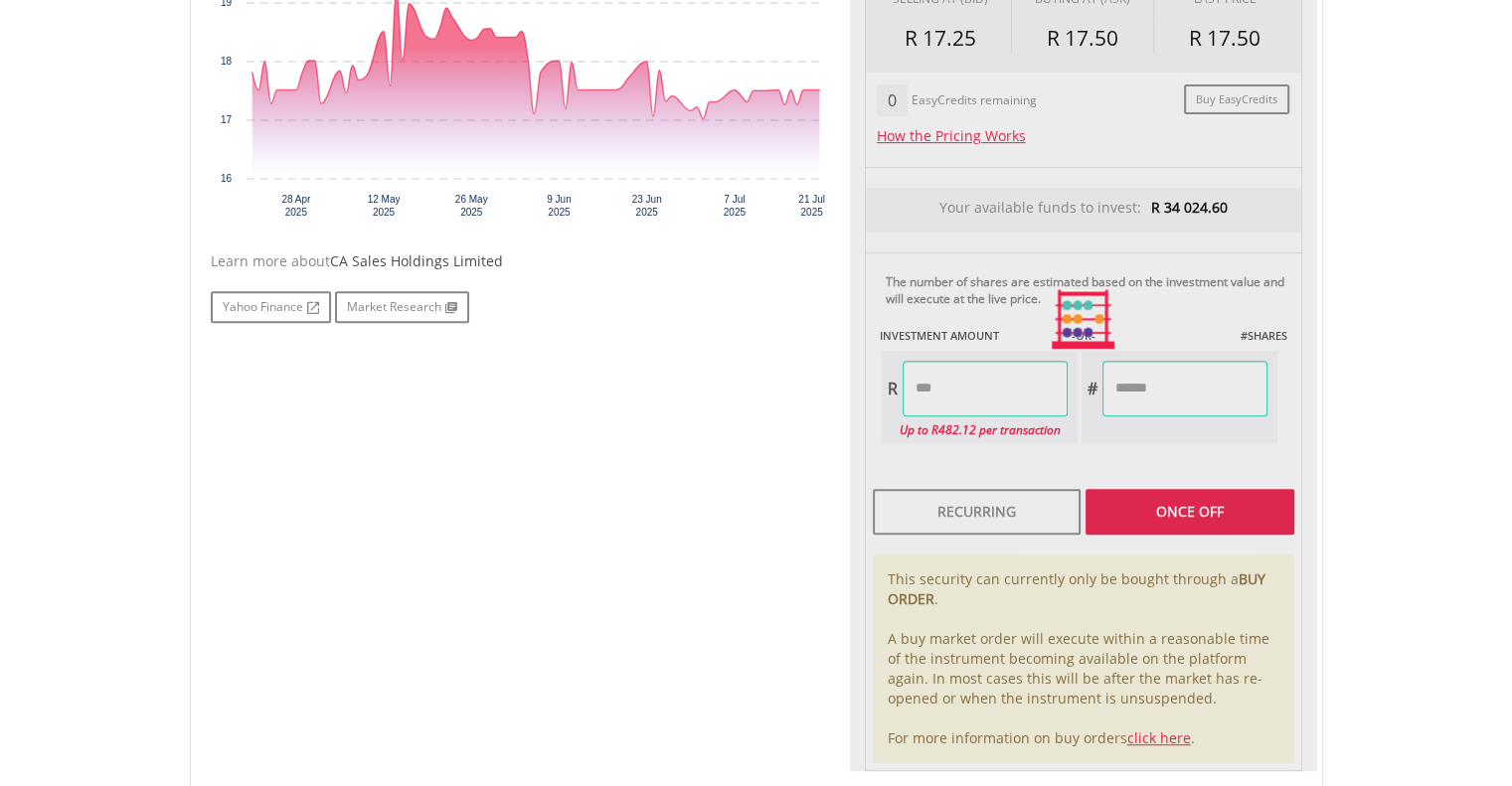 type on "******" 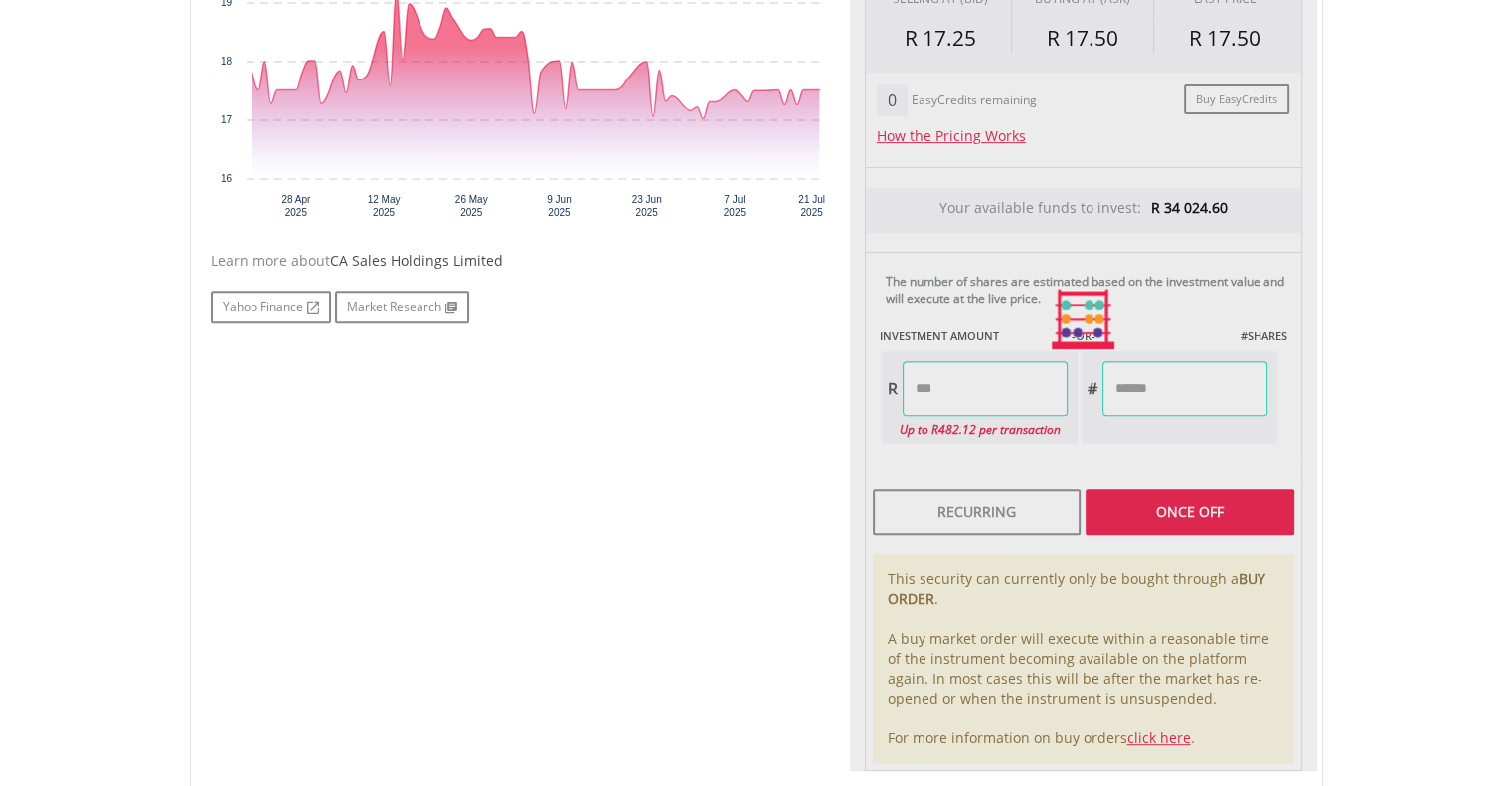 type on "******" 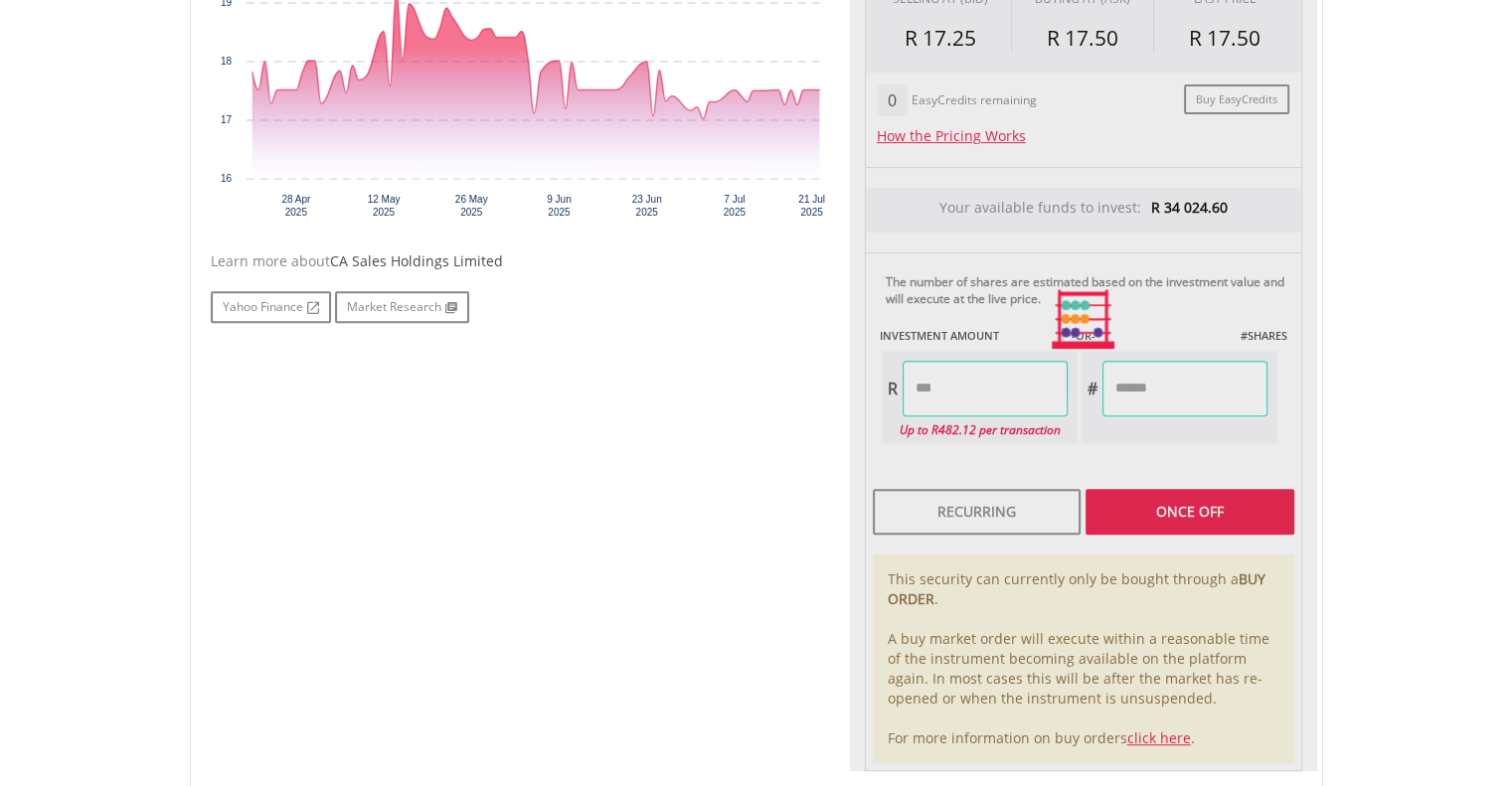 click on "Last Updated Price:
15-min. Delay*
Price Update Cost:
0
Credits
Market Closed
SELLING AT (BID)
BUYING AT                     (ASK)
LAST PRICE
R 17.25
R 17.50
R 17.50
0
R" at bounding box center [1084, 319] 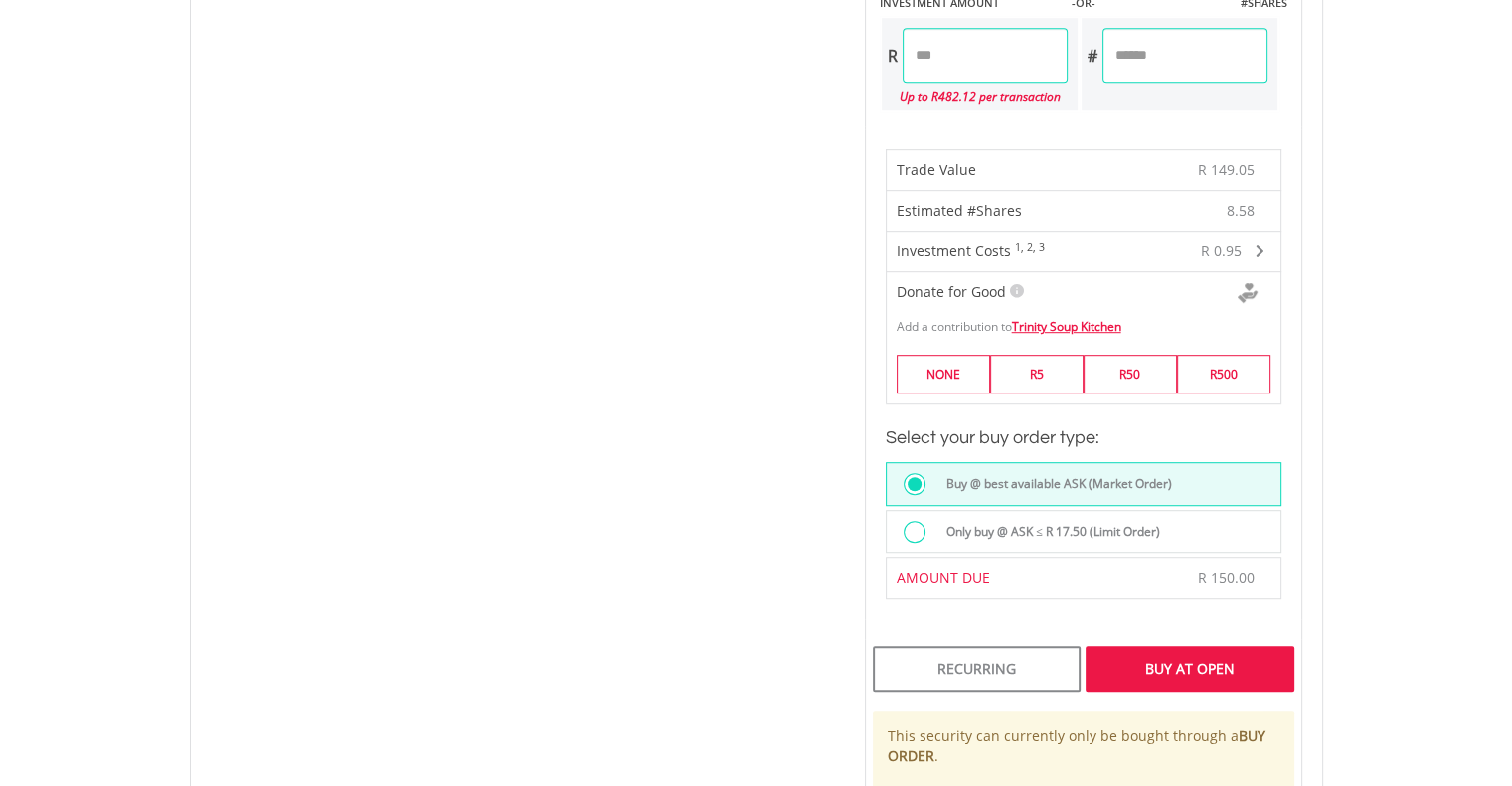 scroll, scrollTop: 1137, scrollLeft: 0, axis: vertical 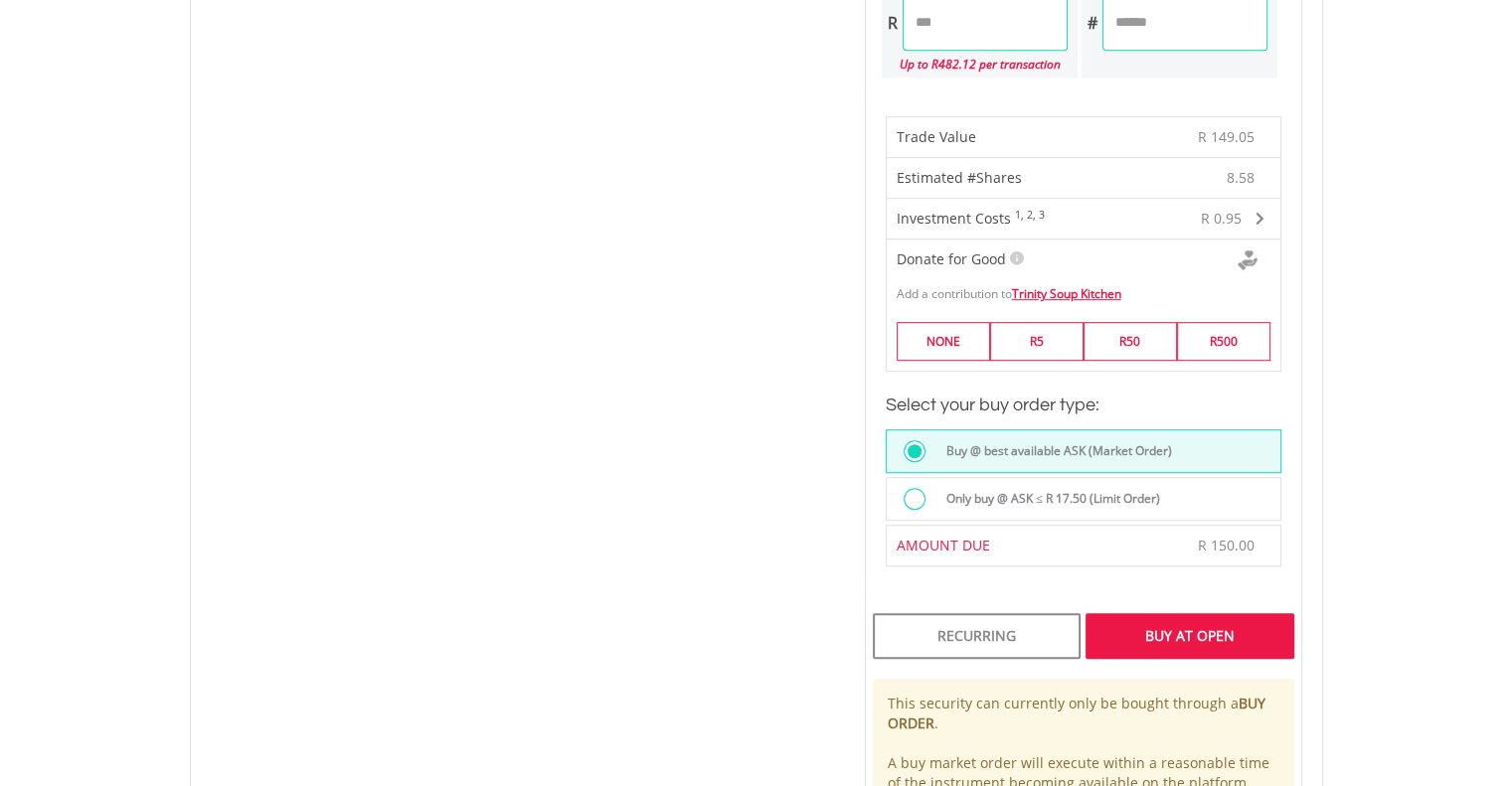 click at bounding box center [915, 499] 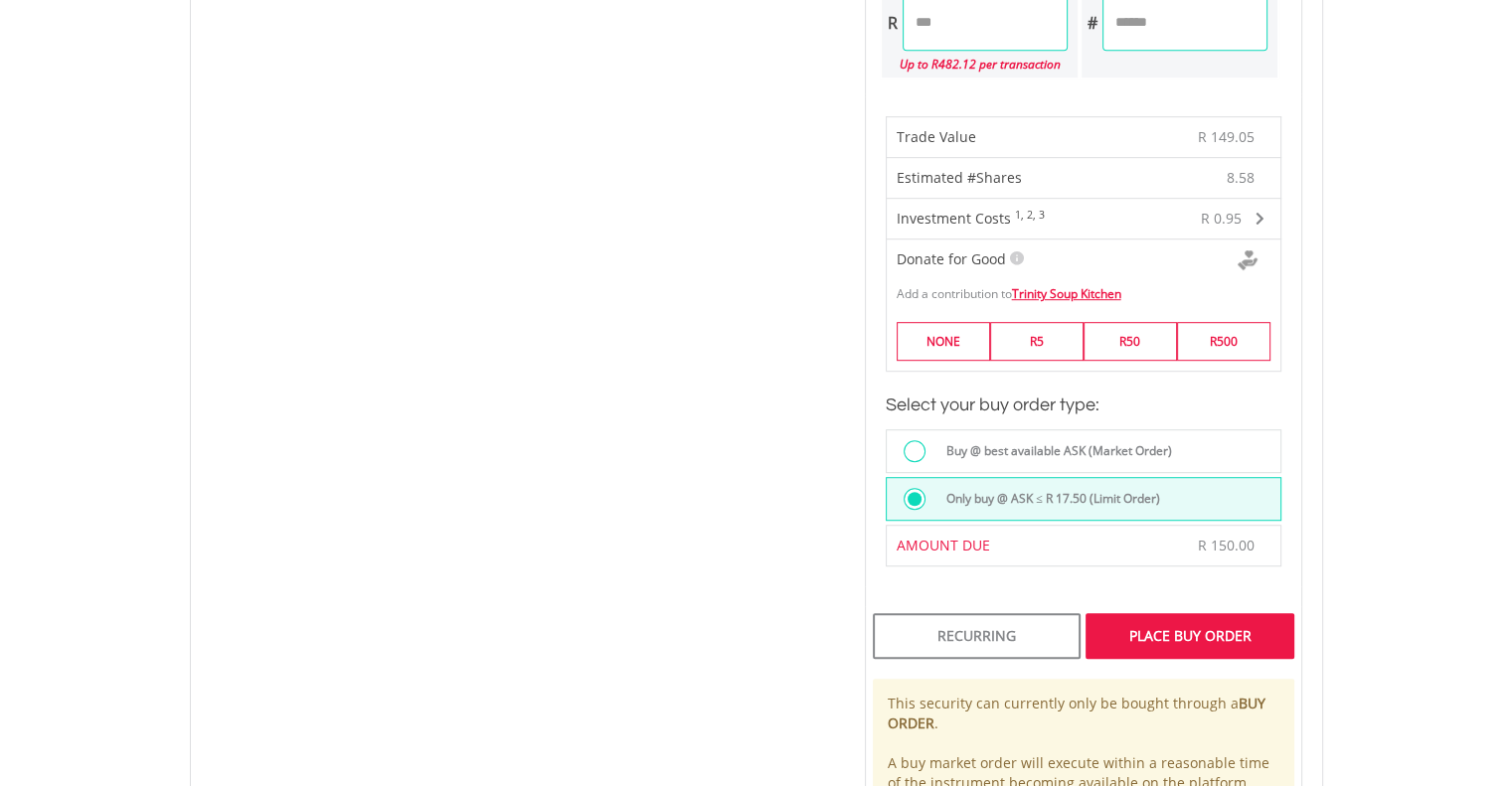 click on "Place Buy Order" at bounding box center (1189, 636) 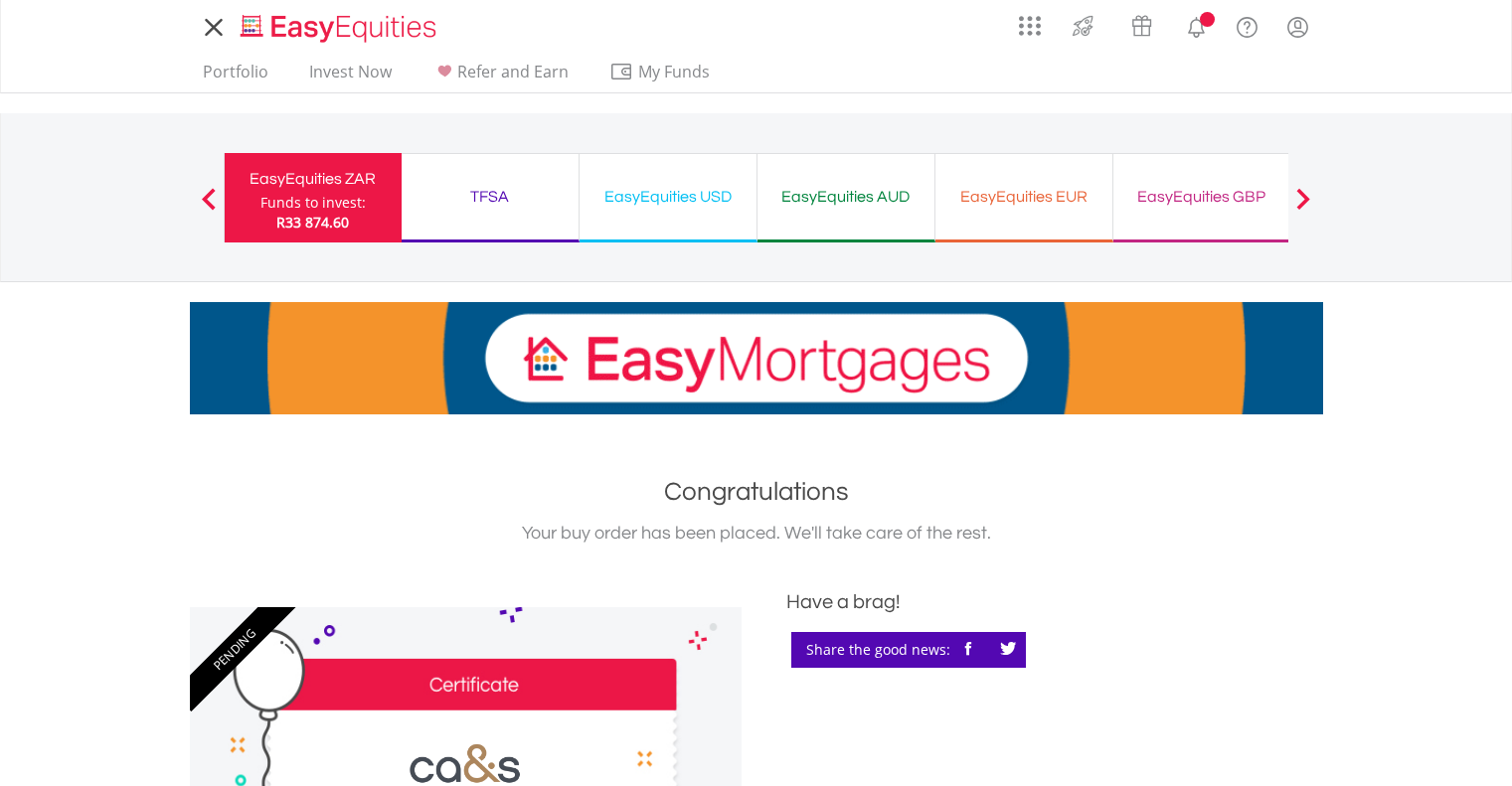 scroll, scrollTop: 0, scrollLeft: 0, axis: both 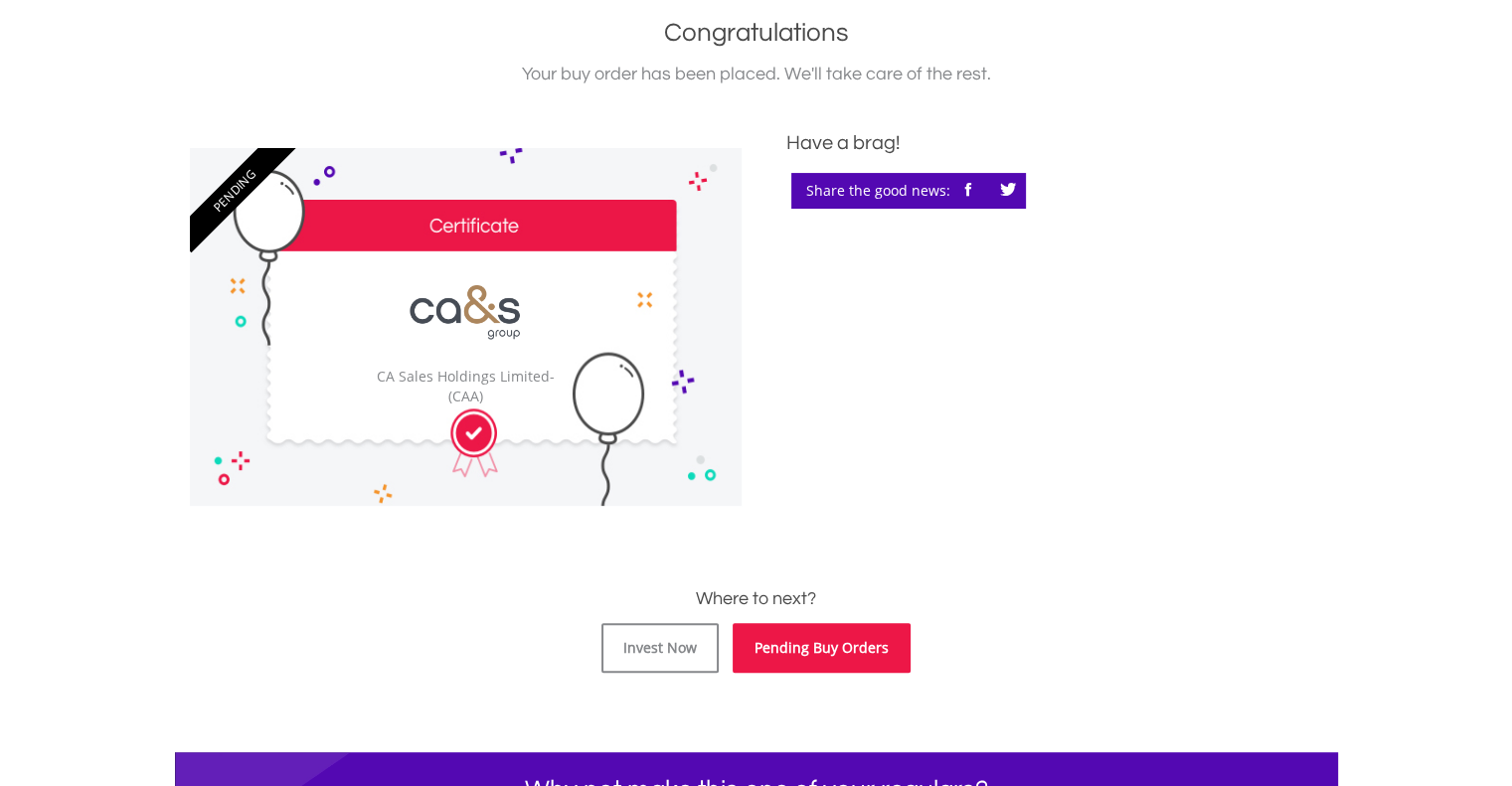 click on "Pending Buy Orders" at bounding box center [821, 648] 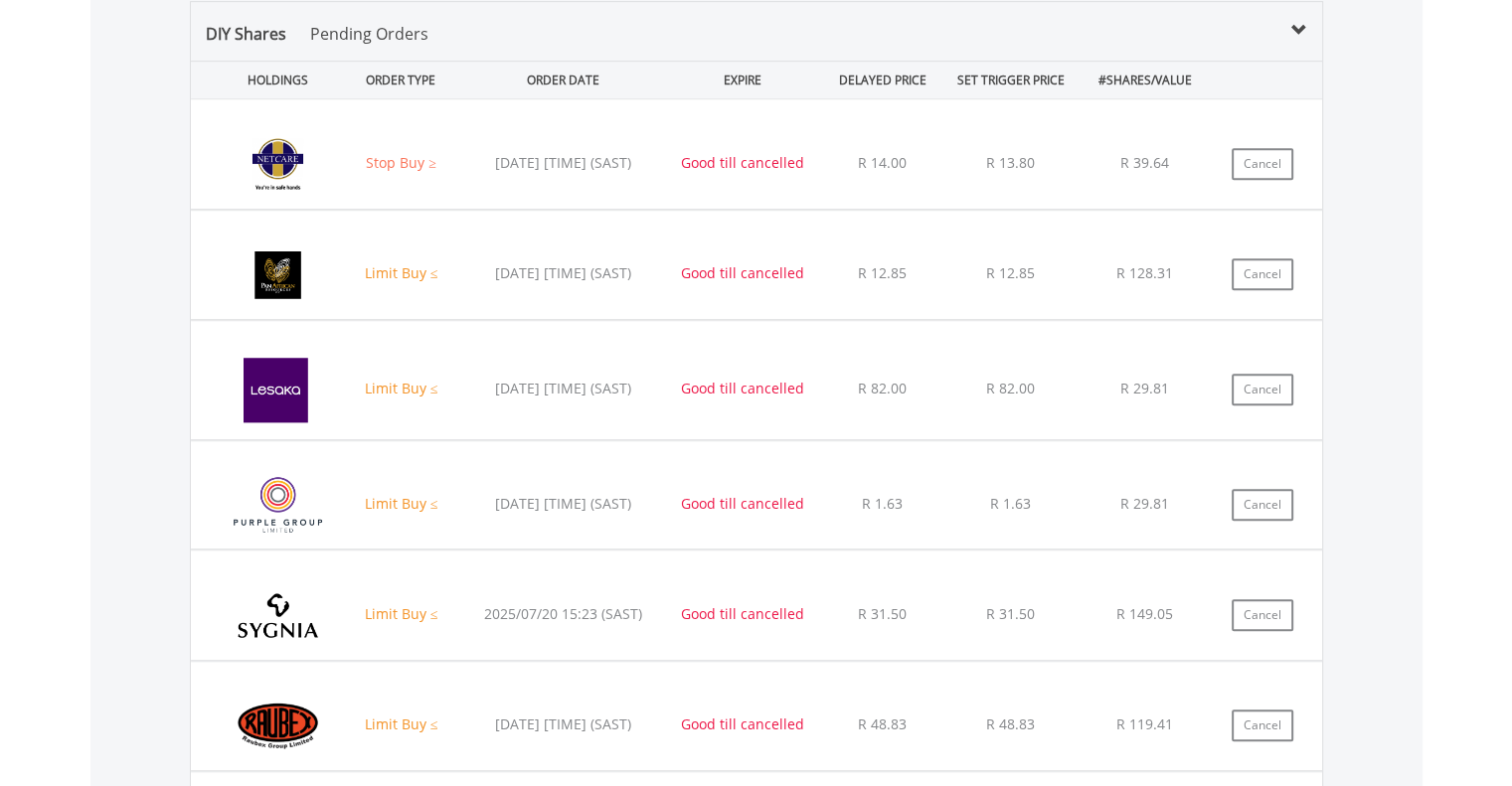 scroll, scrollTop: 1532, scrollLeft: 0, axis: vertical 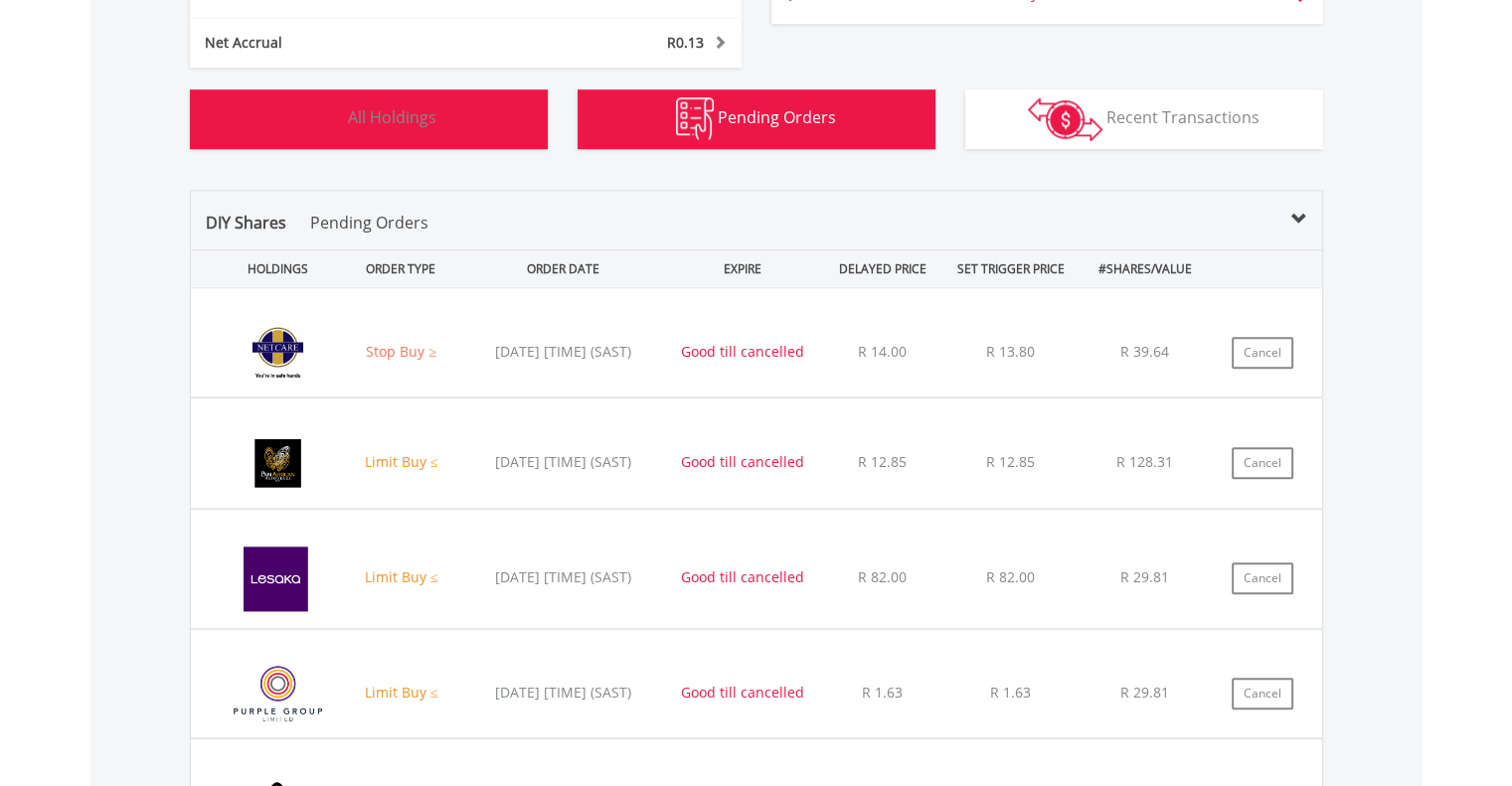 click on "All Holdings" at bounding box center (392, 117) 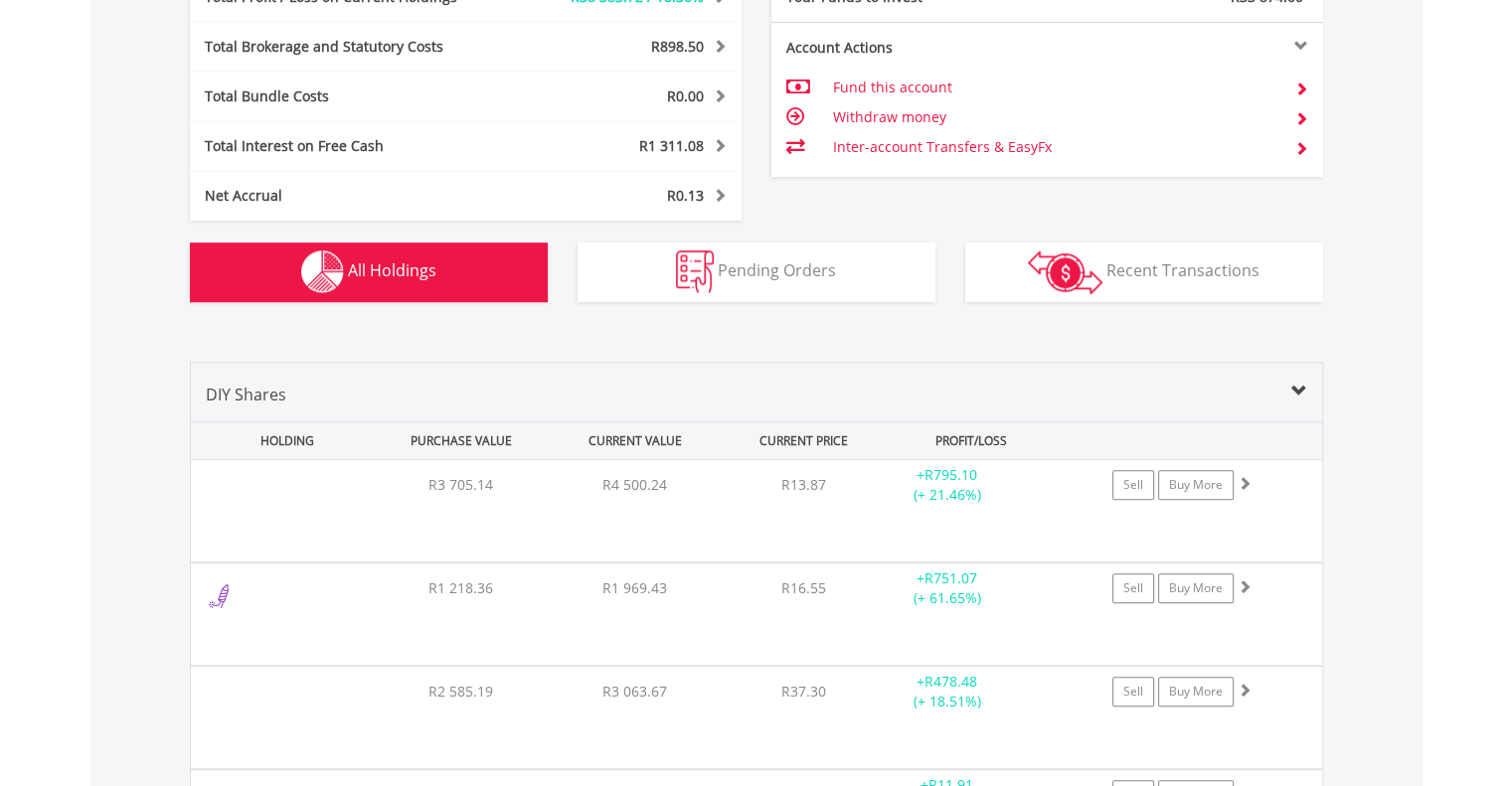 scroll, scrollTop: 1551, scrollLeft: 0, axis: vertical 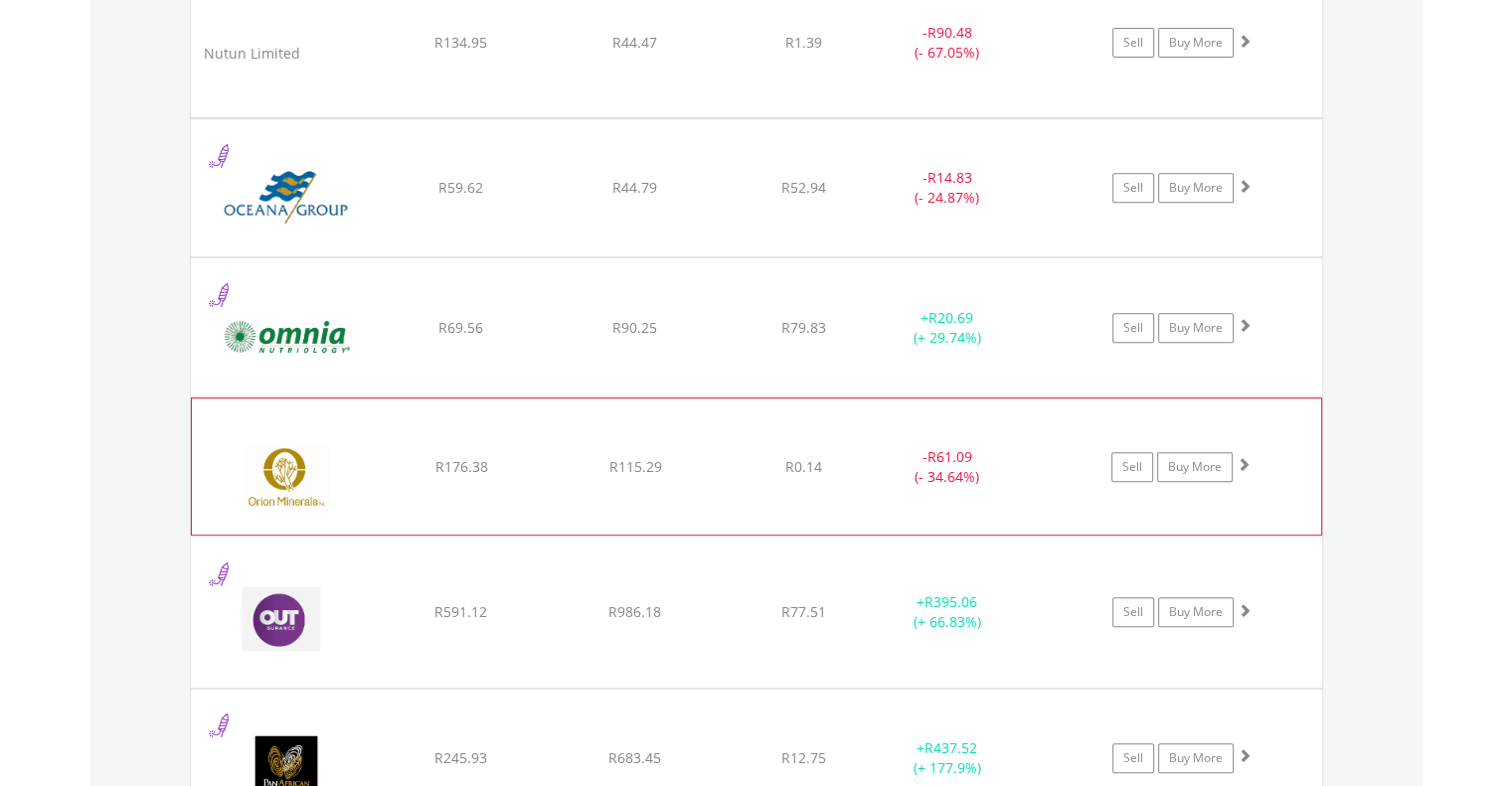 click on "﻿
Orion Minerals
R176.38
R115.29
R0.14
-  R61.09 (- 34.64%)
Sell
Buy More" at bounding box center [756, -14227] 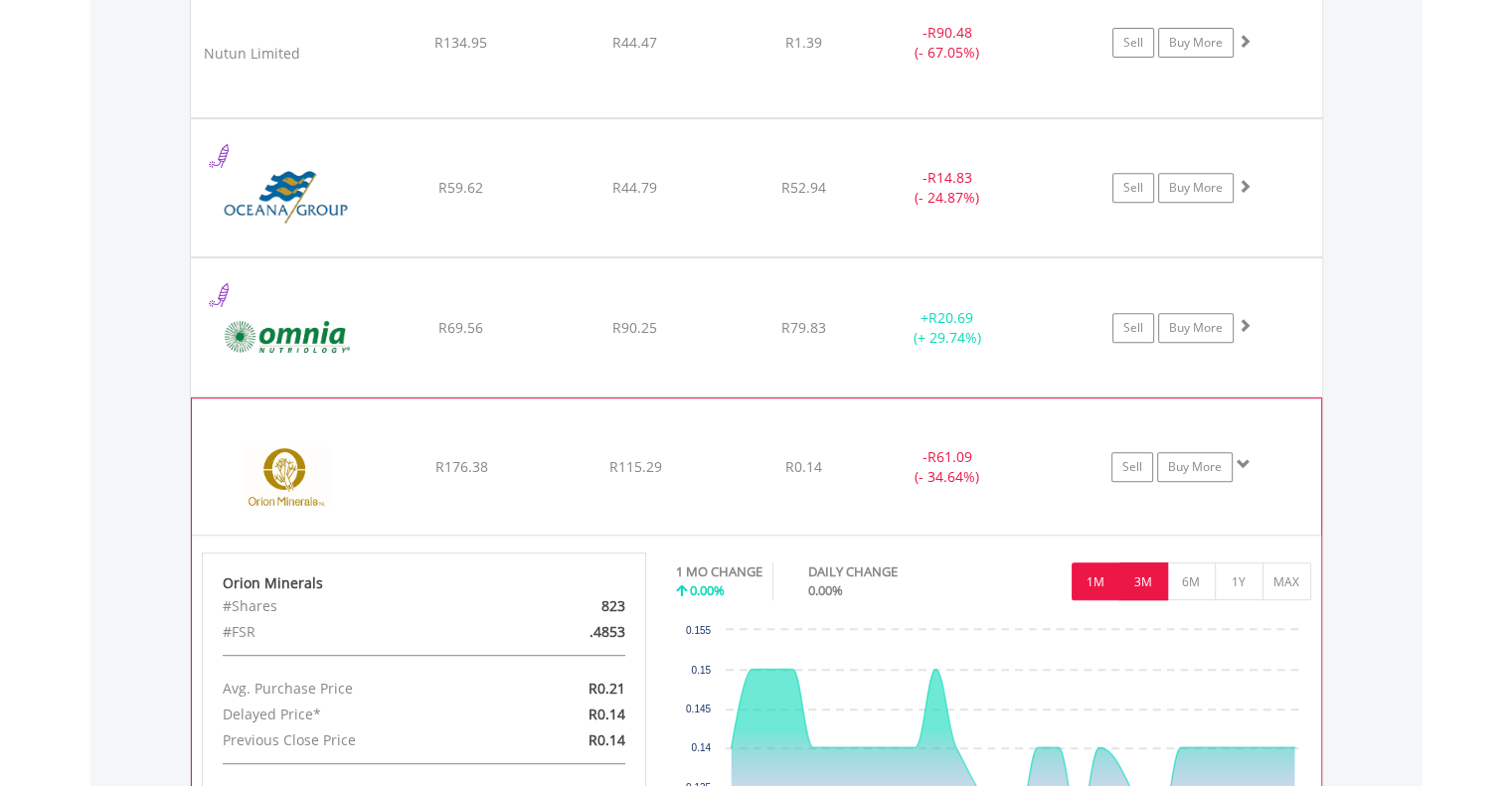 click on "3M" at bounding box center (1143, 581) 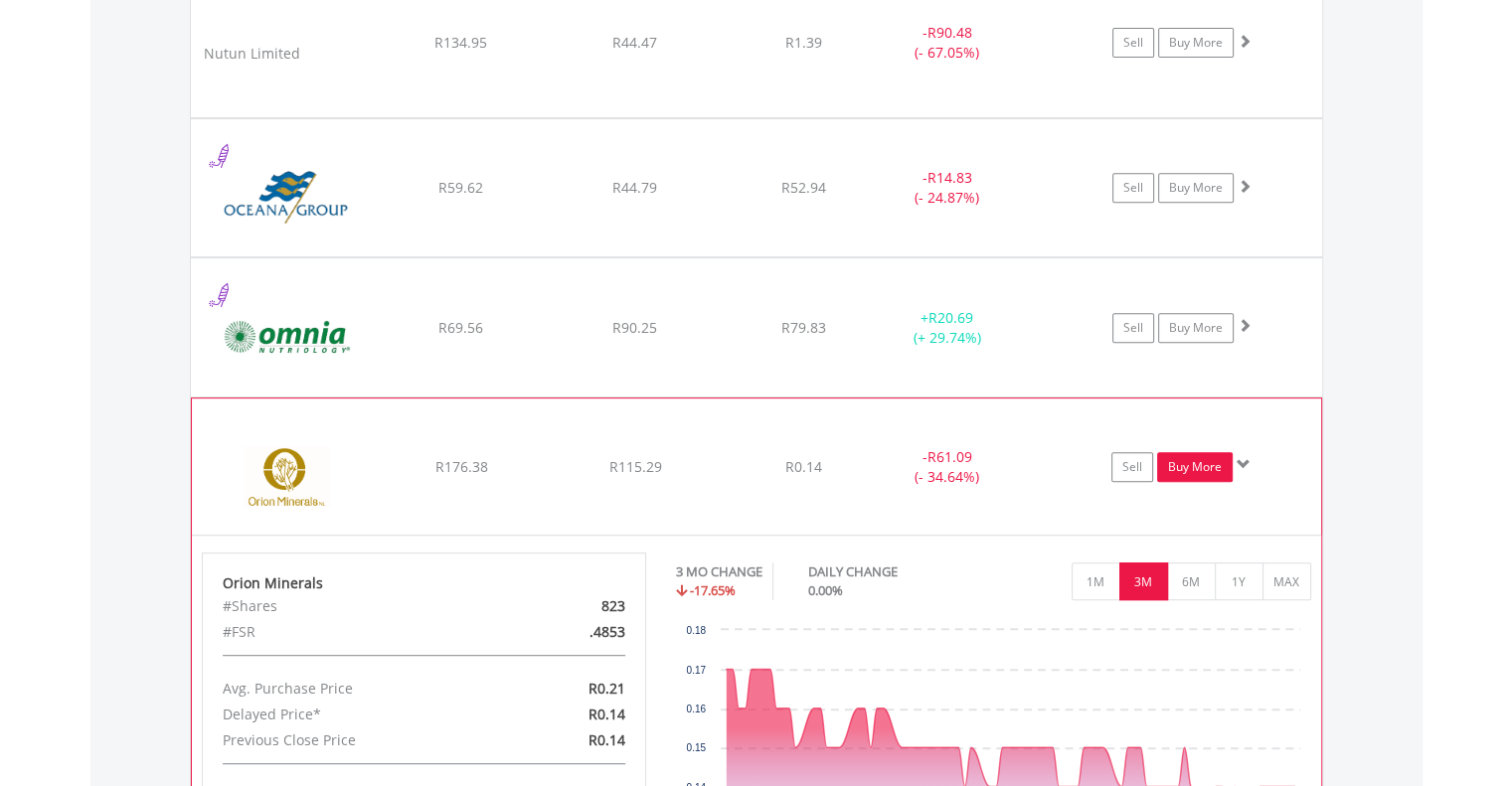 click on "Buy More" at bounding box center (1195, 467) 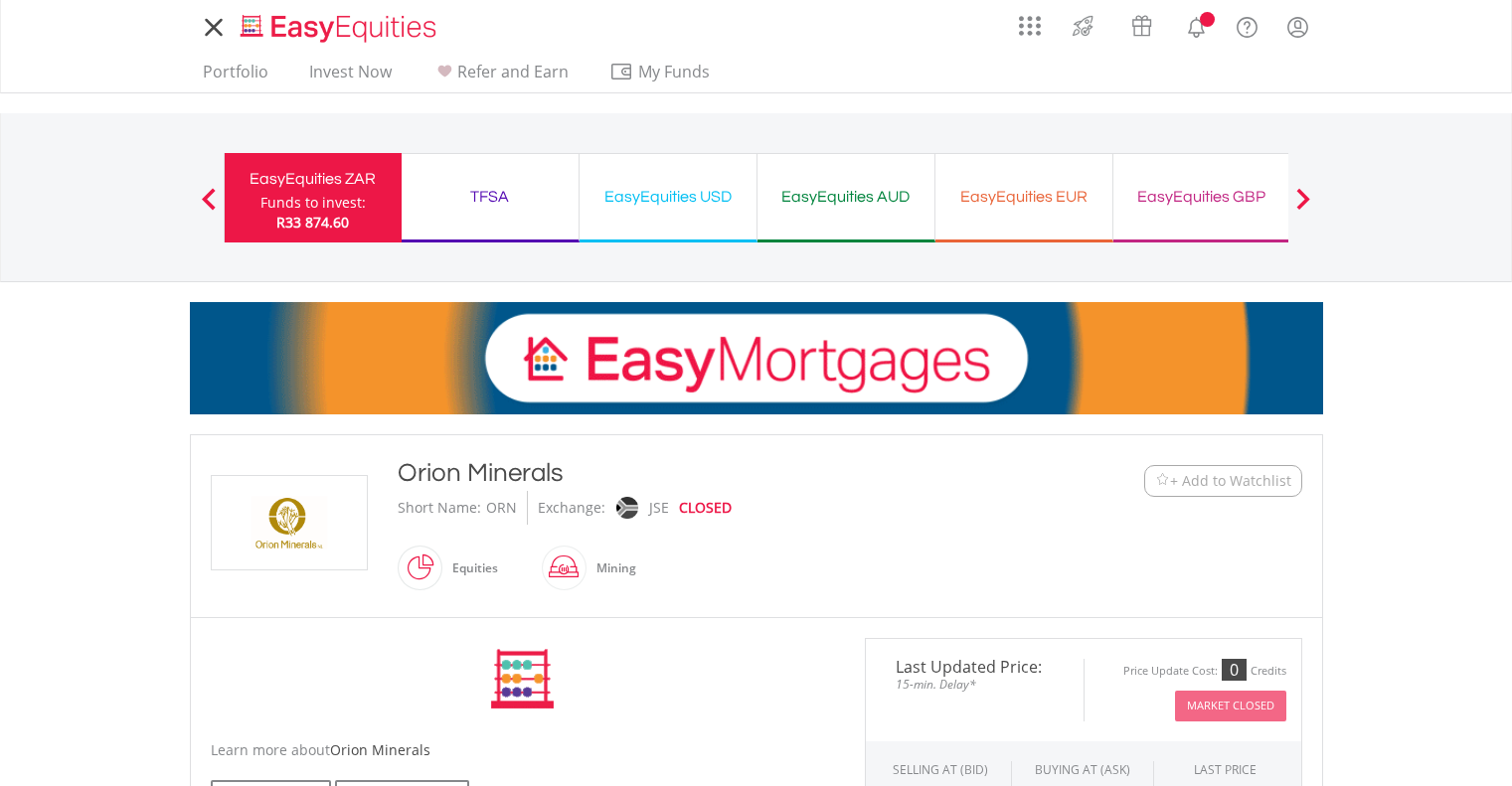 scroll, scrollTop: 0, scrollLeft: 0, axis: both 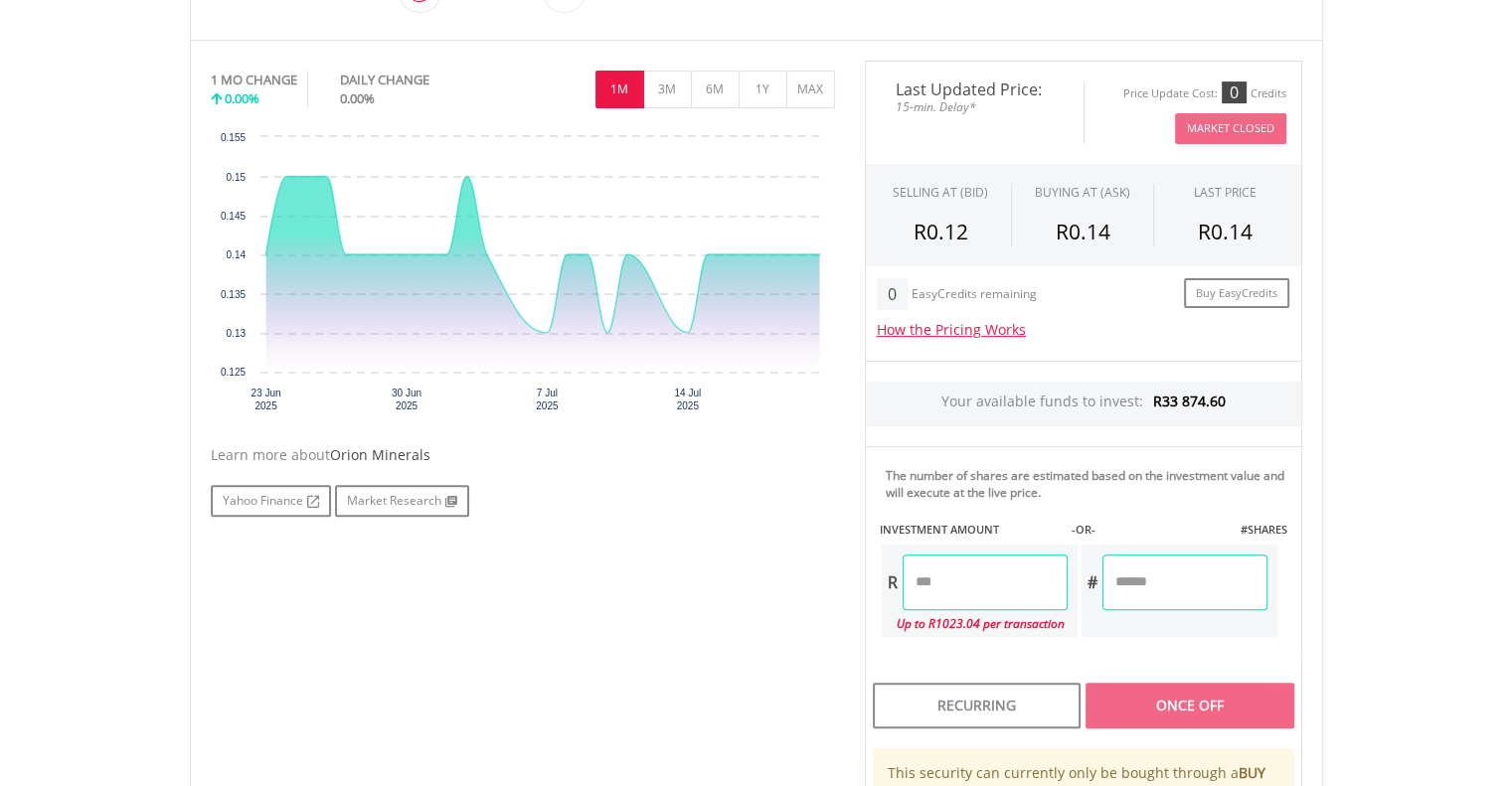 click at bounding box center (985, 582) 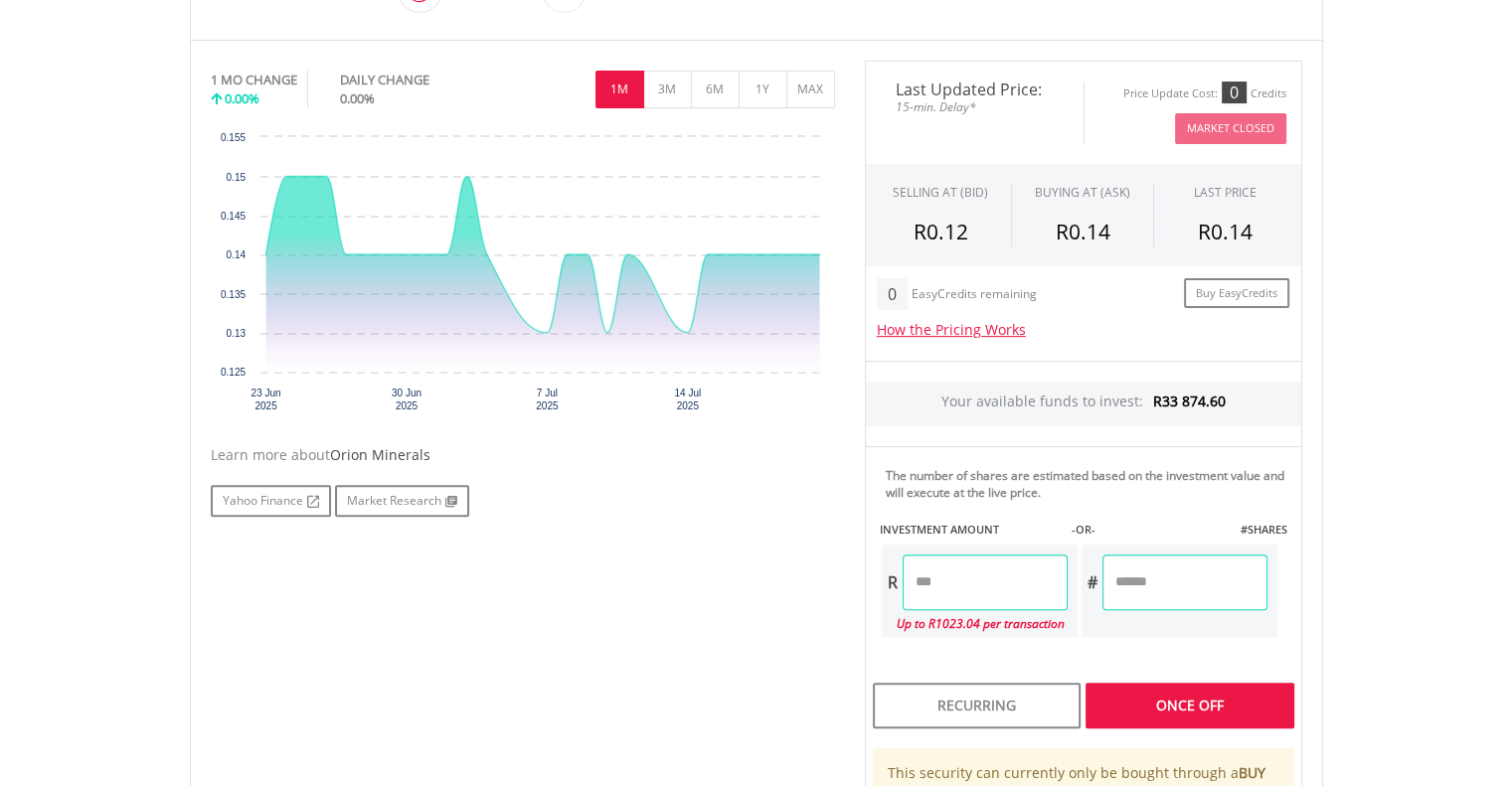 type on "*****" 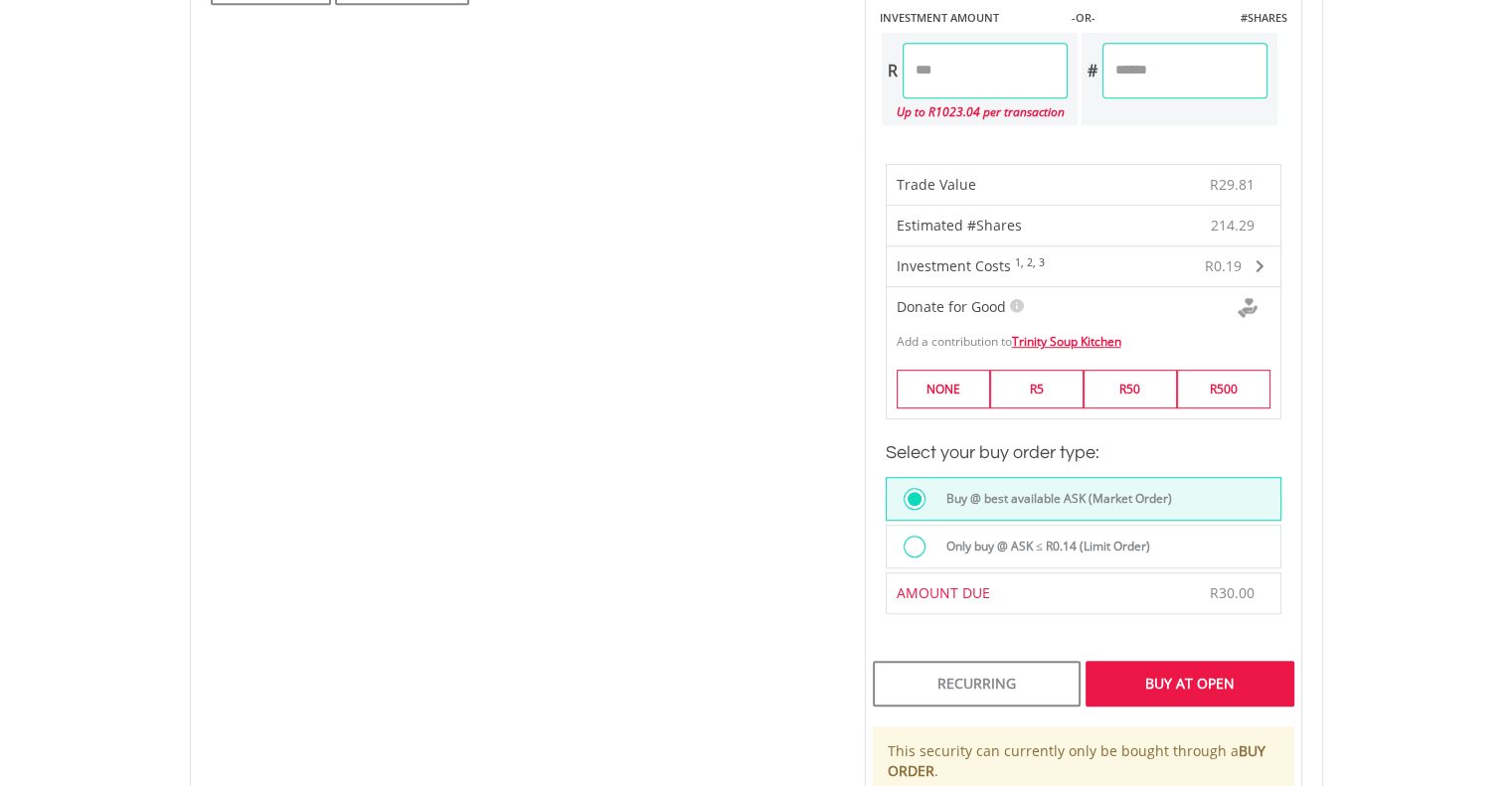 scroll, scrollTop: 1162, scrollLeft: 0, axis: vertical 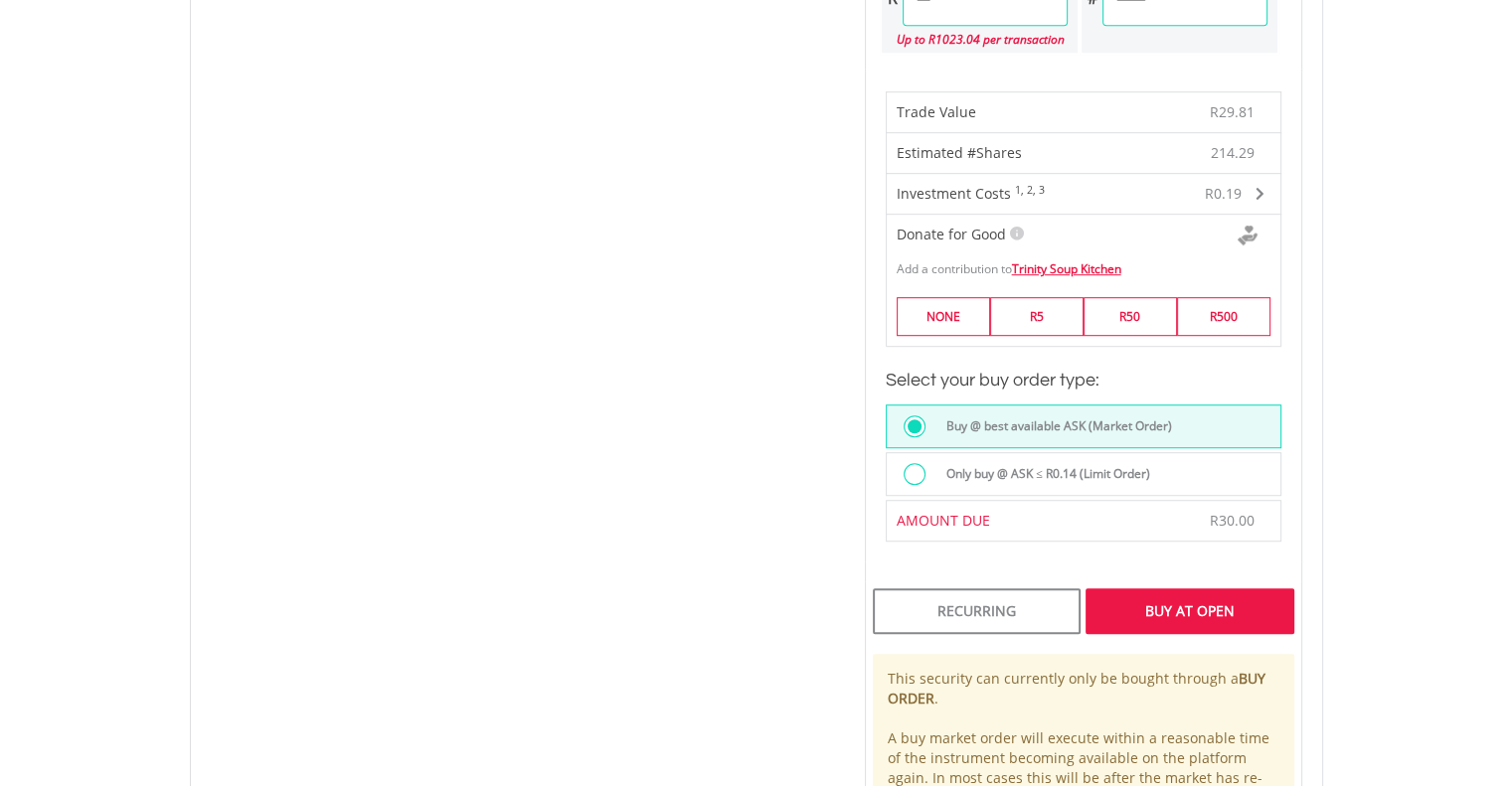 click at bounding box center (915, 474) 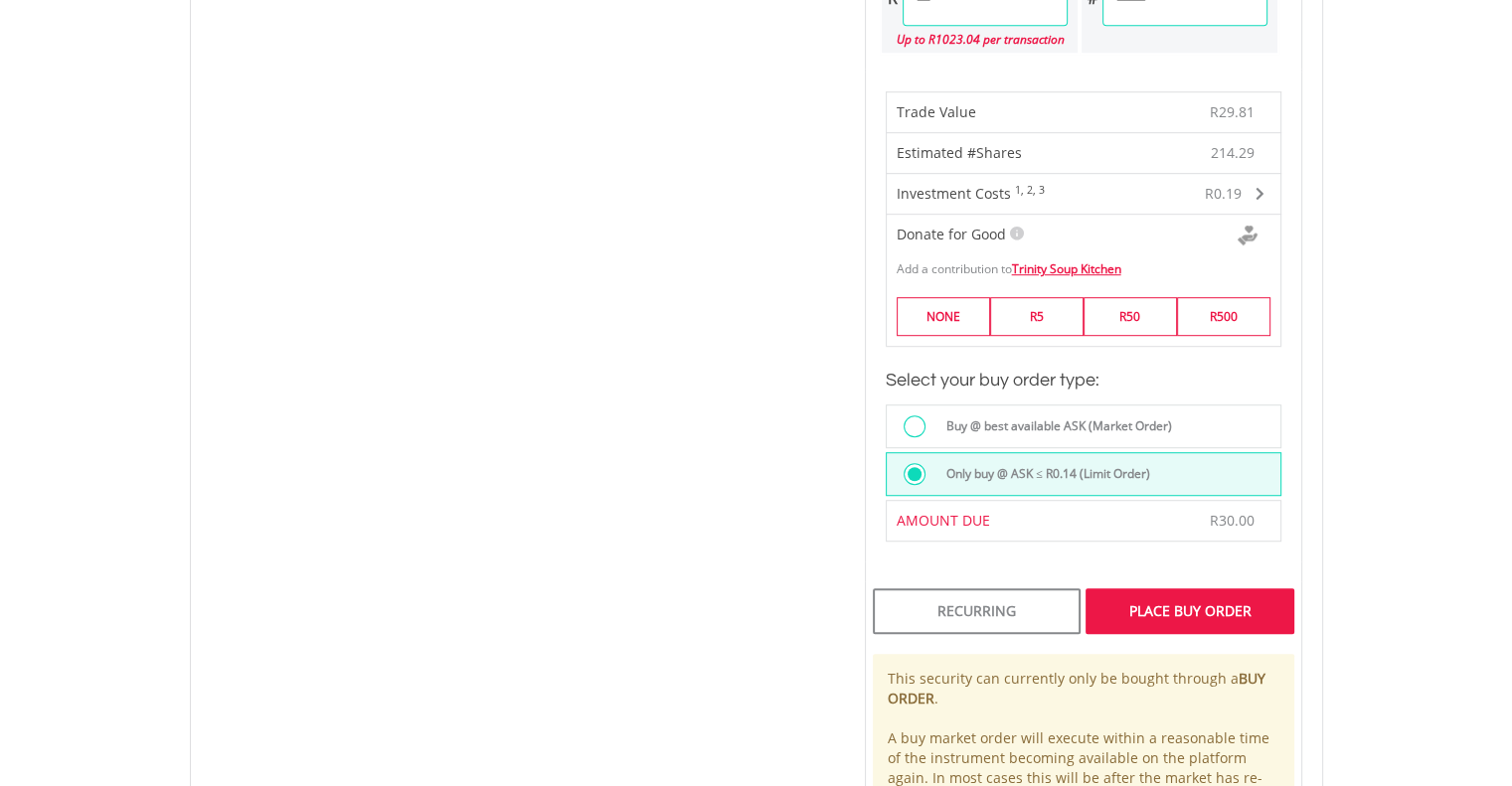 click on "Trade Value
R29.81
Estimated #Shares
214.29
Investment Costs
1, 2, 3
R0.19
Broker Commission
R0.07
Settlement & Administration
1
R0.02
2 3" at bounding box center [1084, 316] 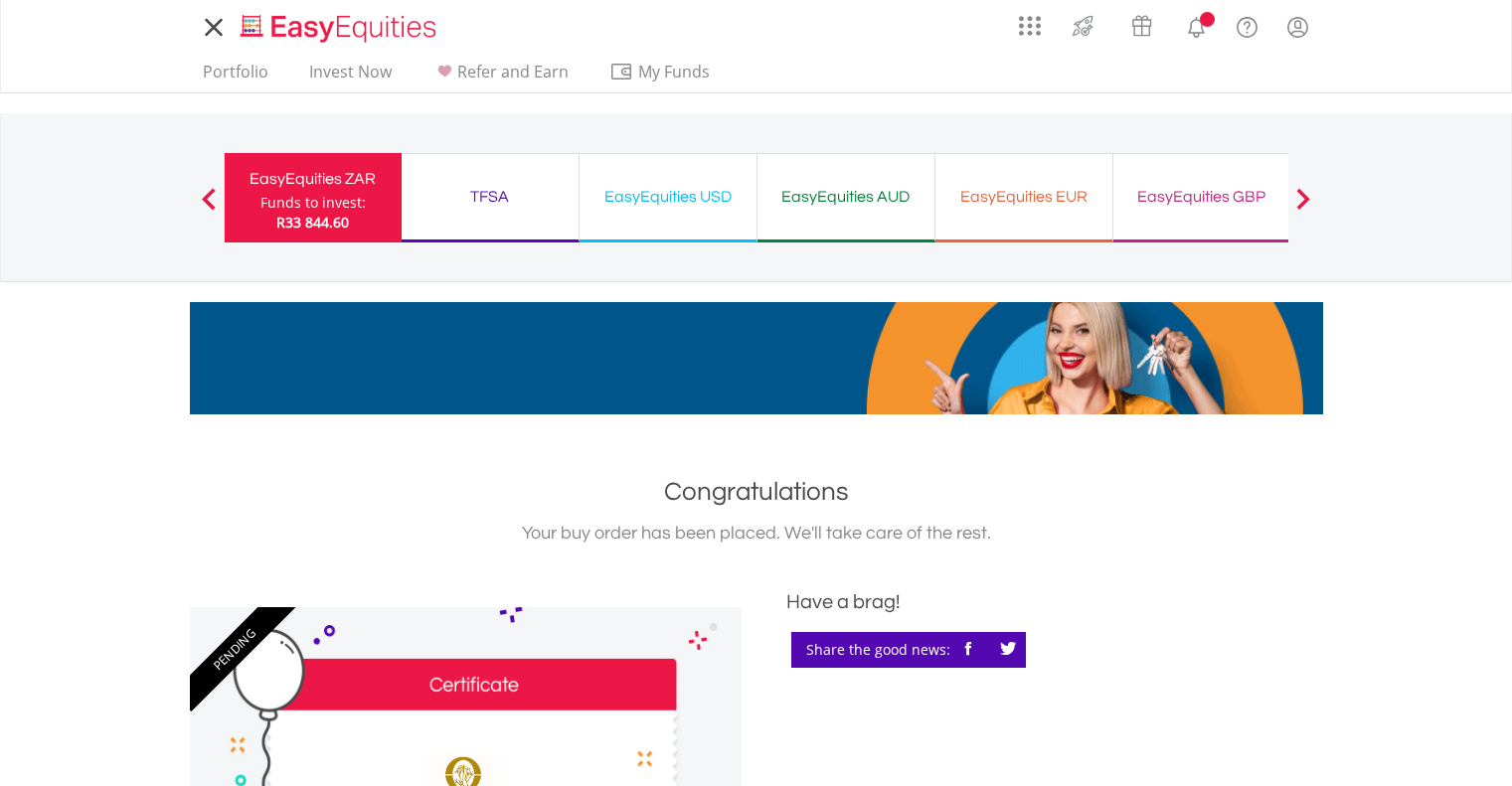 scroll, scrollTop: 0, scrollLeft: 0, axis: both 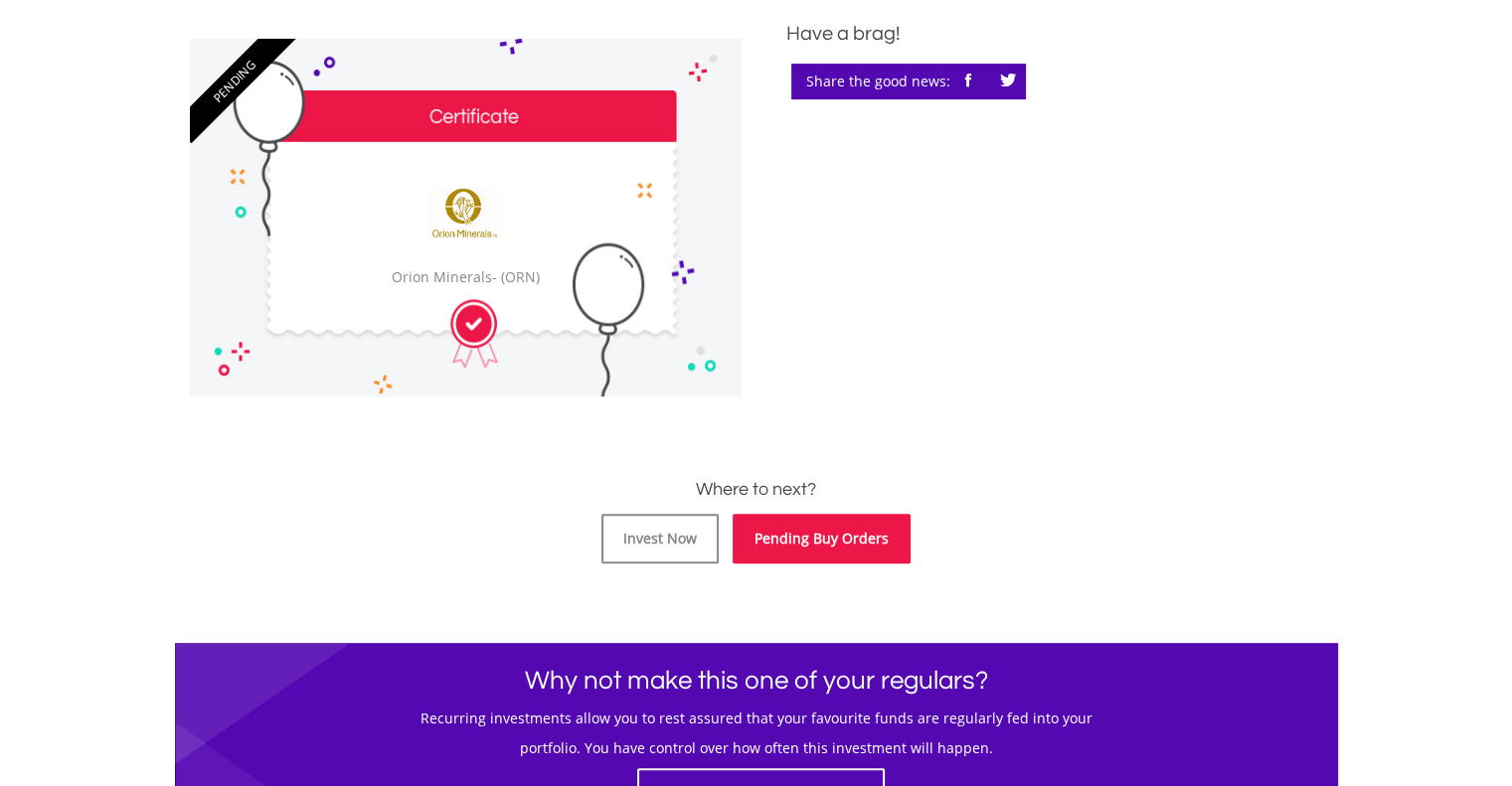 click on "Pending Buy Orders" at bounding box center (821, 539) 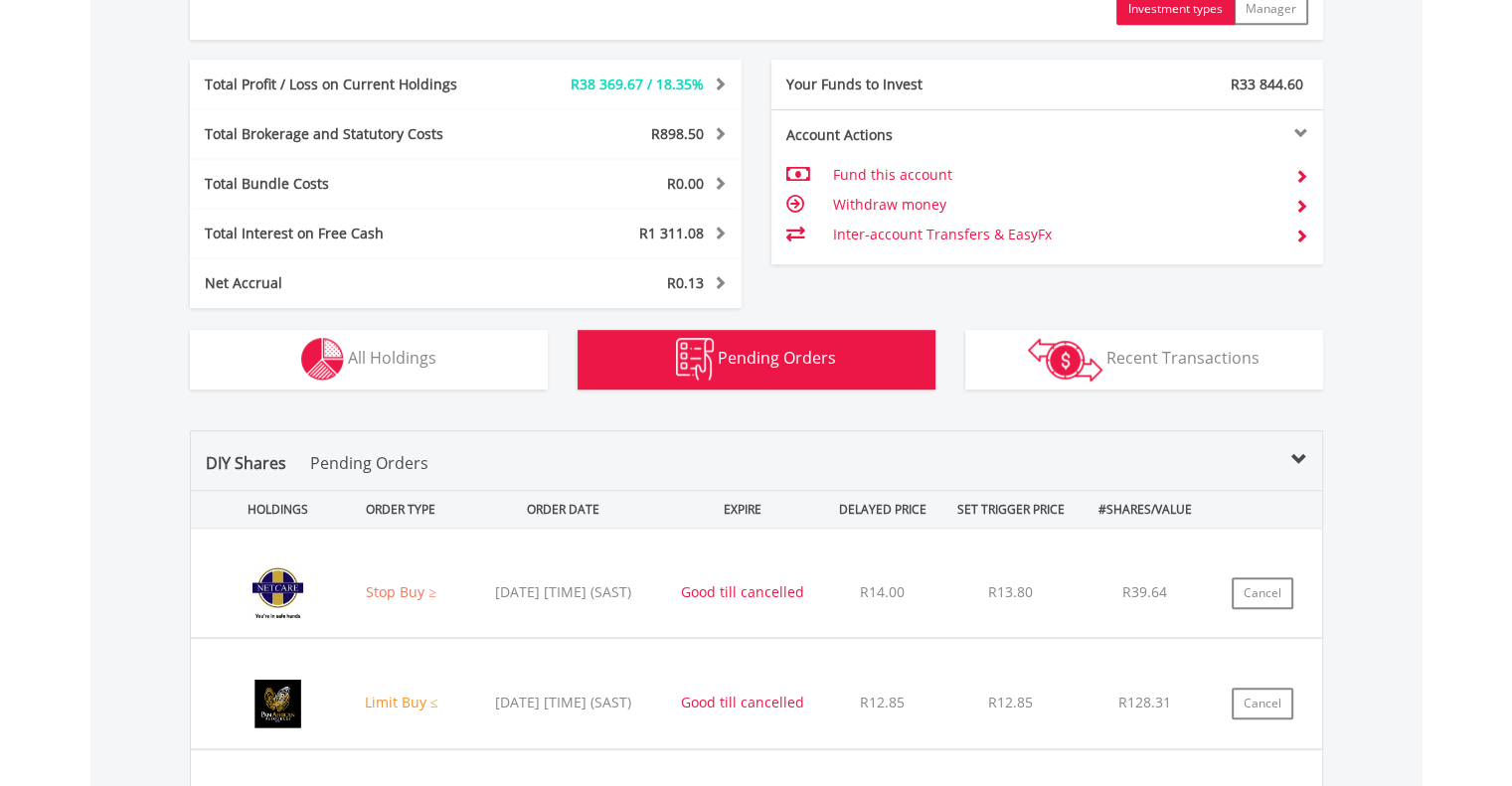 scroll, scrollTop: 1532, scrollLeft: 0, axis: vertical 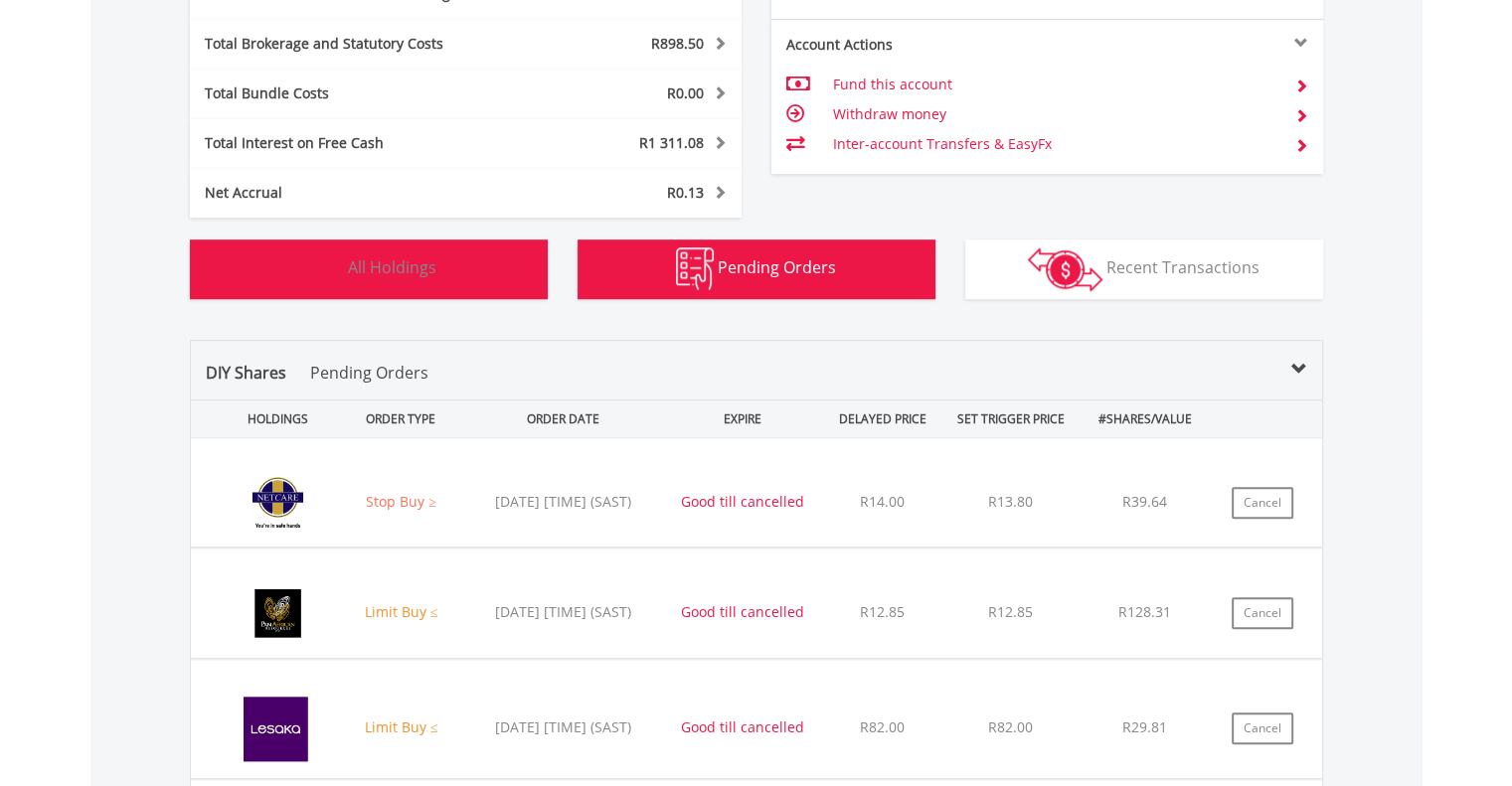 click on "All Holdings" at bounding box center (392, 267) 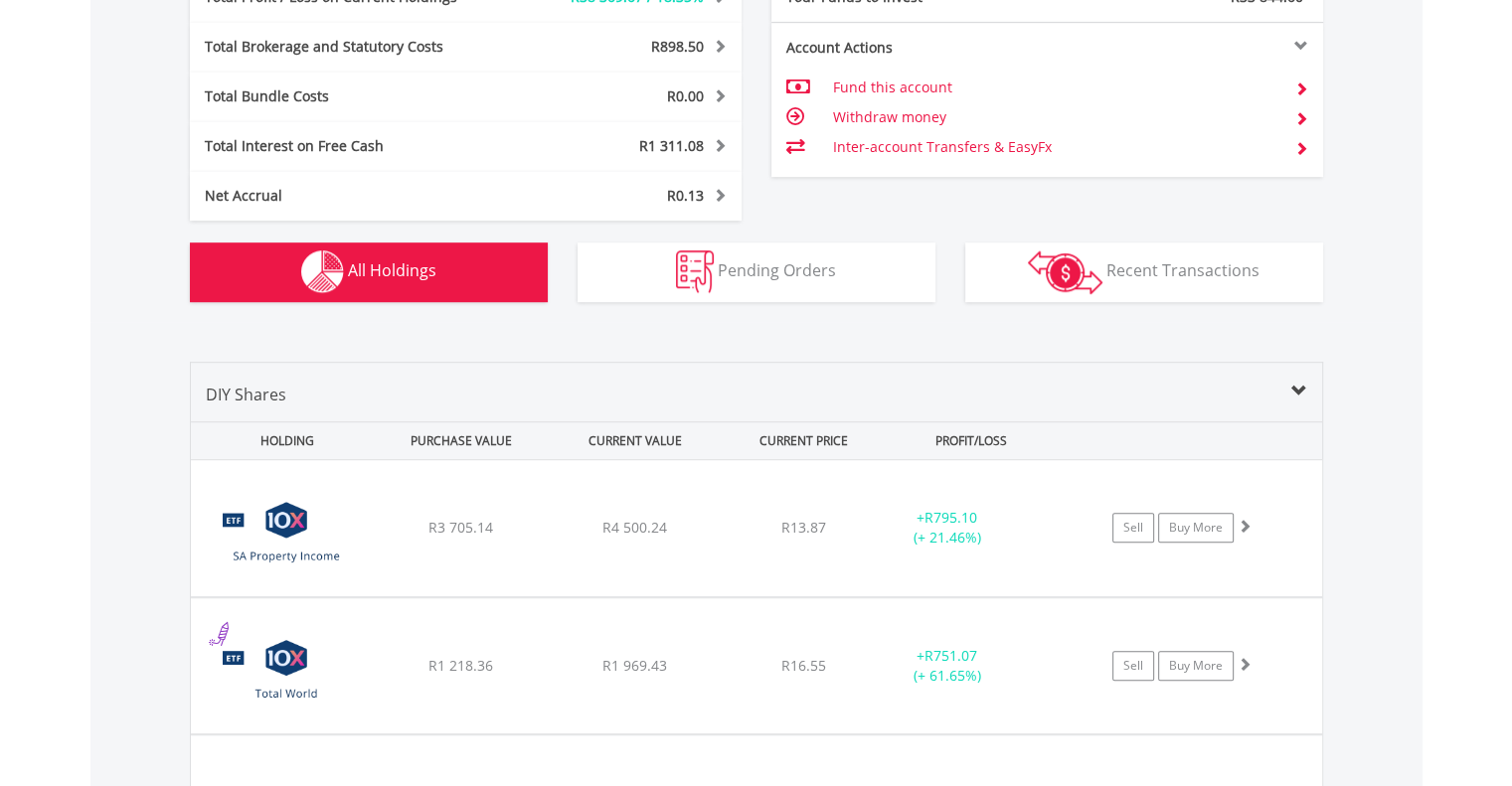 scroll, scrollTop: 1551, scrollLeft: 0, axis: vertical 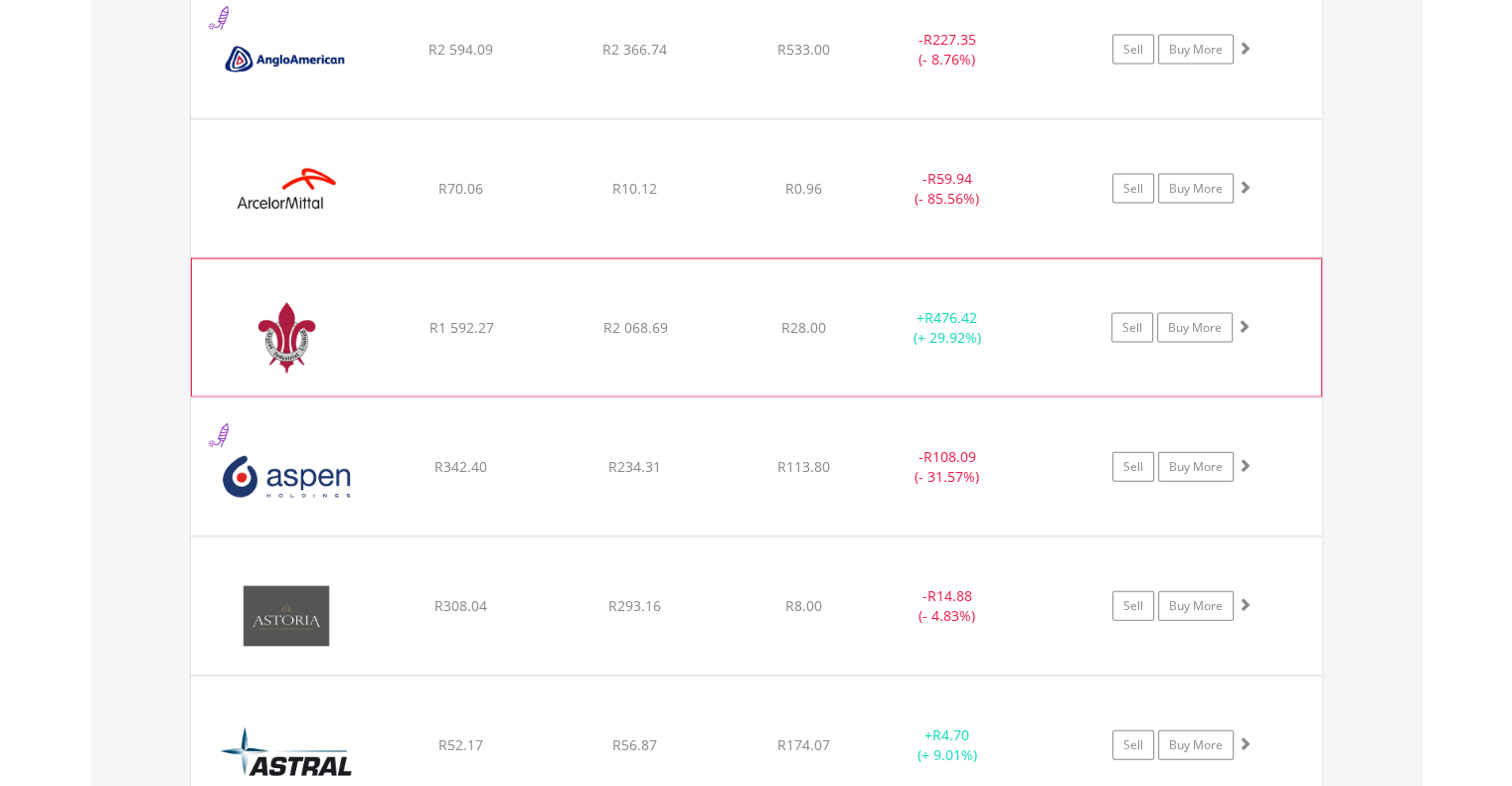 click at bounding box center [287, 338] 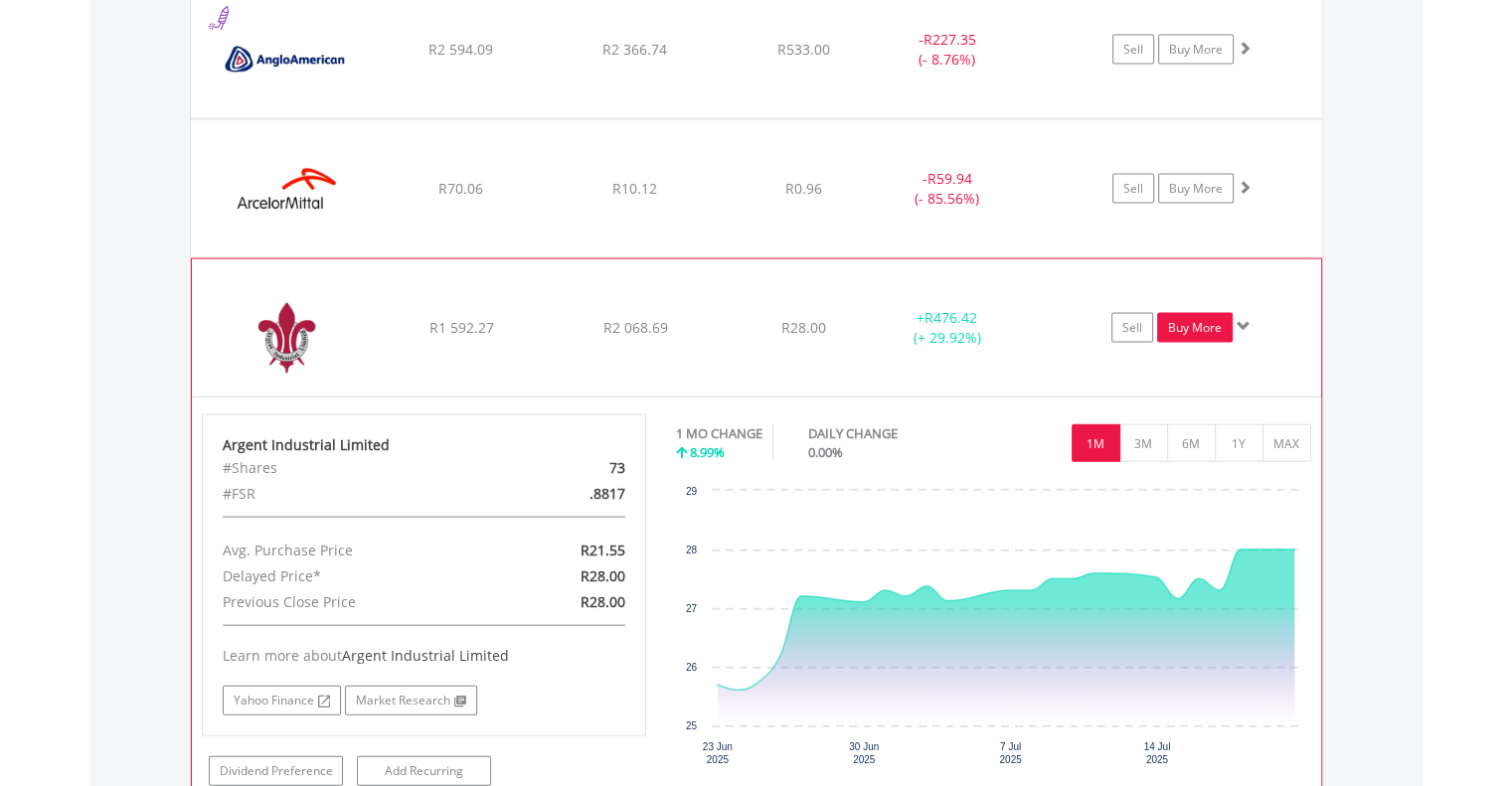 click on "Buy More" at bounding box center (1195, 328) 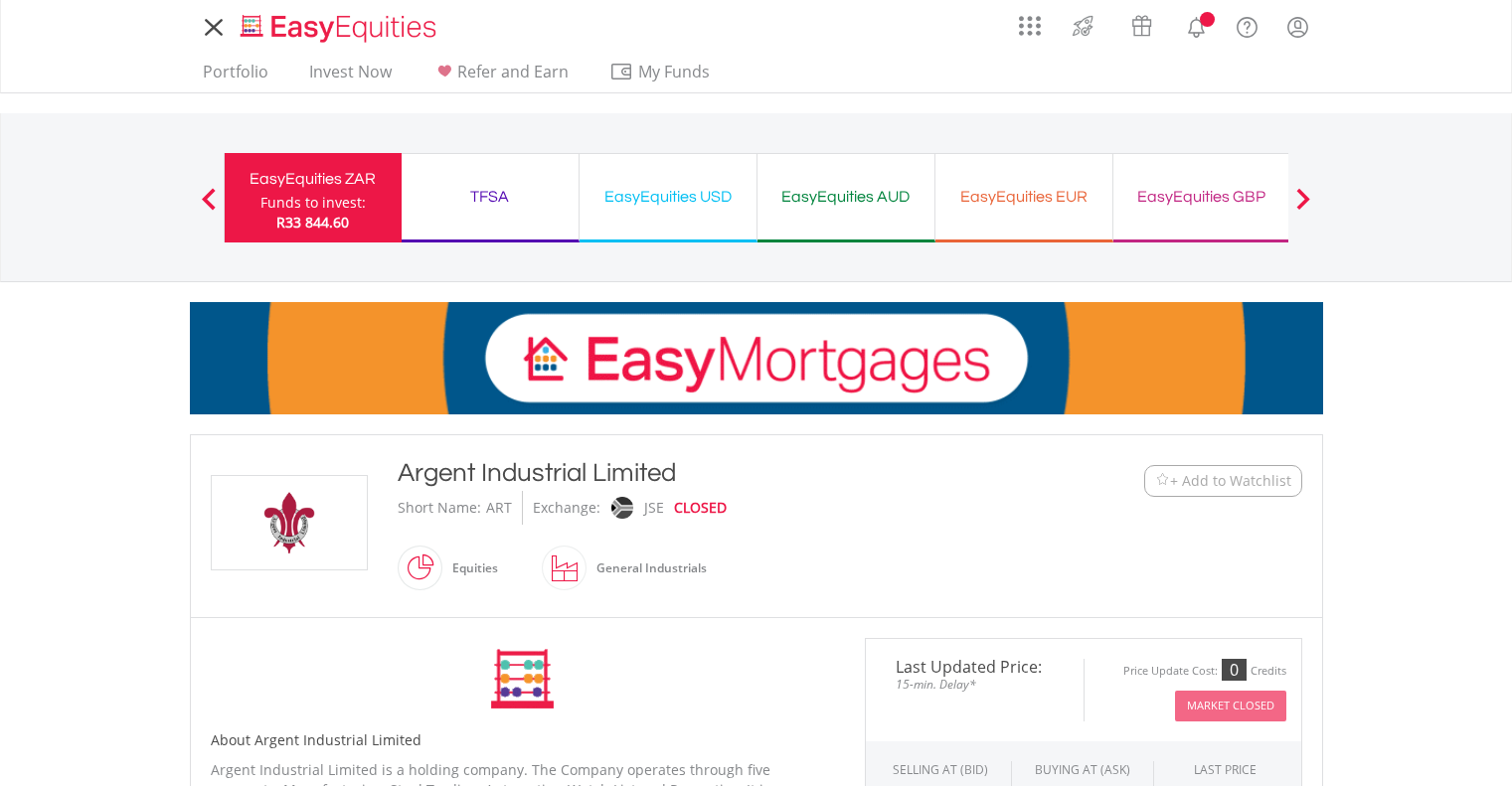 scroll, scrollTop: 0, scrollLeft: 0, axis: both 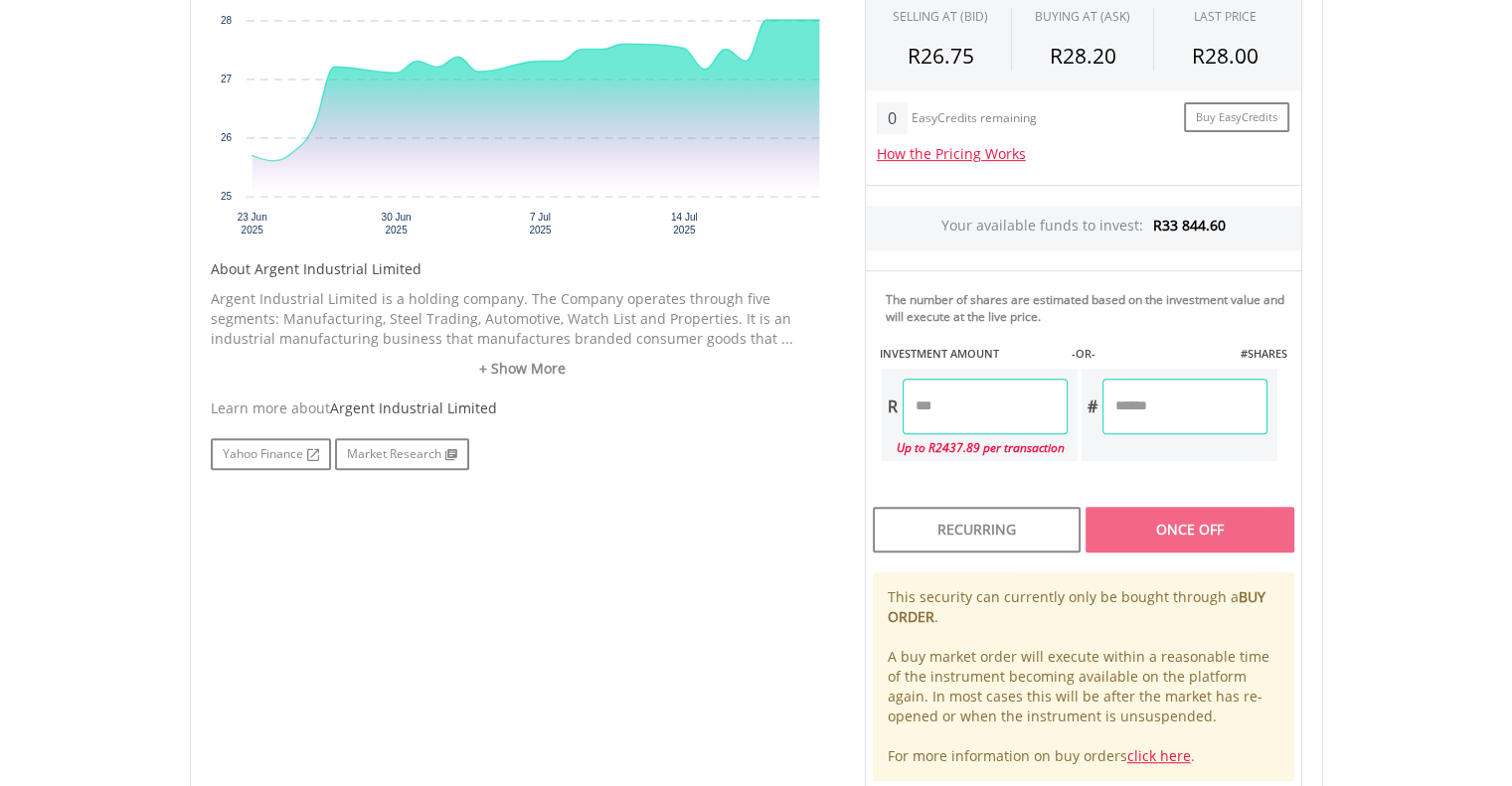 click at bounding box center (985, 406) 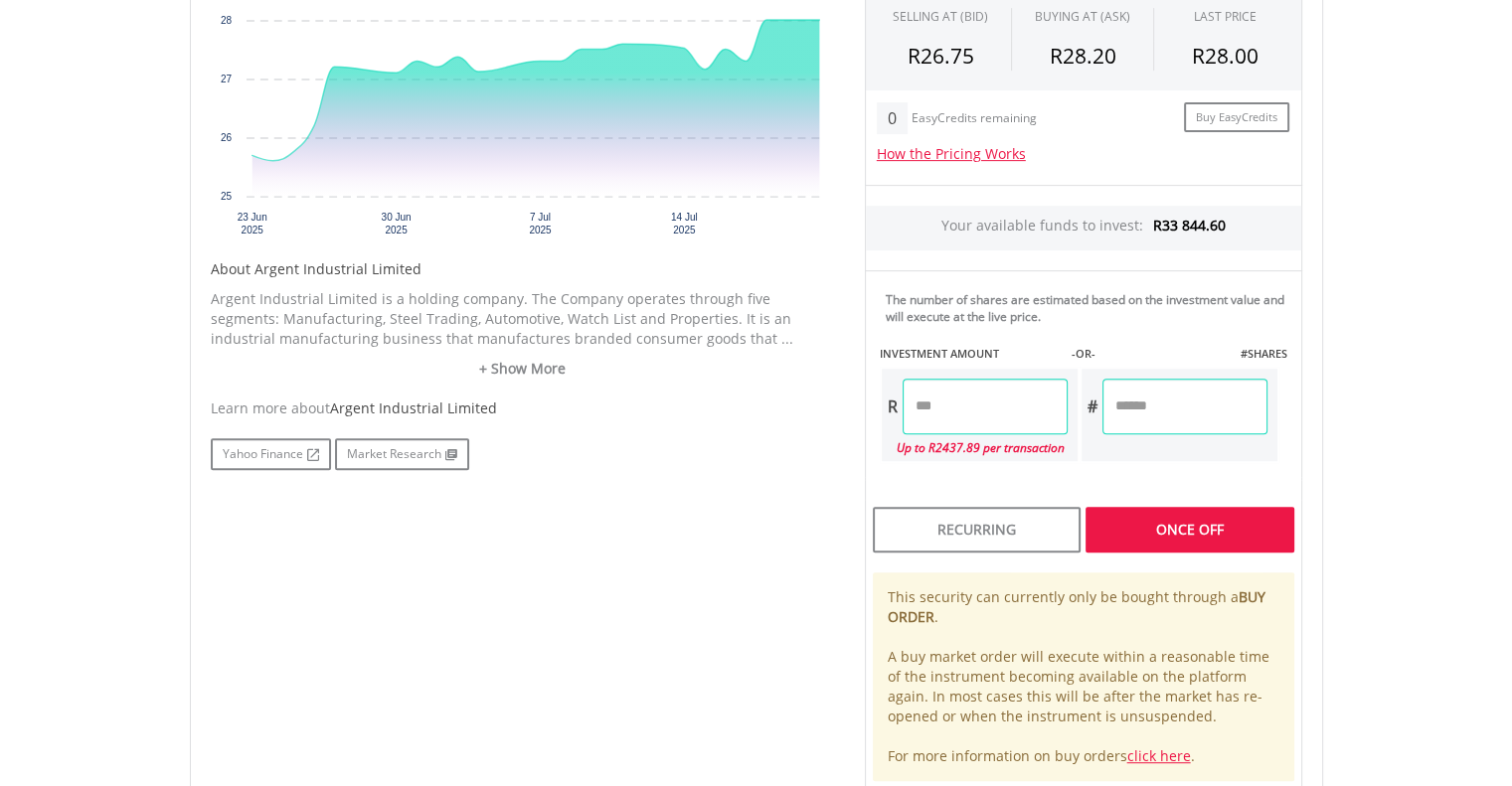 type on "******" 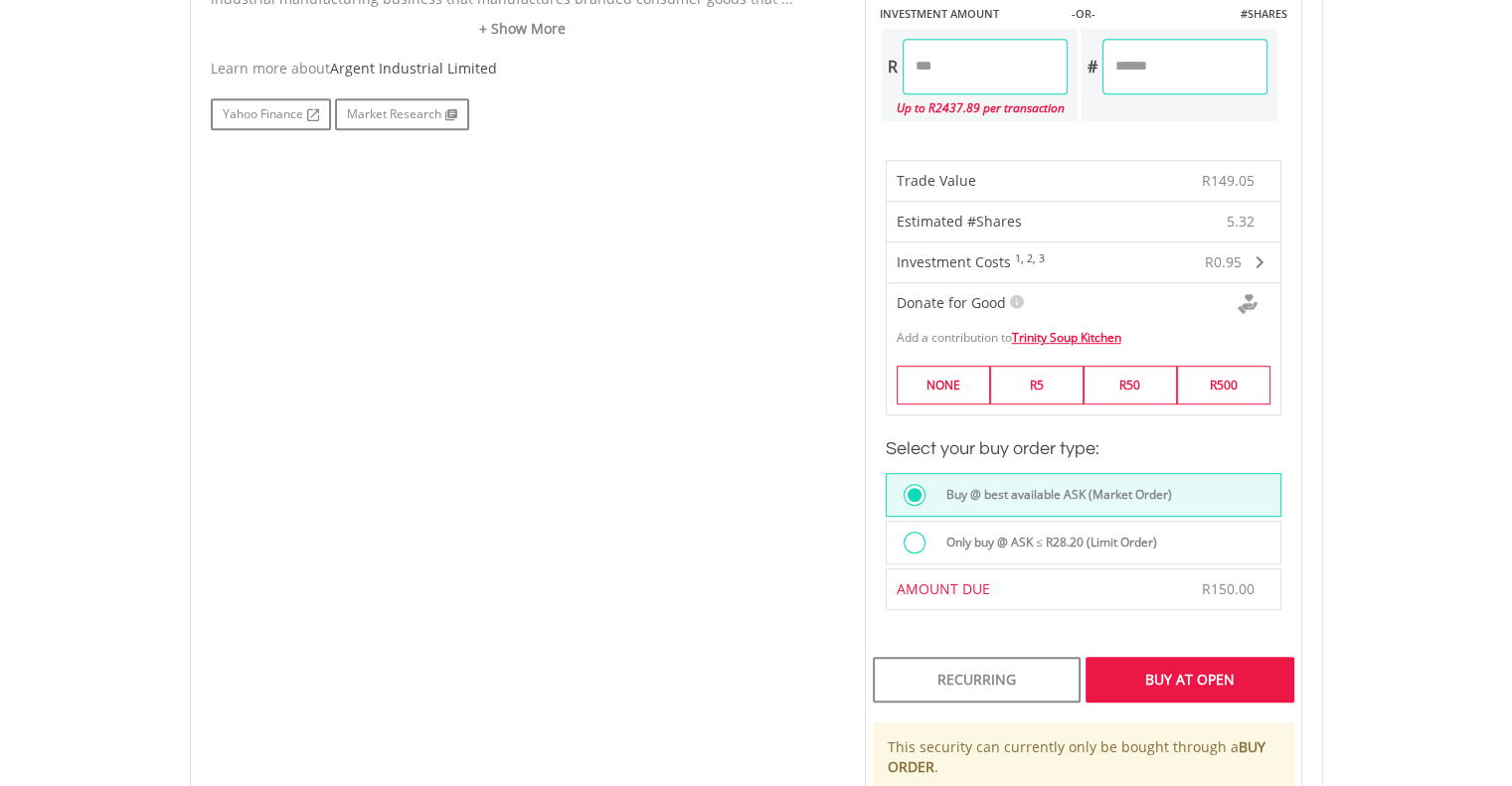 scroll, scrollTop: 1132, scrollLeft: 0, axis: vertical 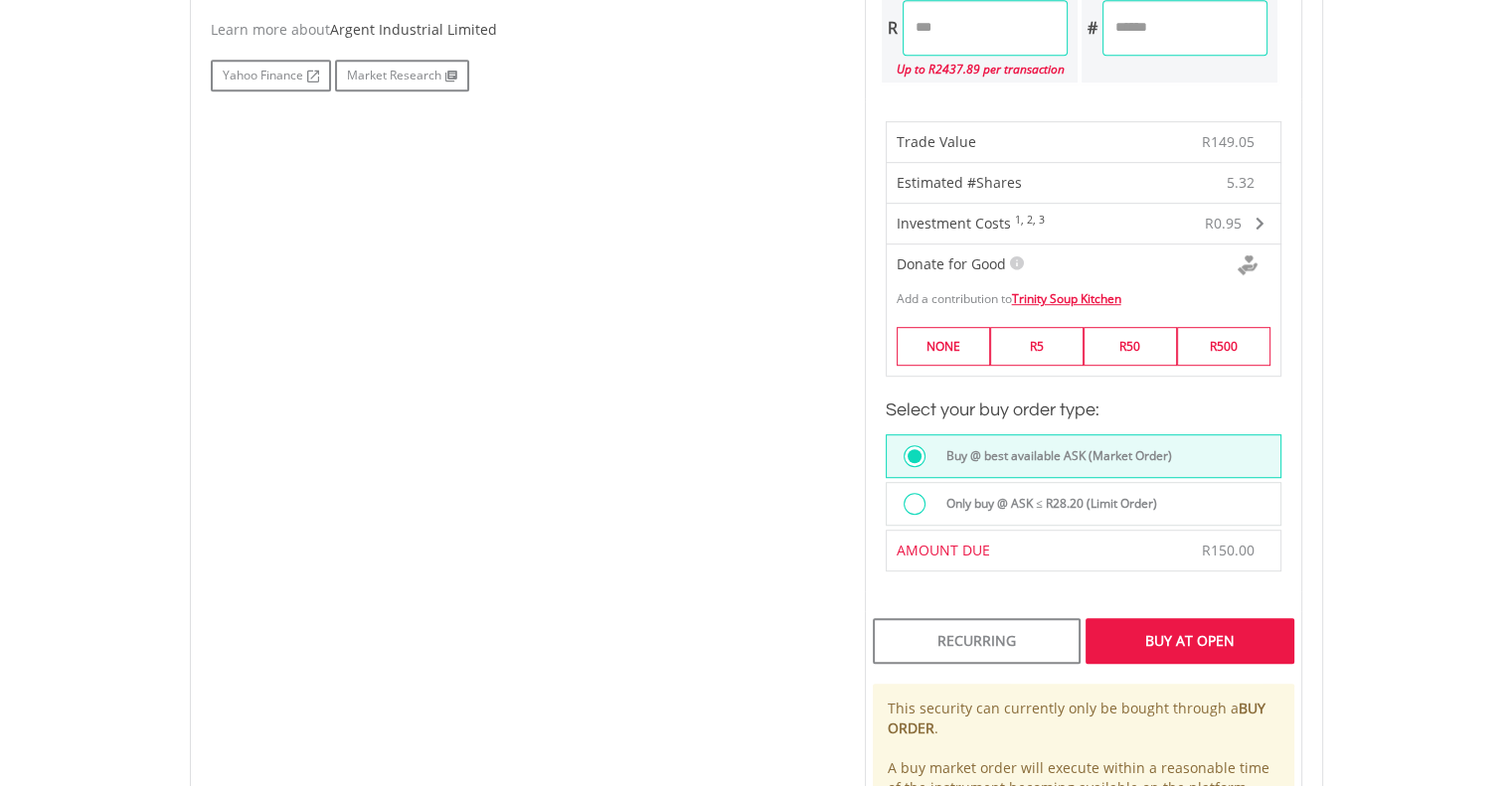 click at bounding box center [915, 504] 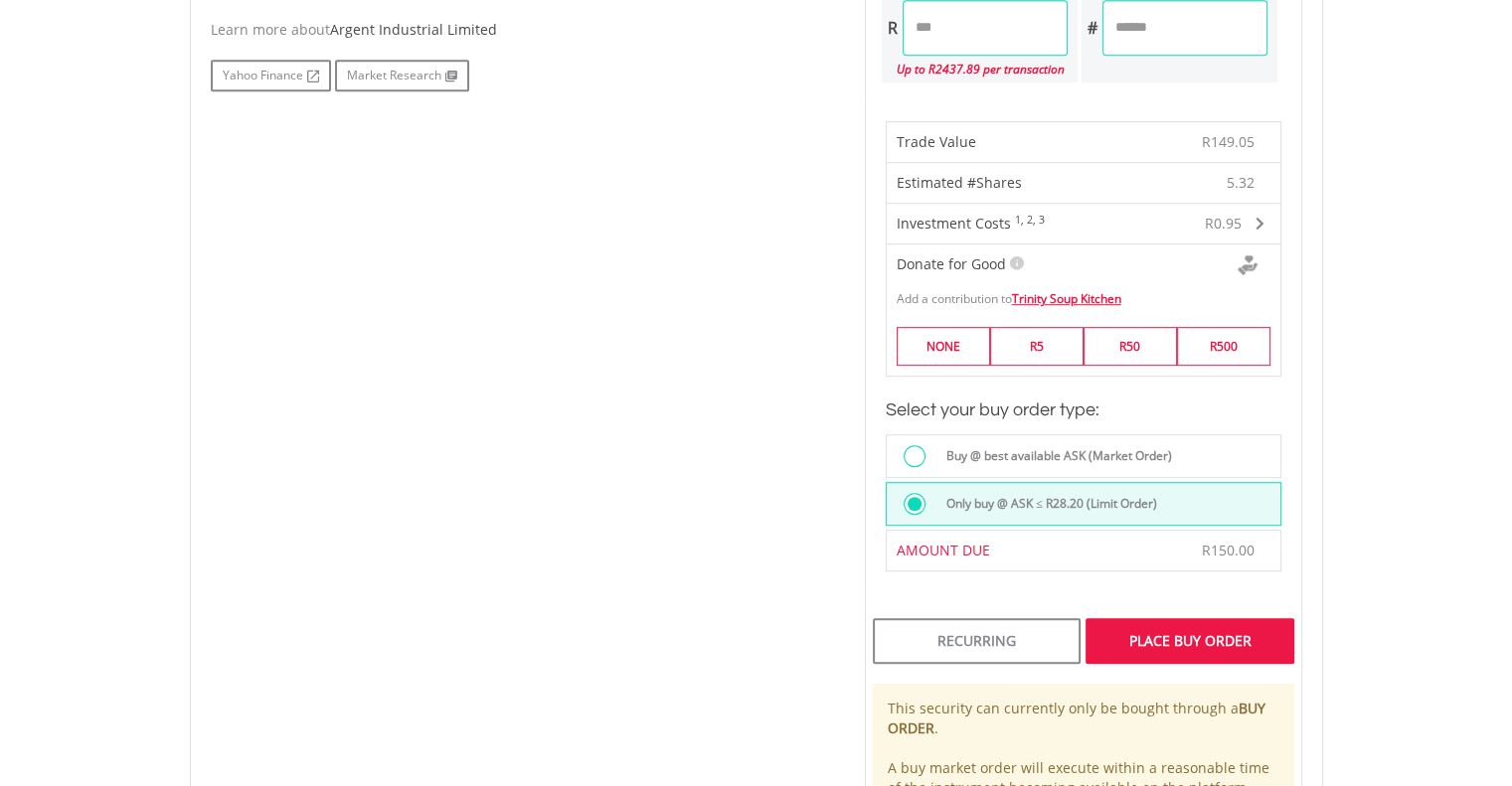 click on "Place Buy Order" at bounding box center [1189, 641] 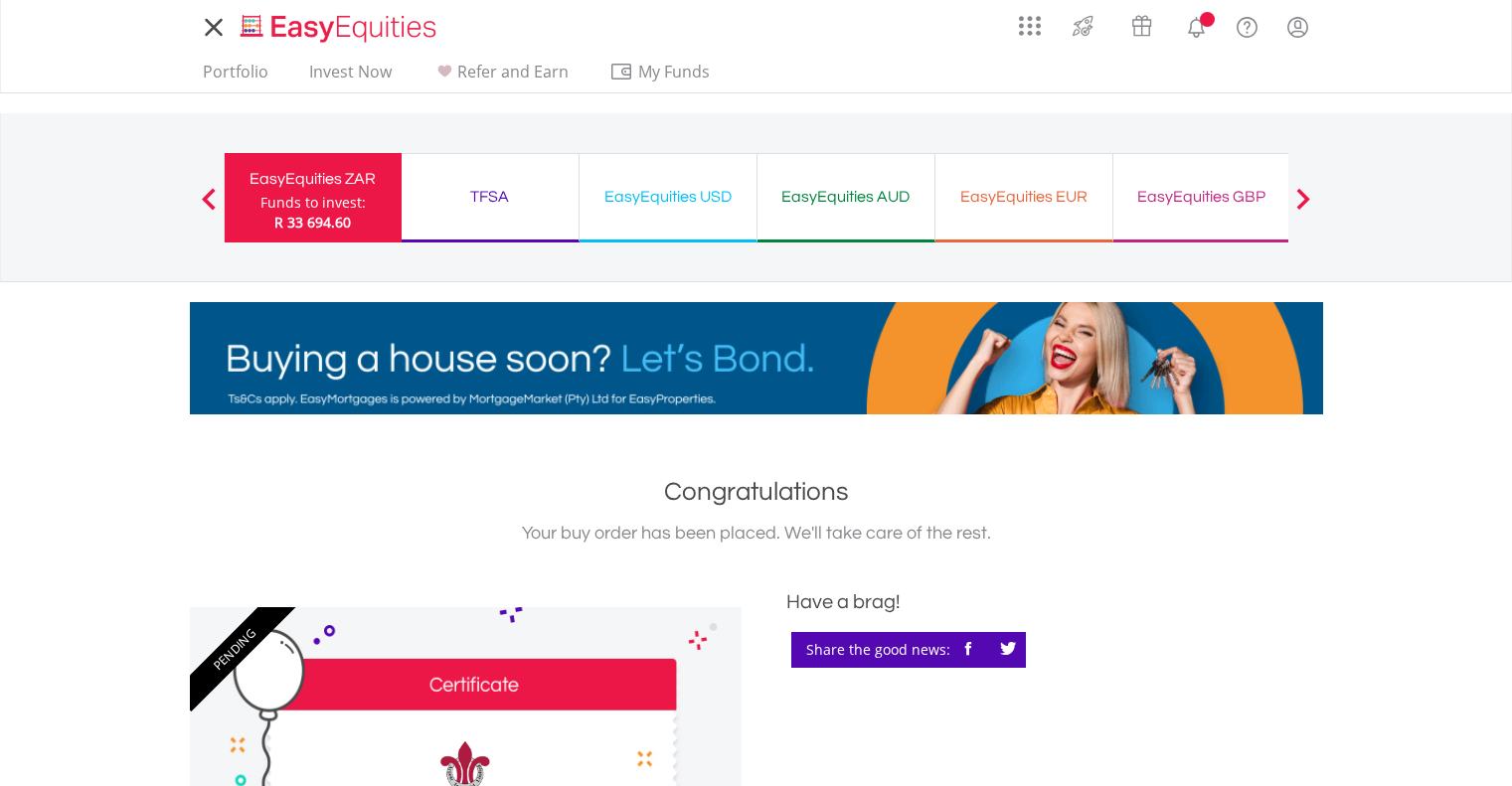 scroll, scrollTop: 0, scrollLeft: 0, axis: both 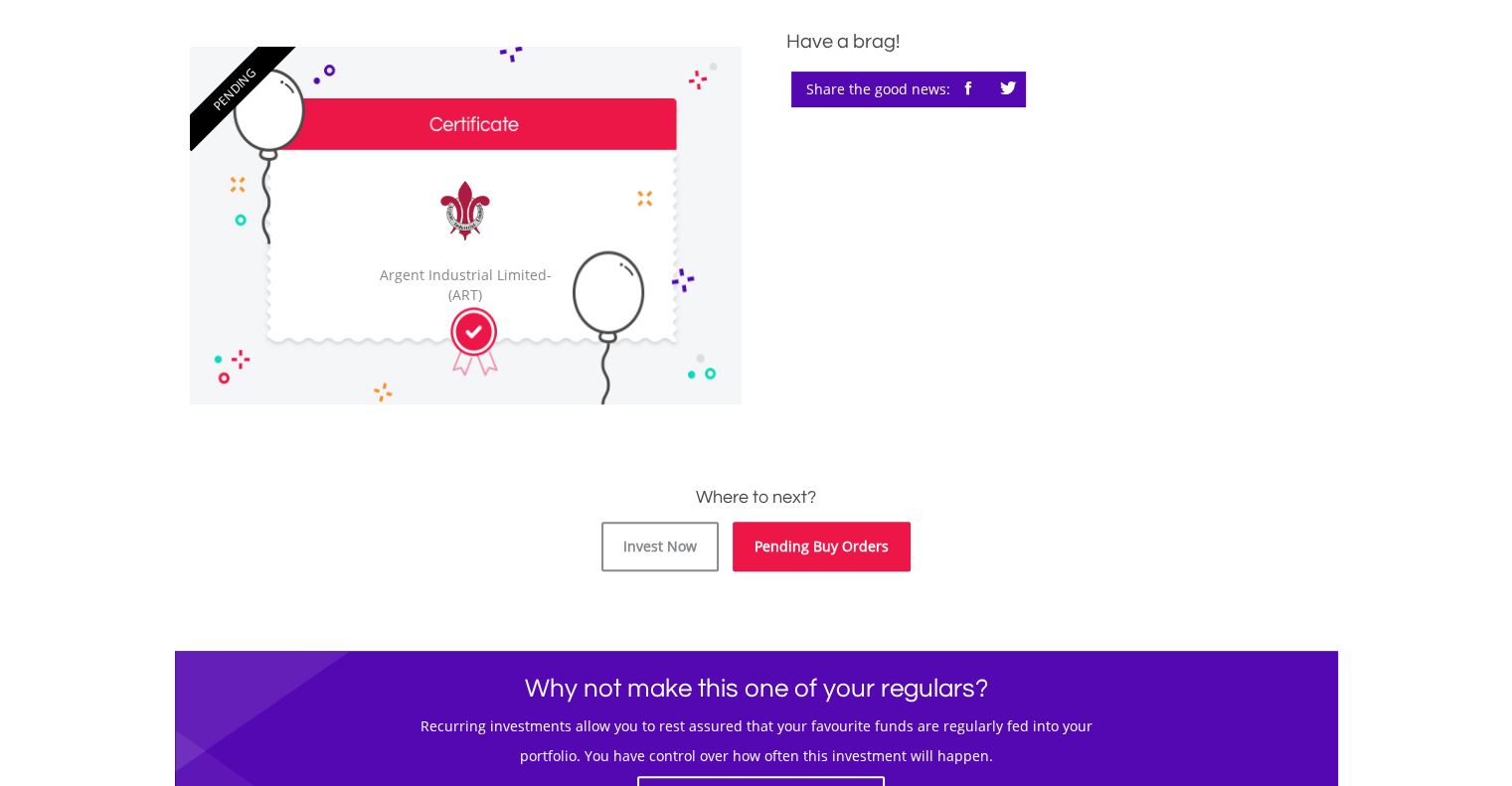 click on "Pending Buy Orders" at bounding box center (821, 547) 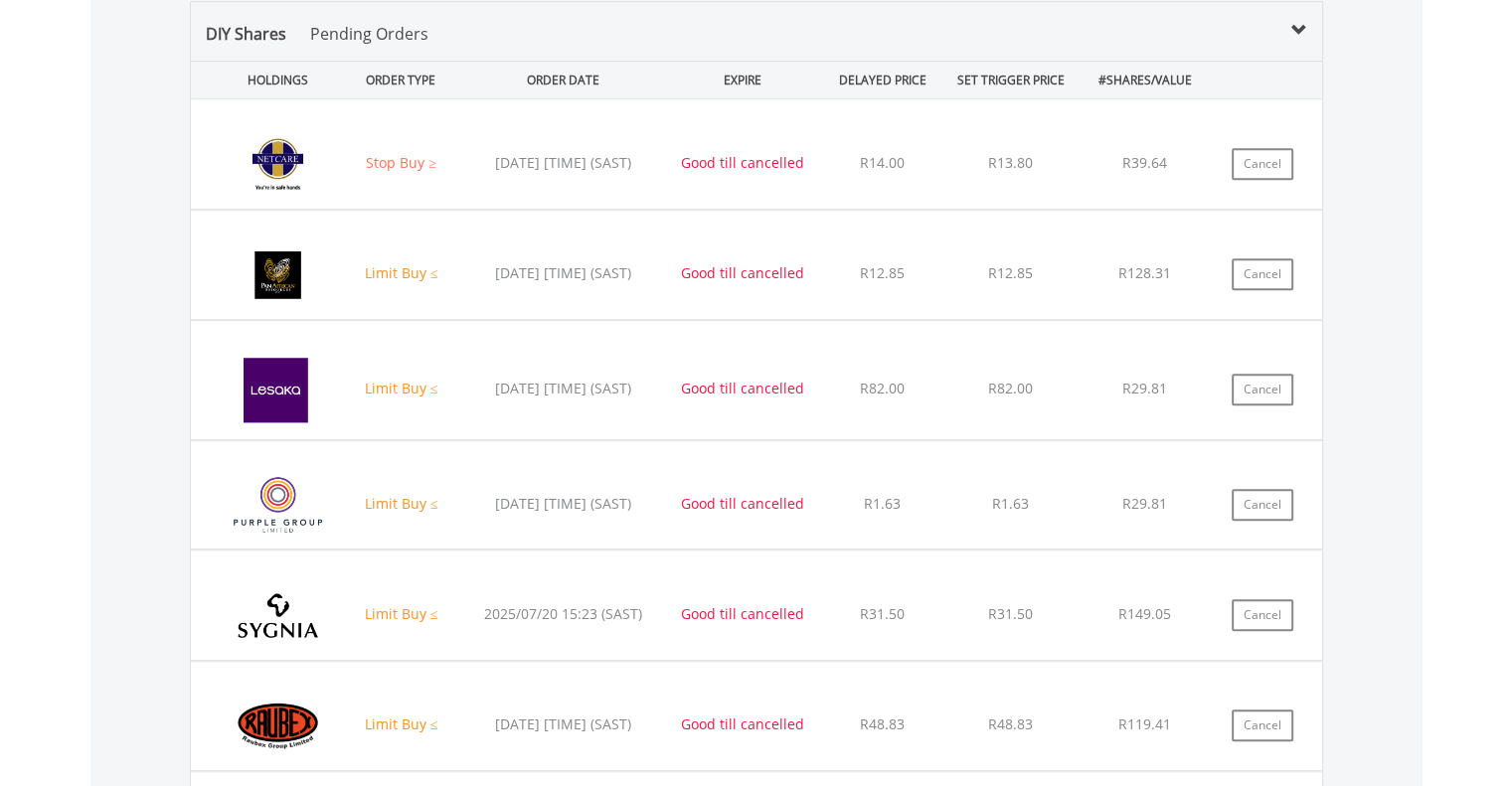 scroll, scrollTop: 1532, scrollLeft: 0, axis: vertical 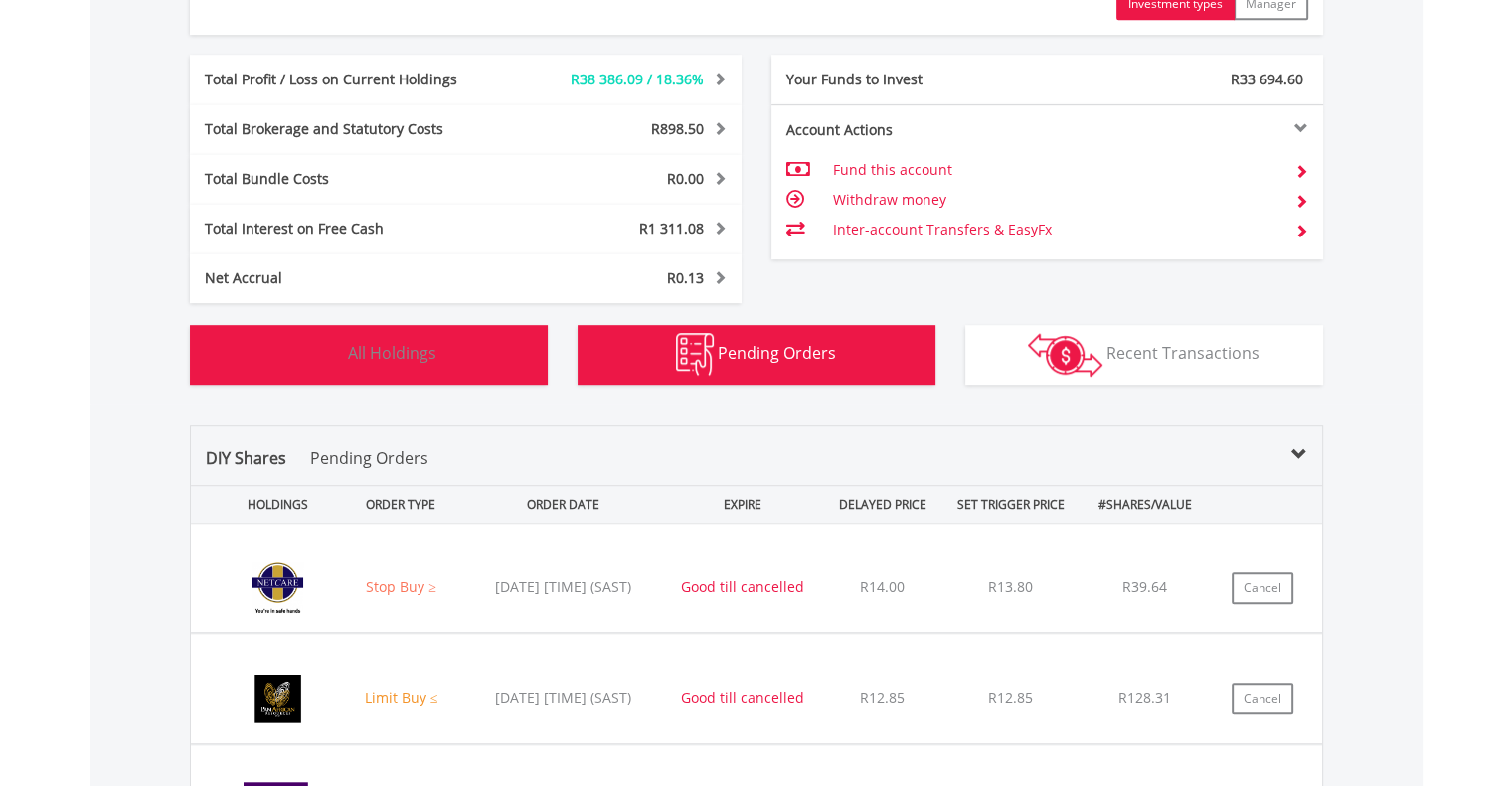 click on "All Holdings" at bounding box center [392, 353] 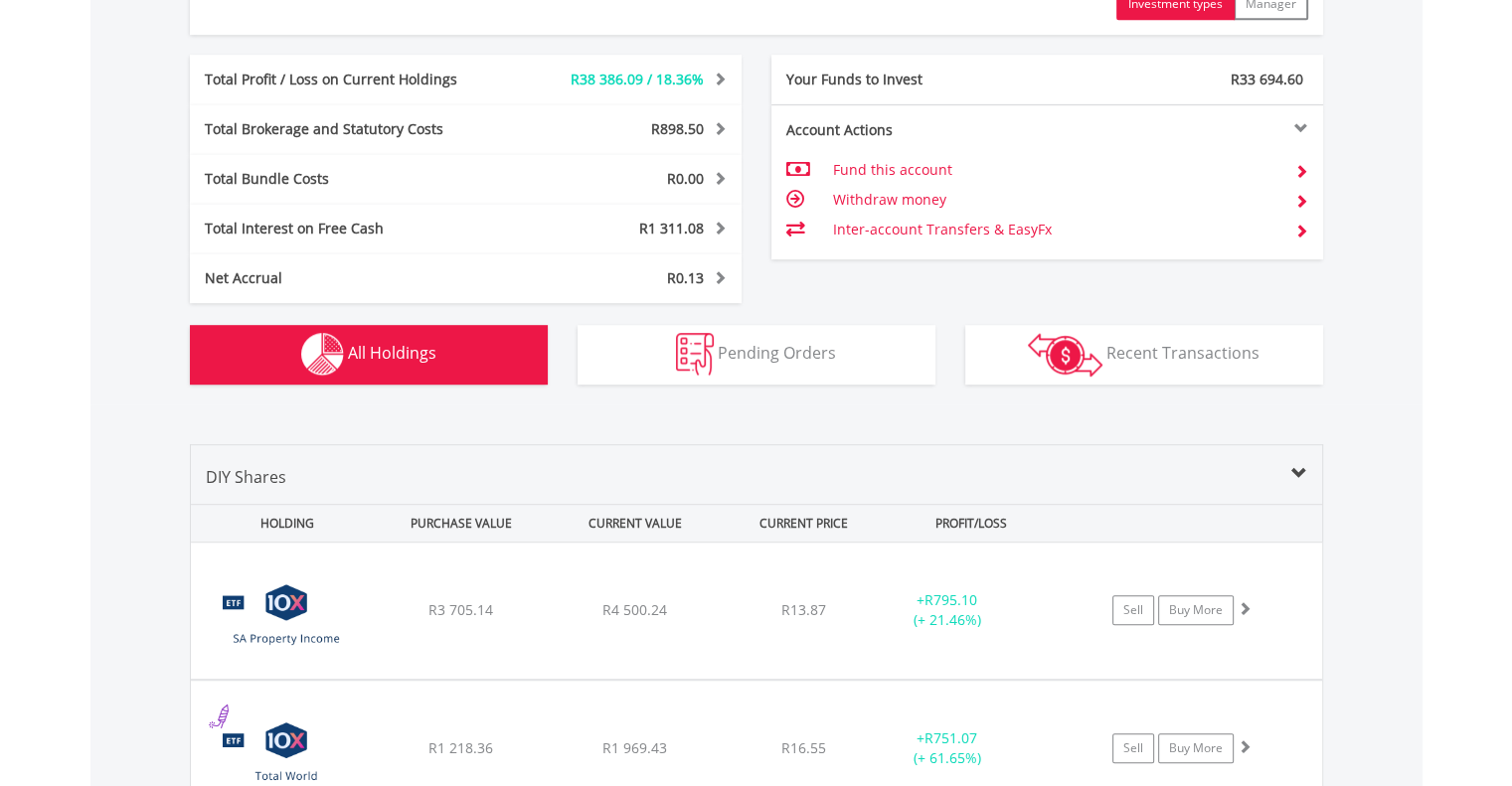 scroll, scrollTop: 1551, scrollLeft: 0, axis: vertical 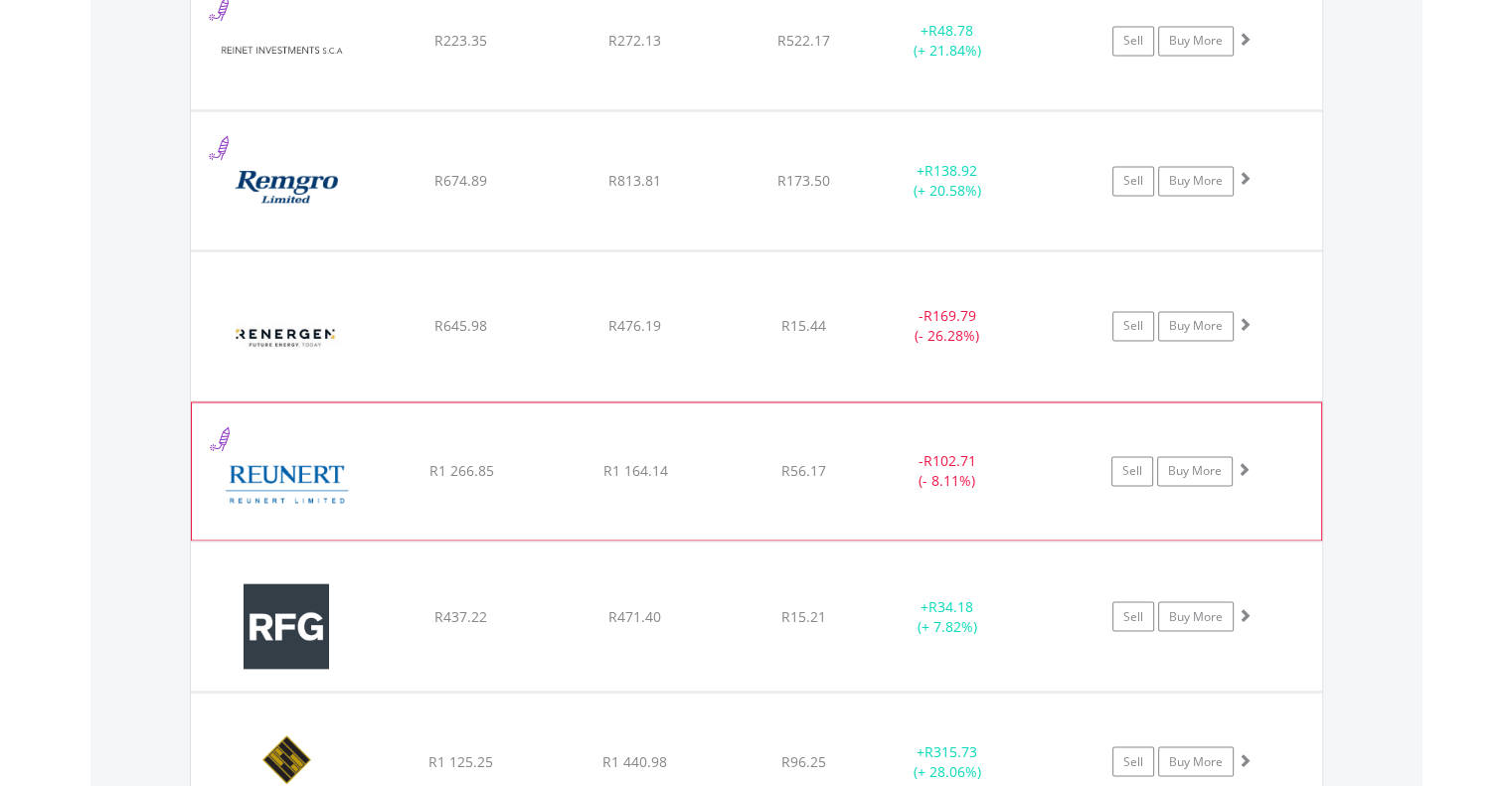 click on "Reunert Limited
R1 266.85
R1 164.14
R56.17
-  R102.71 (- 8.11%)
Sell
Buy More" at bounding box center (756, -16610) 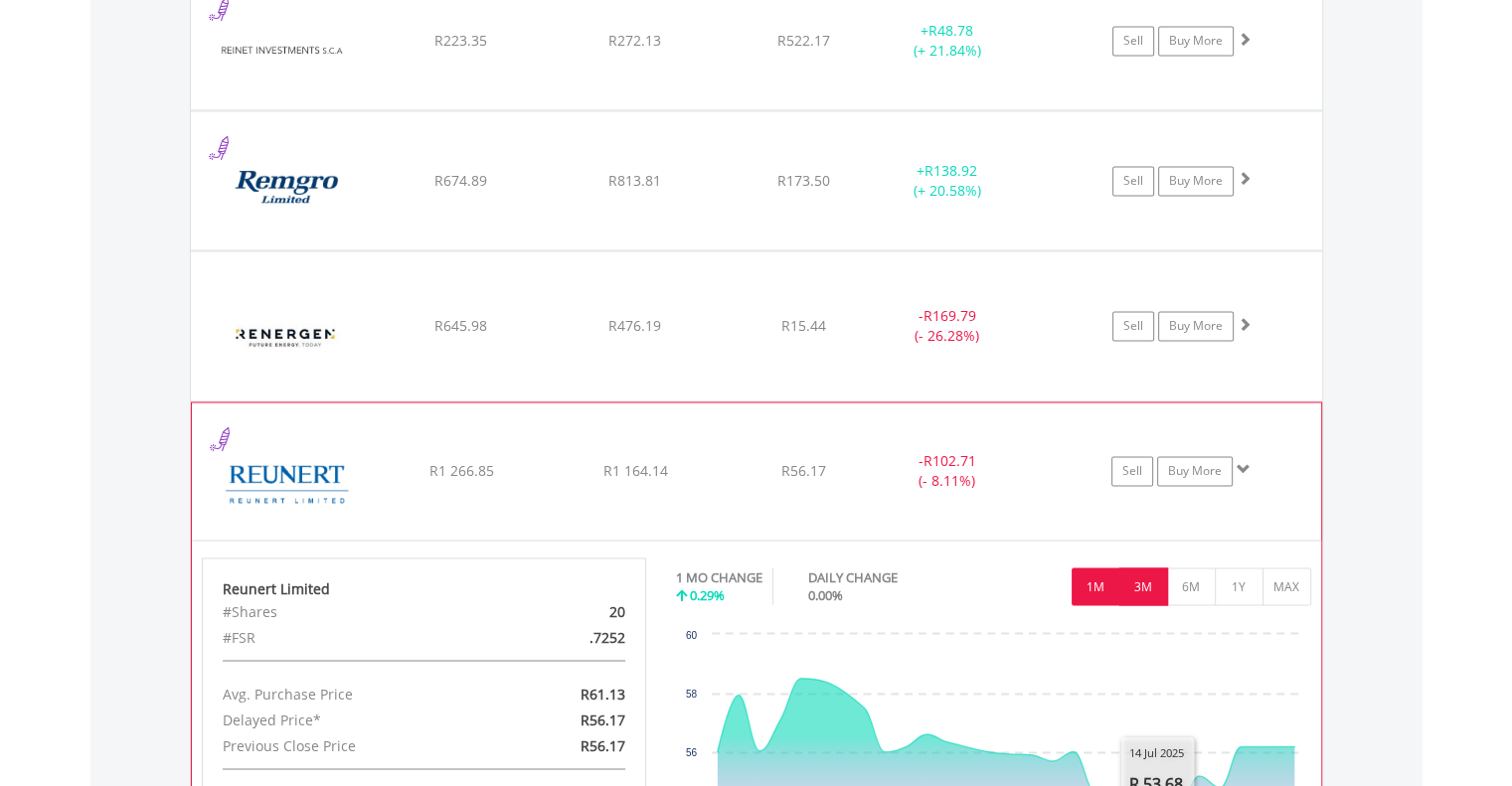 click on "3M" at bounding box center (1143, 586) 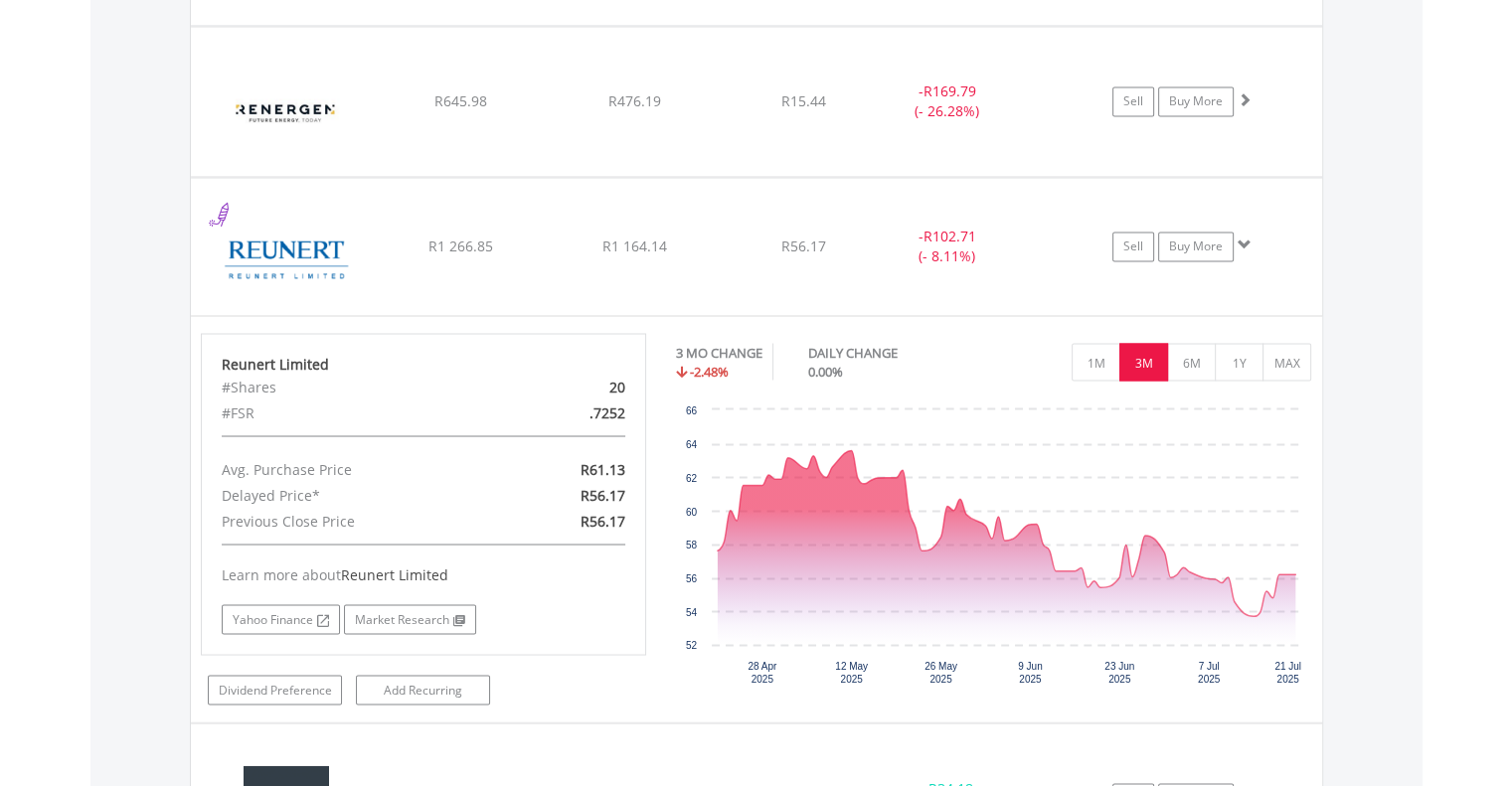 scroll, scrollTop: 18622, scrollLeft: 0, axis: vertical 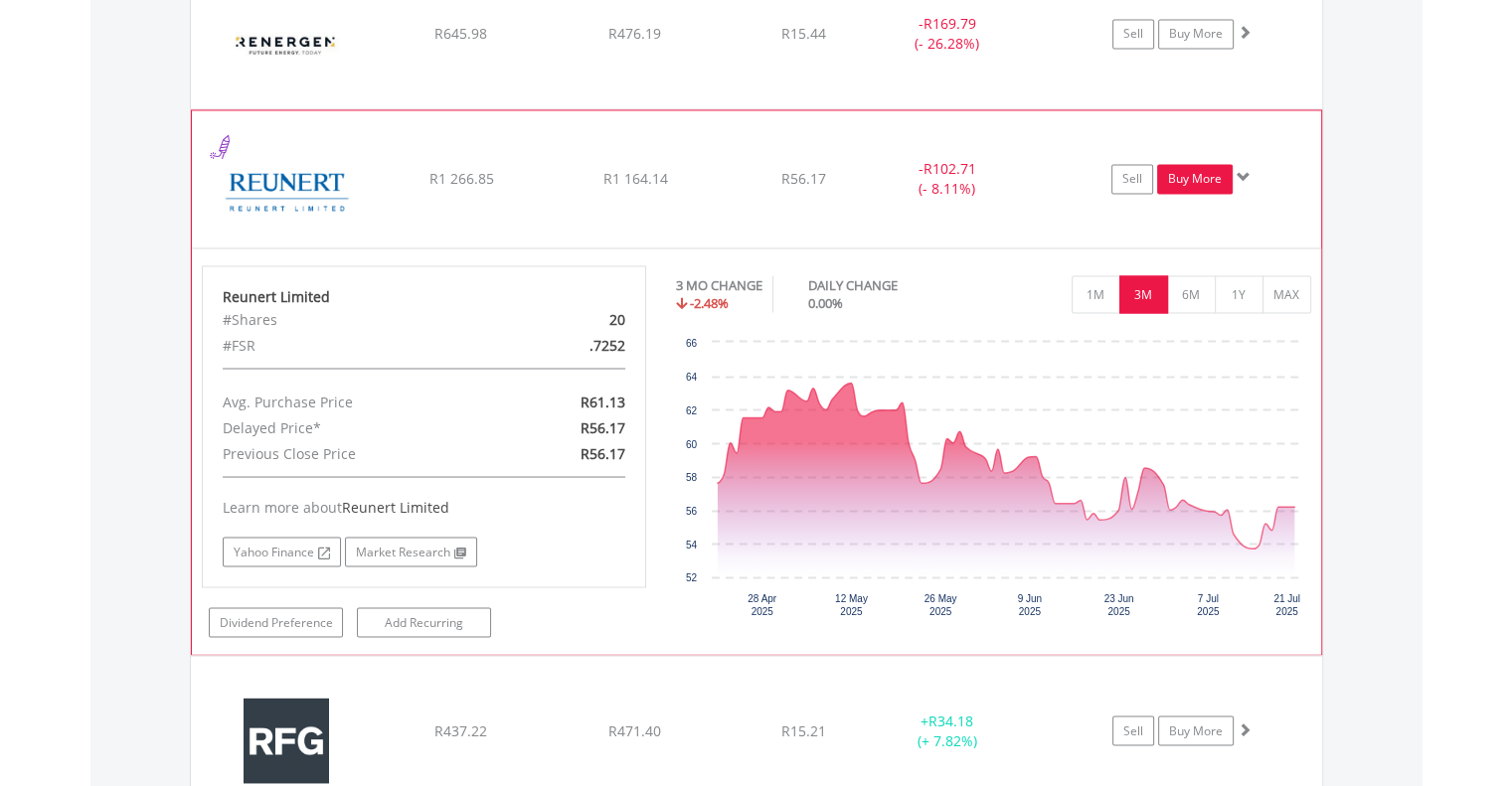click on "Buy More" at bounding box center (1195, 179) 